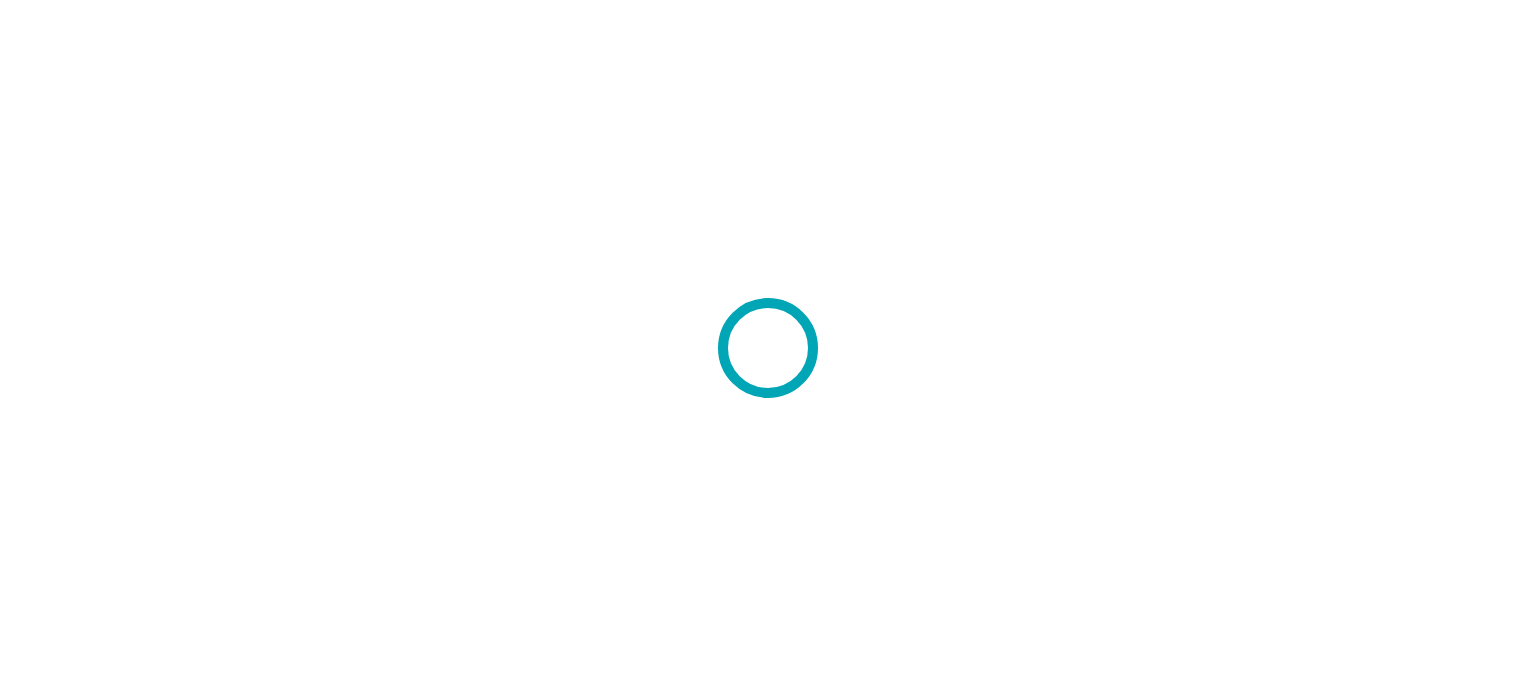 scroll, scrollTop: 0, scrollLeft: 0, axis: both 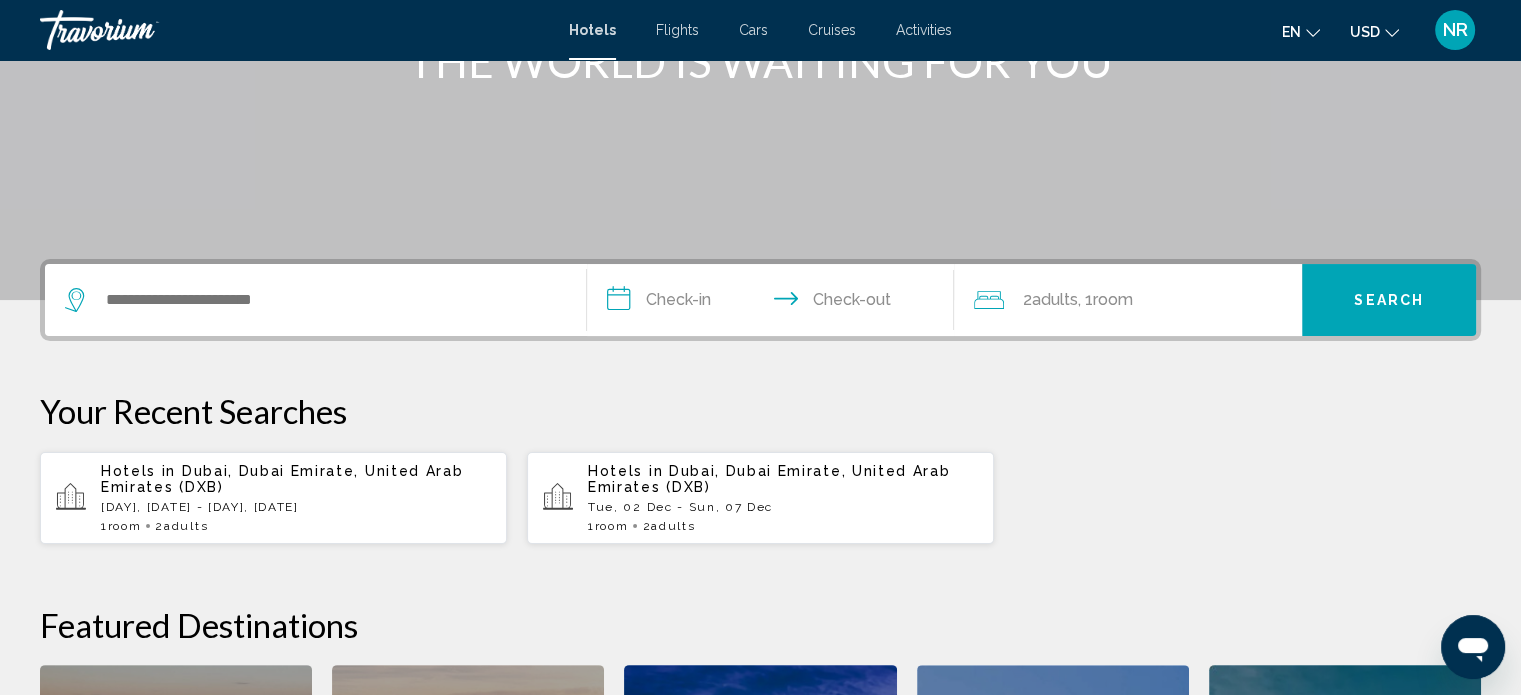 click on "Dubai, Dubai Emirate, United Arab Emirates (DXB)" at bounding box center [282, 479] 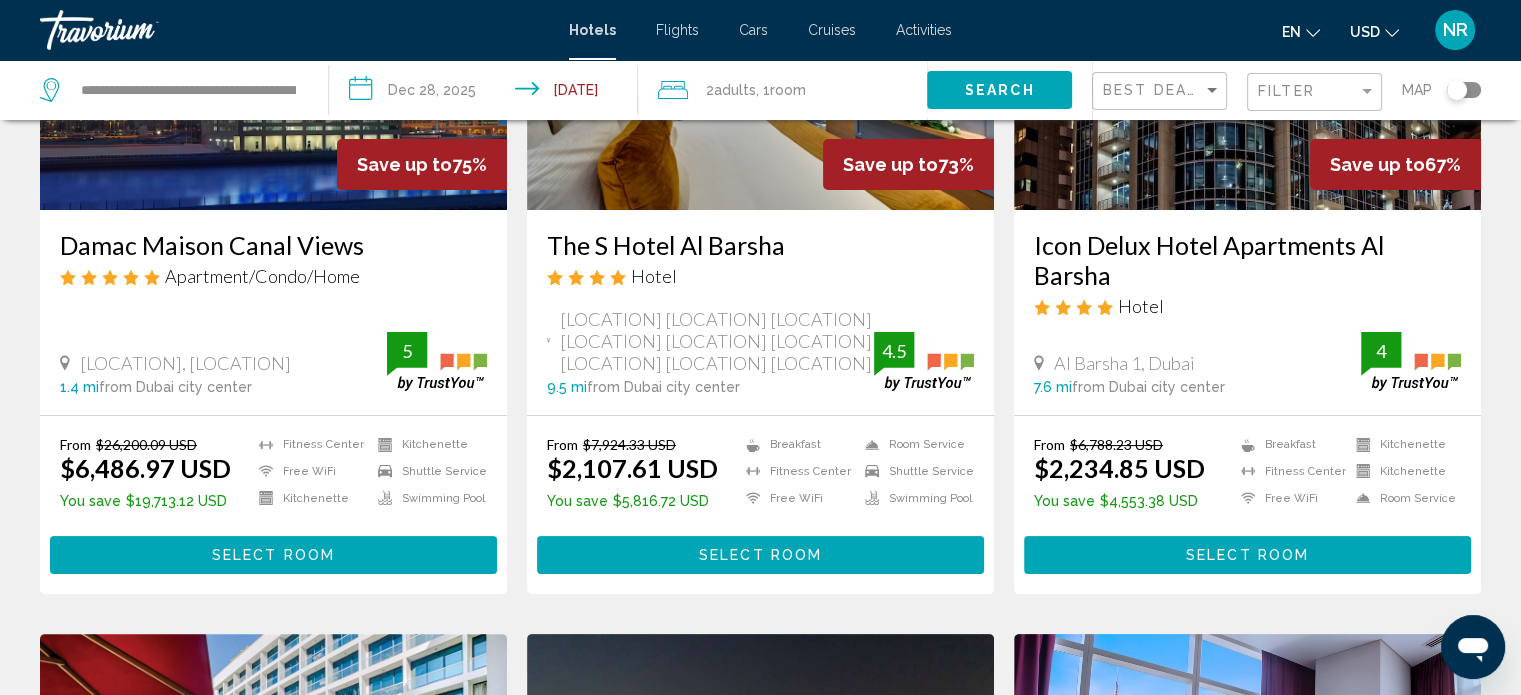 scroll, scrollTop: 400, scrollLeft: 0, axis: vertical 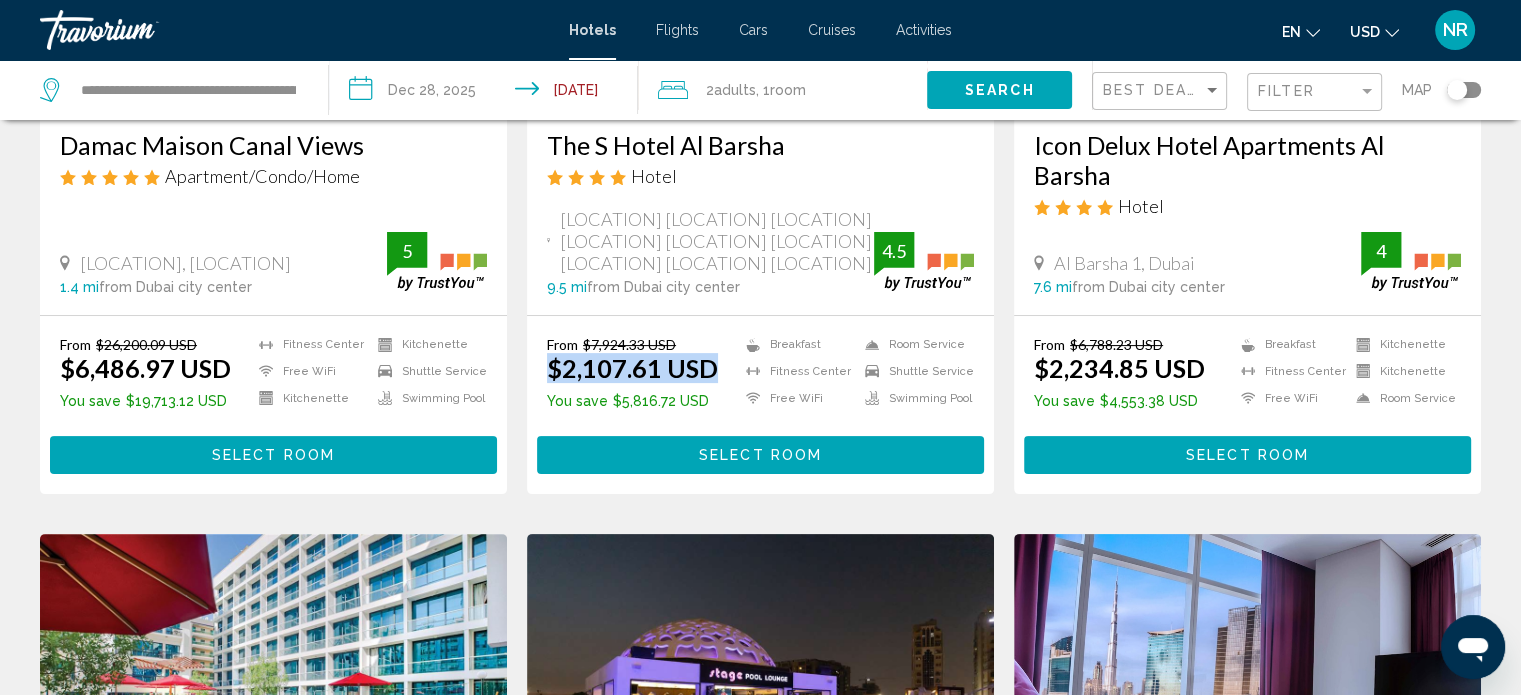 drag, startPoint x: 719, startPoint y: 363, endPoint x: 532, endPoint y: 355, distance: 187.17105 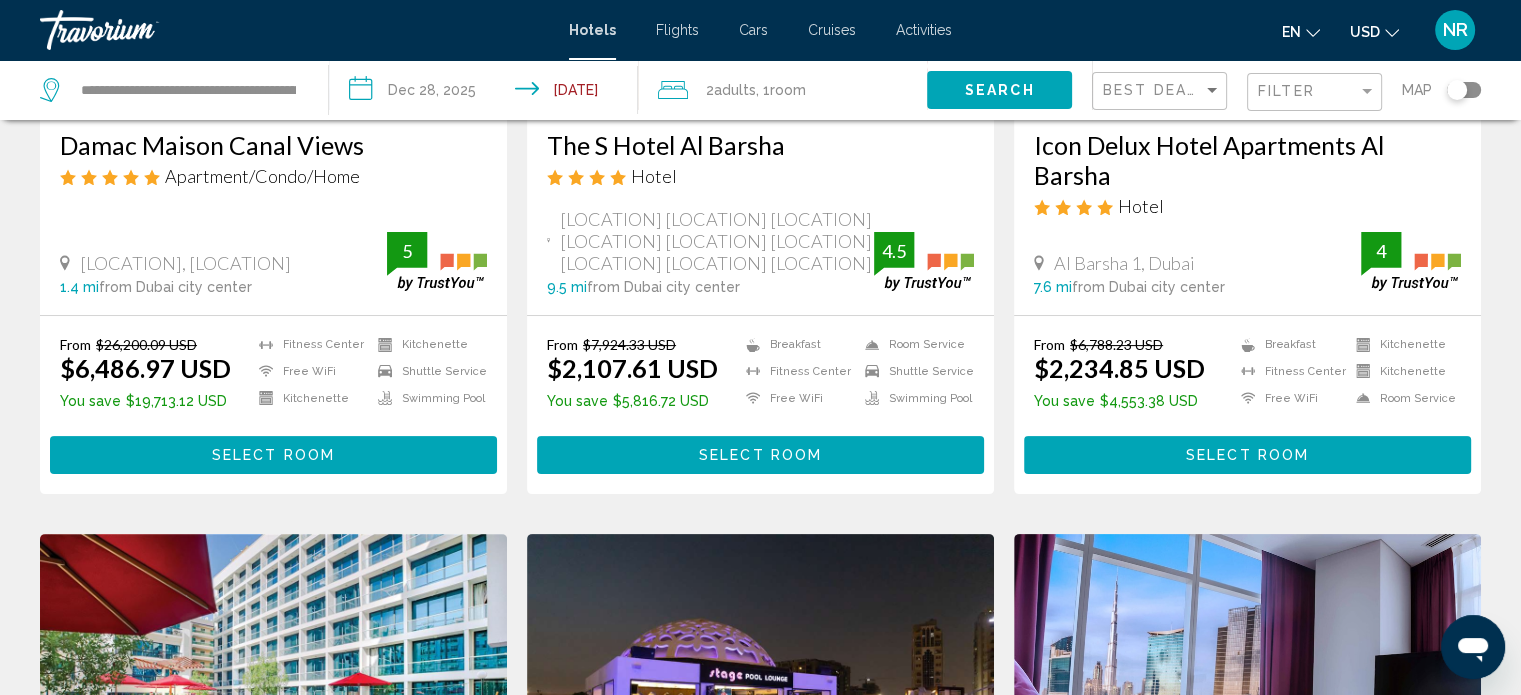 click on "Save up to  75%   Damac Maison Canal Views
Apartment/Condo/Home
Business Bay, Dubai 1.4 mi  from Dubai city center from hotel 5 From $26,200.09 USD $6,486.97 USD  You save  $19,713.12 USD
Fitness Center
Free WiFi
Kitchenette
Kitchenette
Shuttle Service
Swimming Pool  5 Select Room" at bounding box center (273, 142) 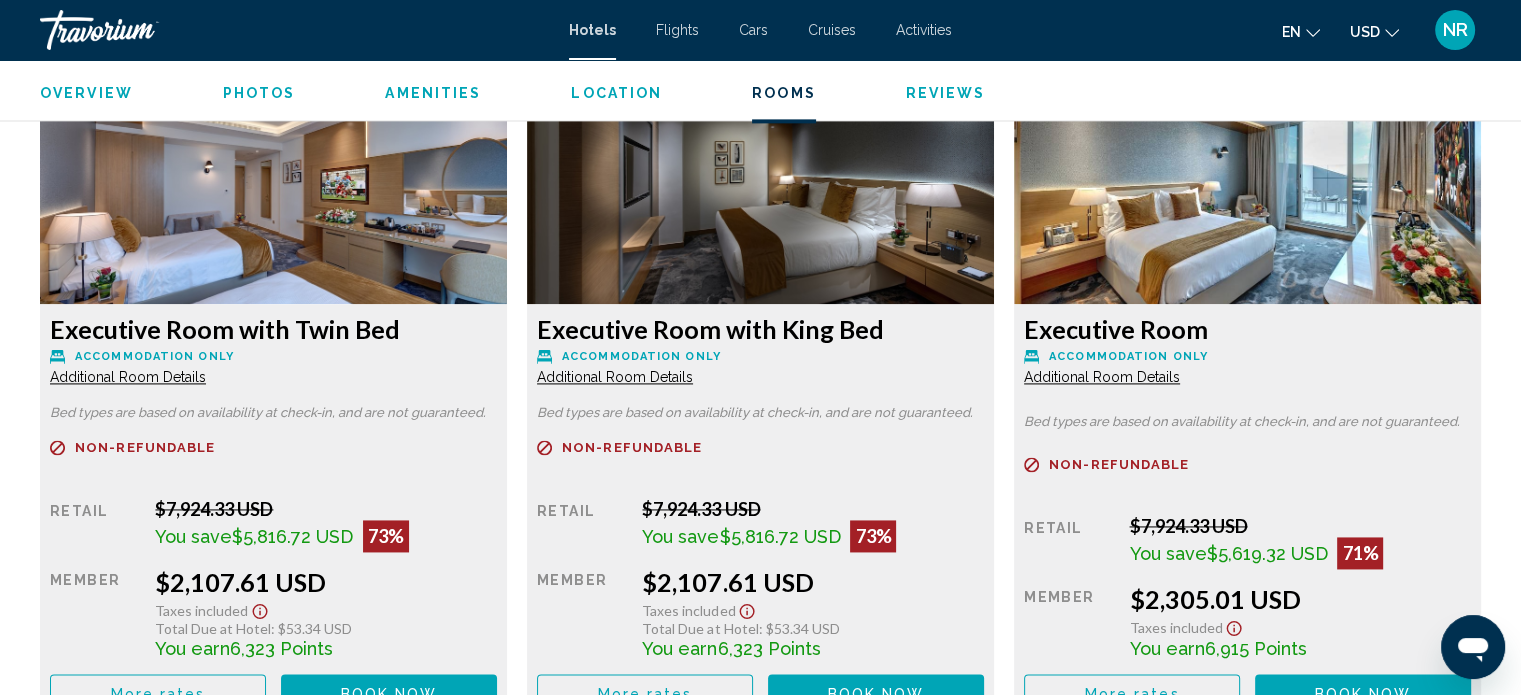 scroll, scrollTop: 2912, scrollLeft: 0, axis: vertical 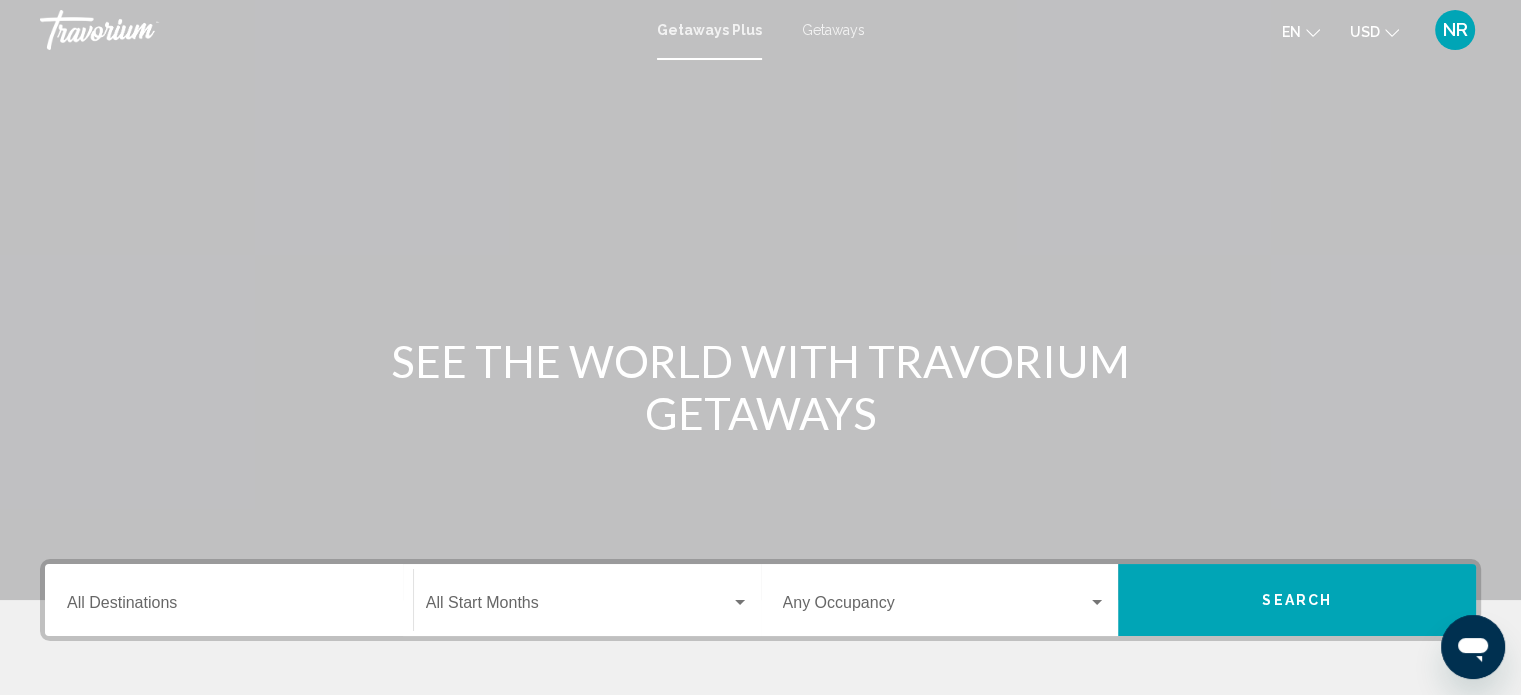 click on "Getaways" at bounding box center [833, 30] 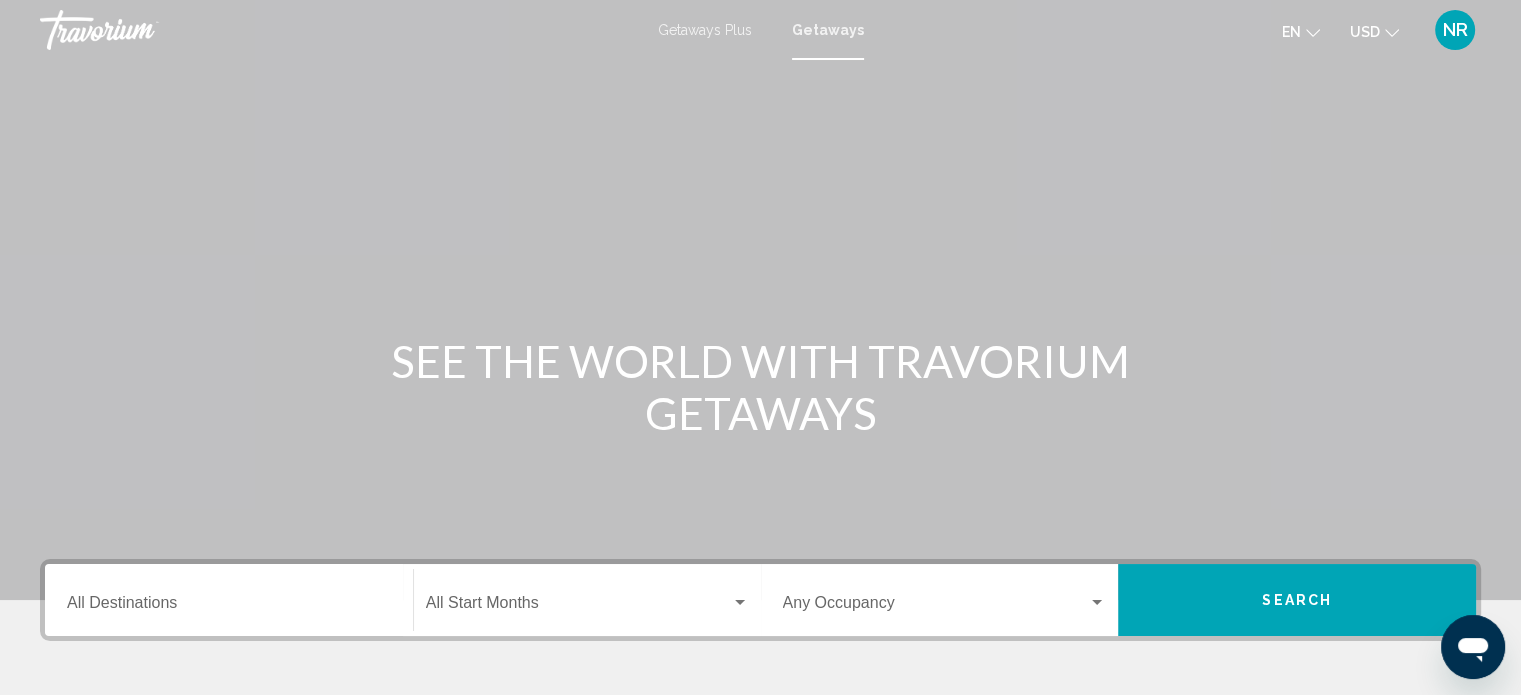 click on "Getaways Plus" at bounding box center [705, 30] 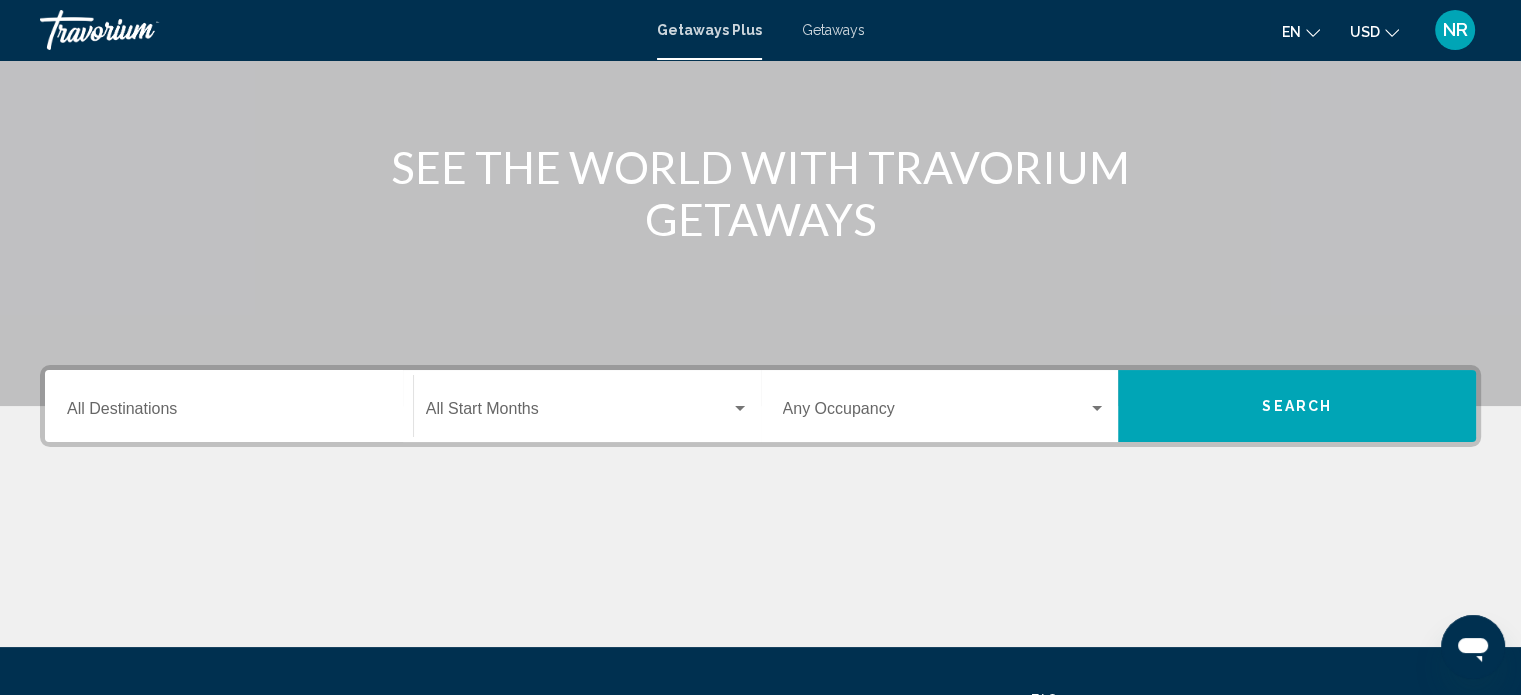 scroll, scrollTop: 200, scrollLeft: 0, axis: vertical 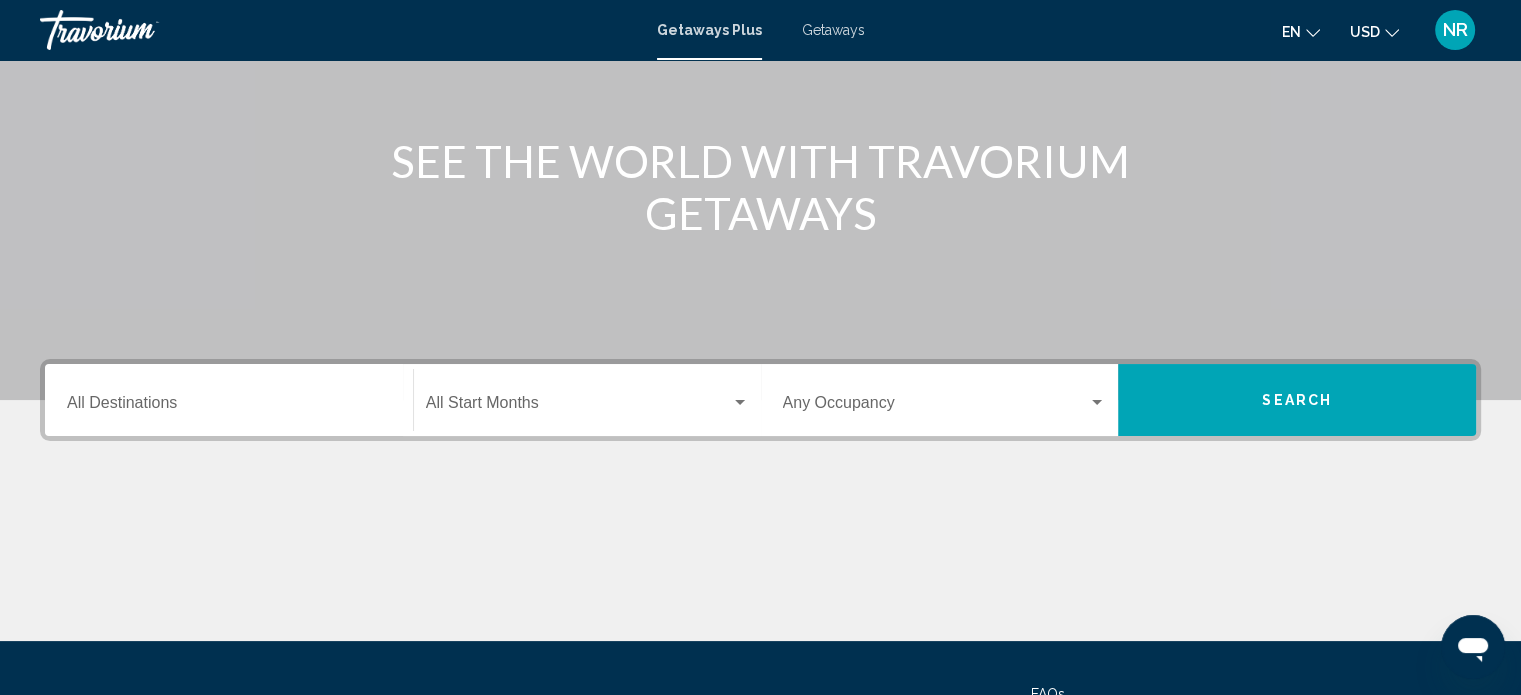 click on "Destination All Destinations" at bounding box center [229, 400] 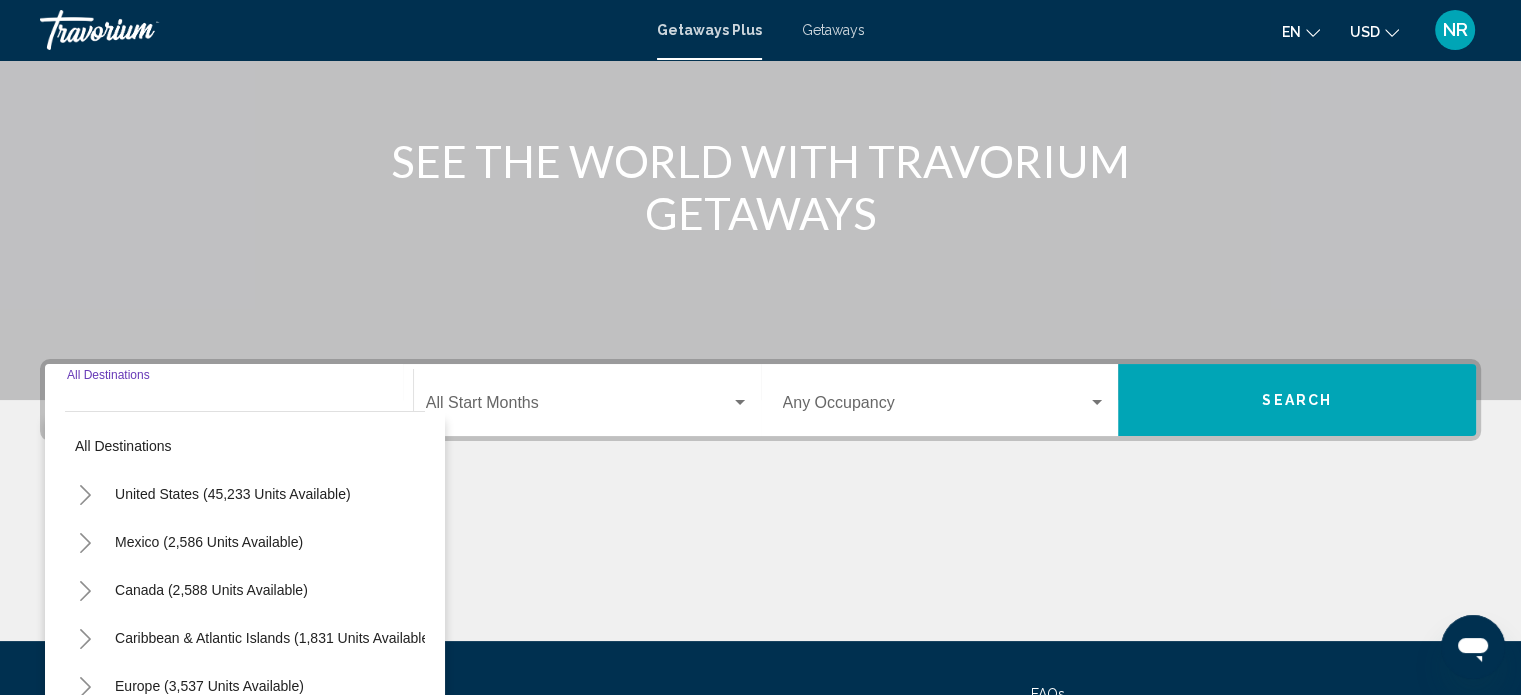 scroll, scrollTop: 390, scrollLeft: 0, axis: vertical 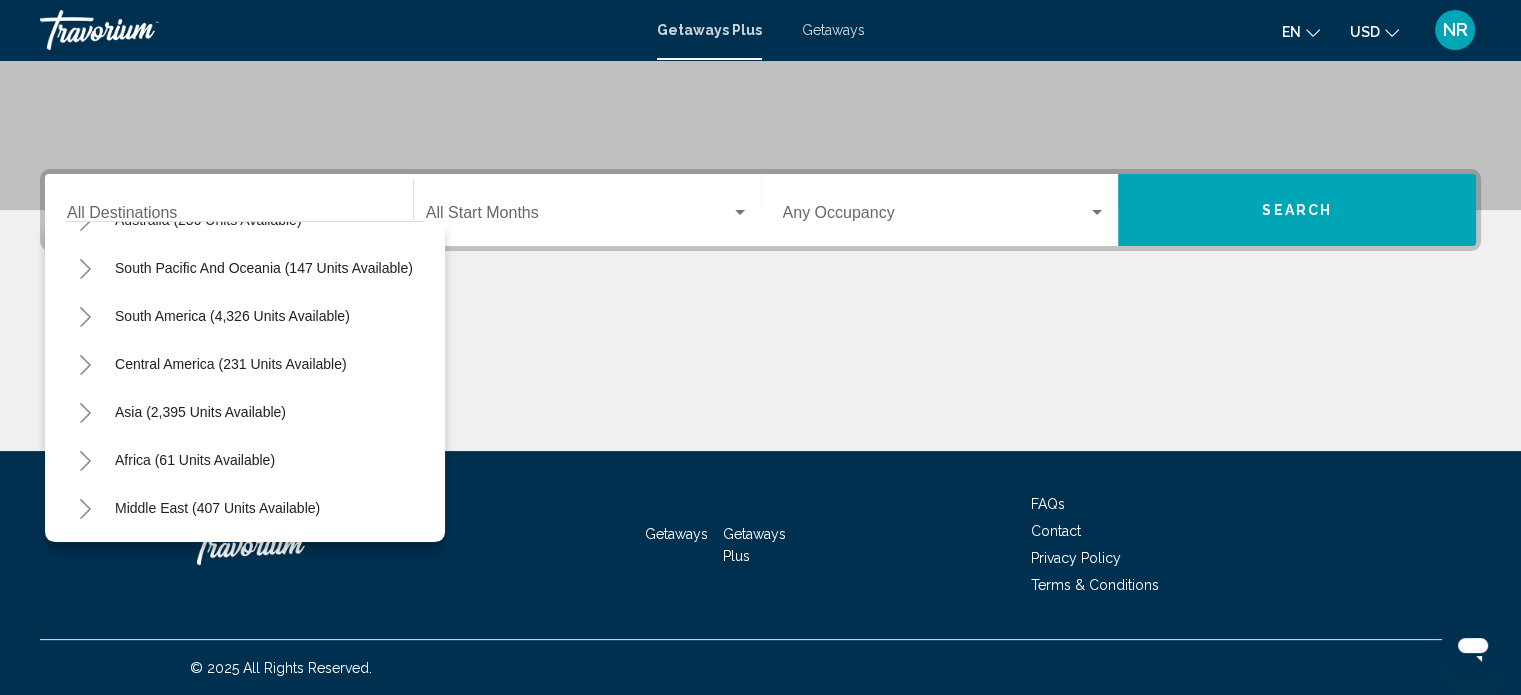 click 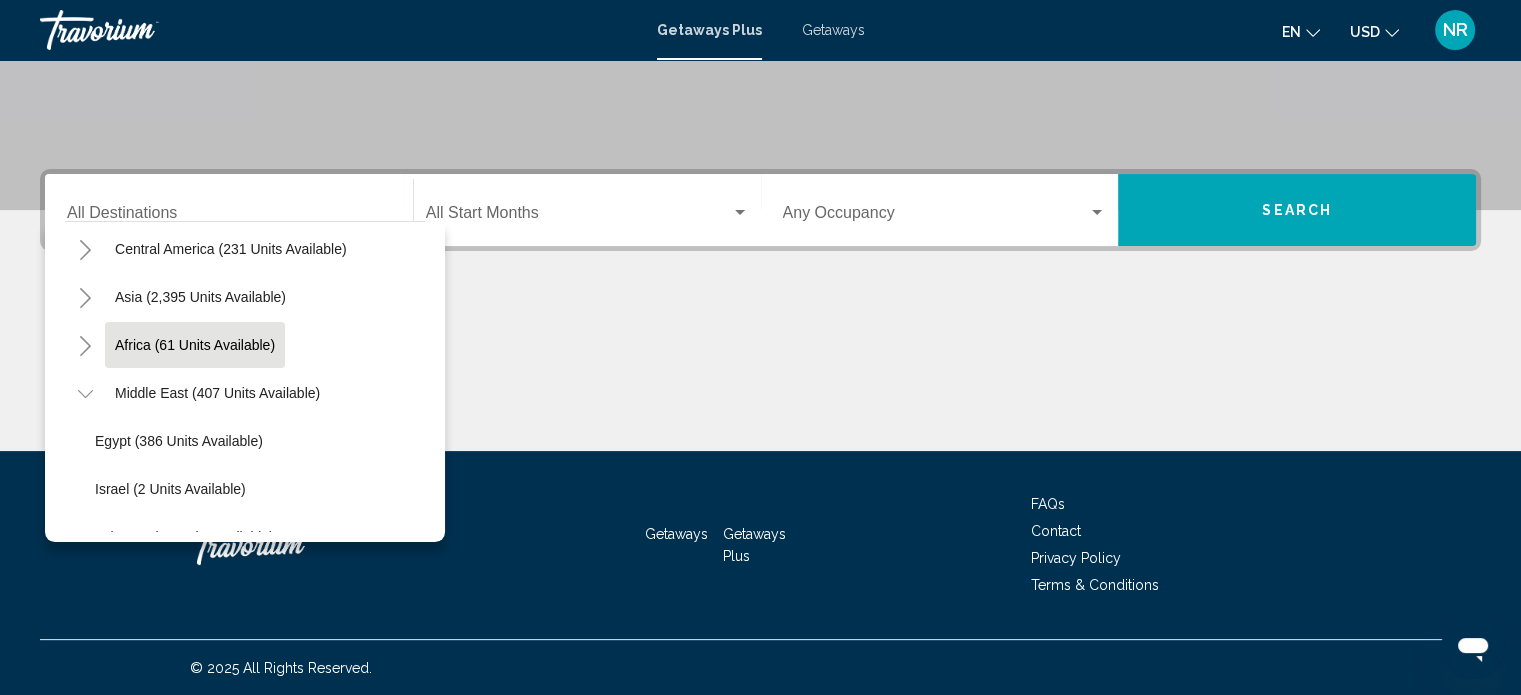 scroll, scrollTop: 483, scrollLeft: 0, axis: vertical 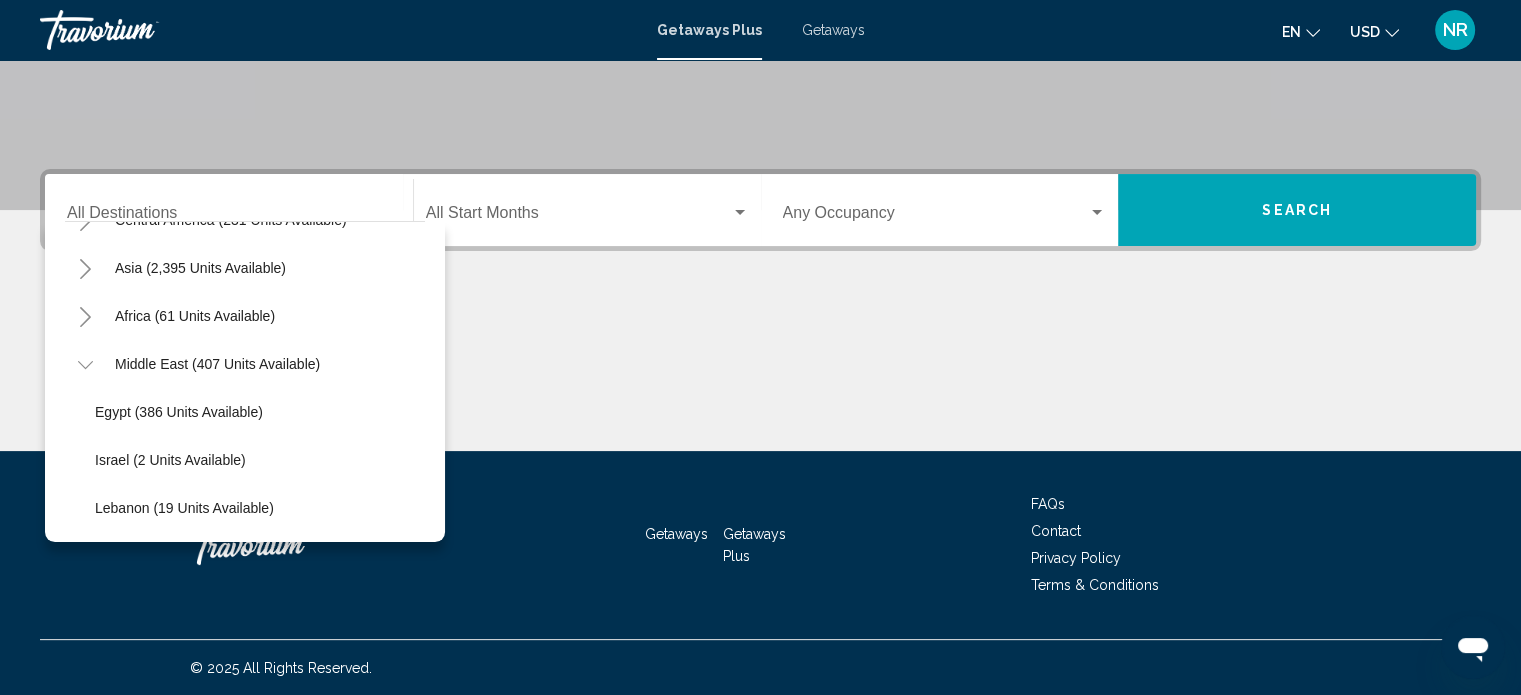 click 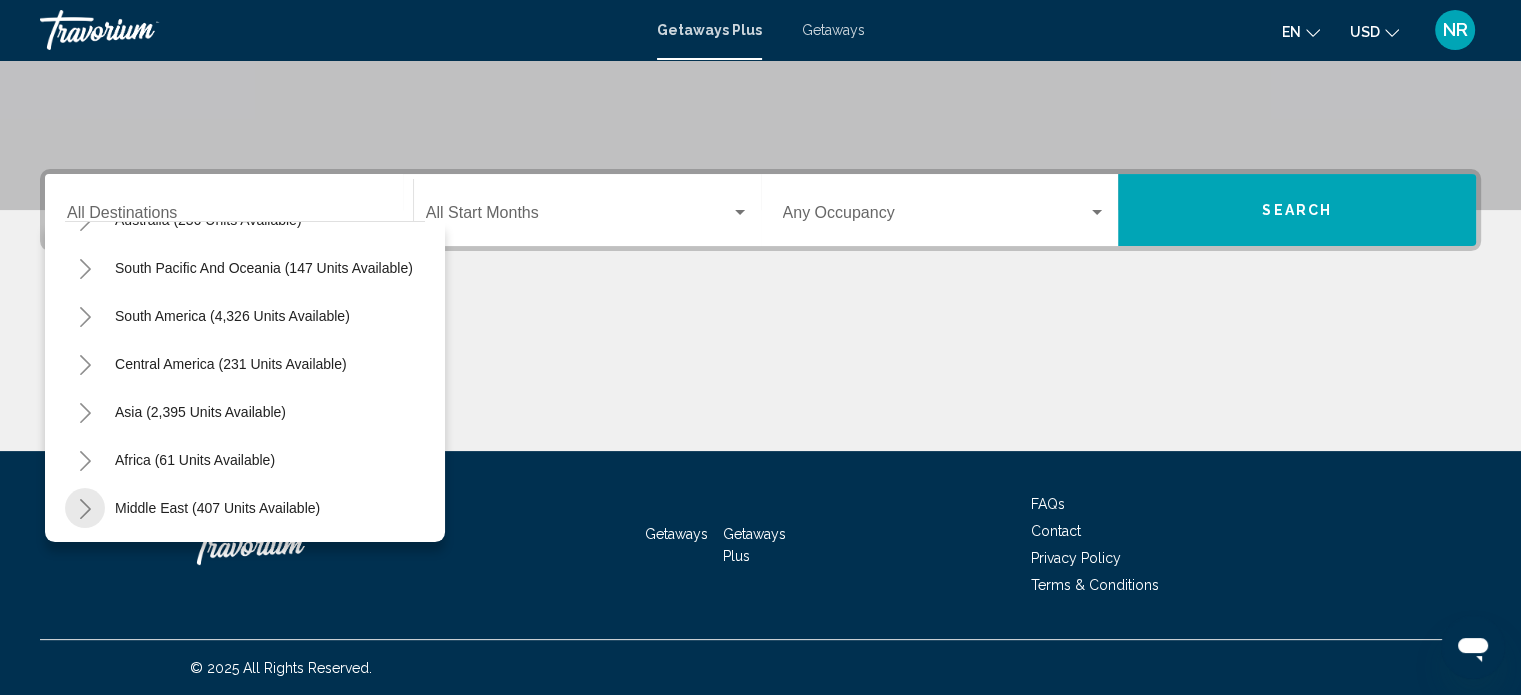 scroll, scrollTop: 339, scrollLeft: 0, axis: vertical 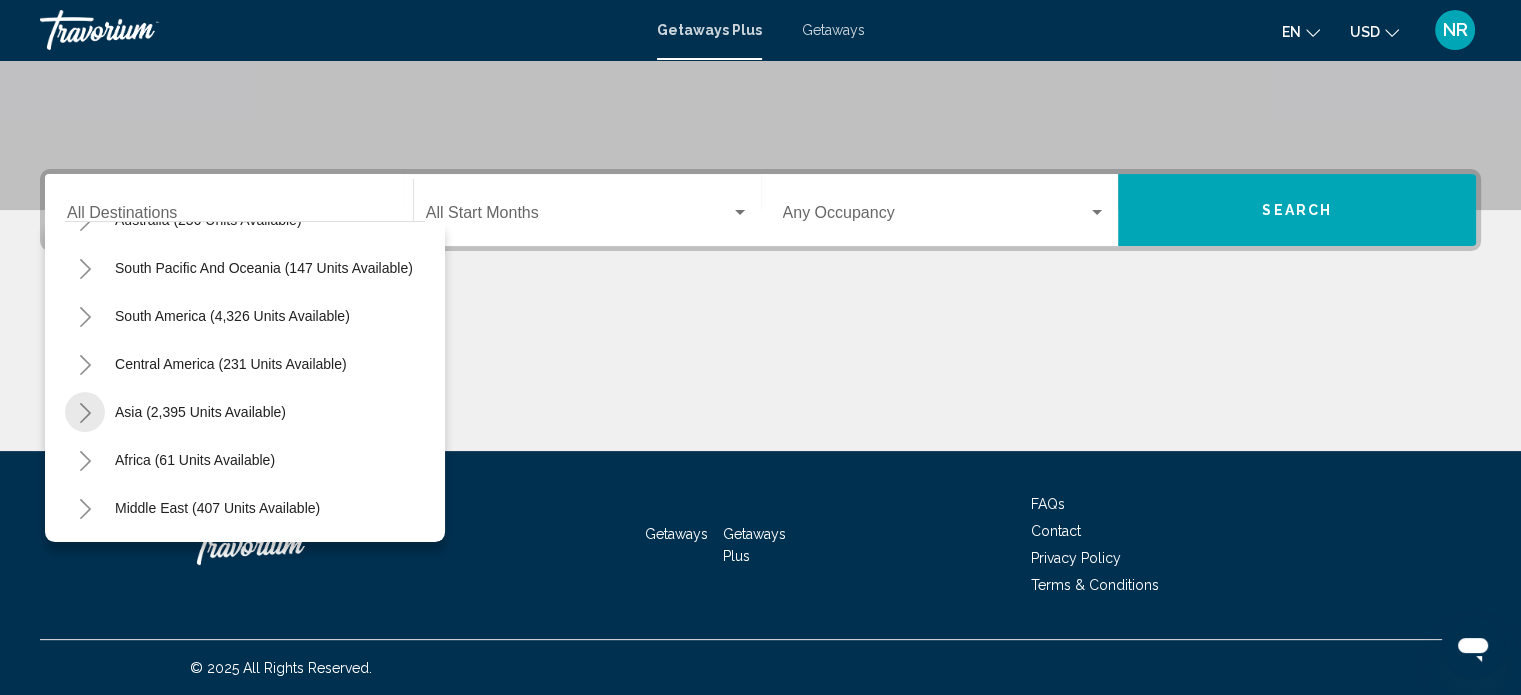 click 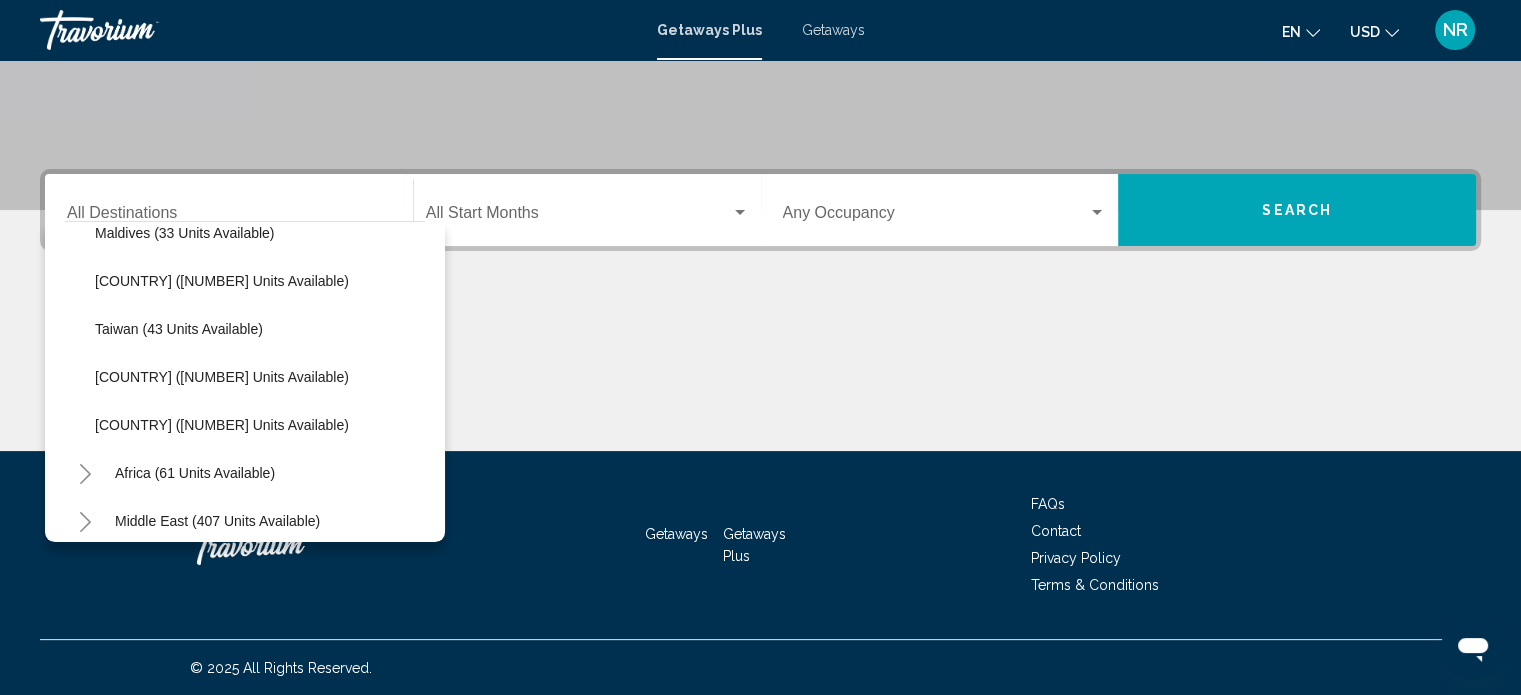 scroll, scrollTop: 819, scrollLeft: 0, axis: vertical 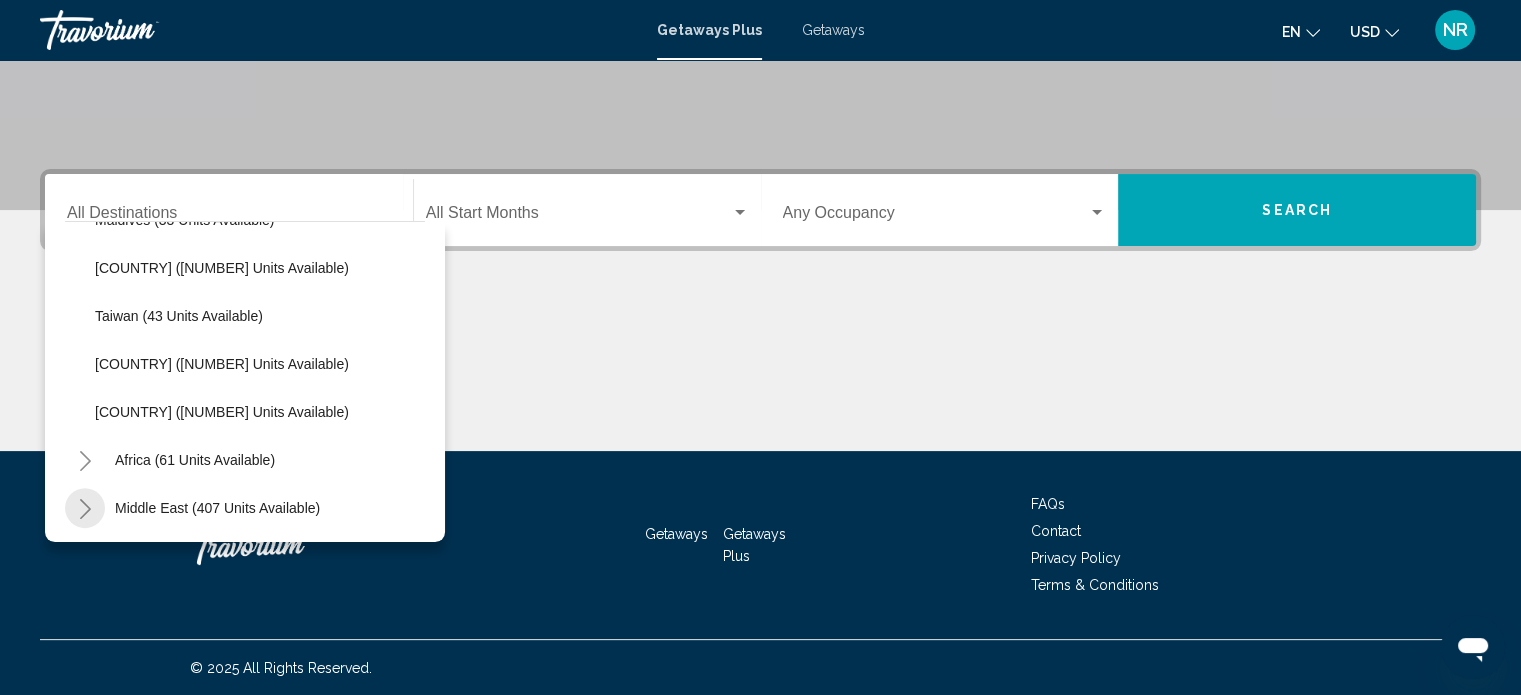 click 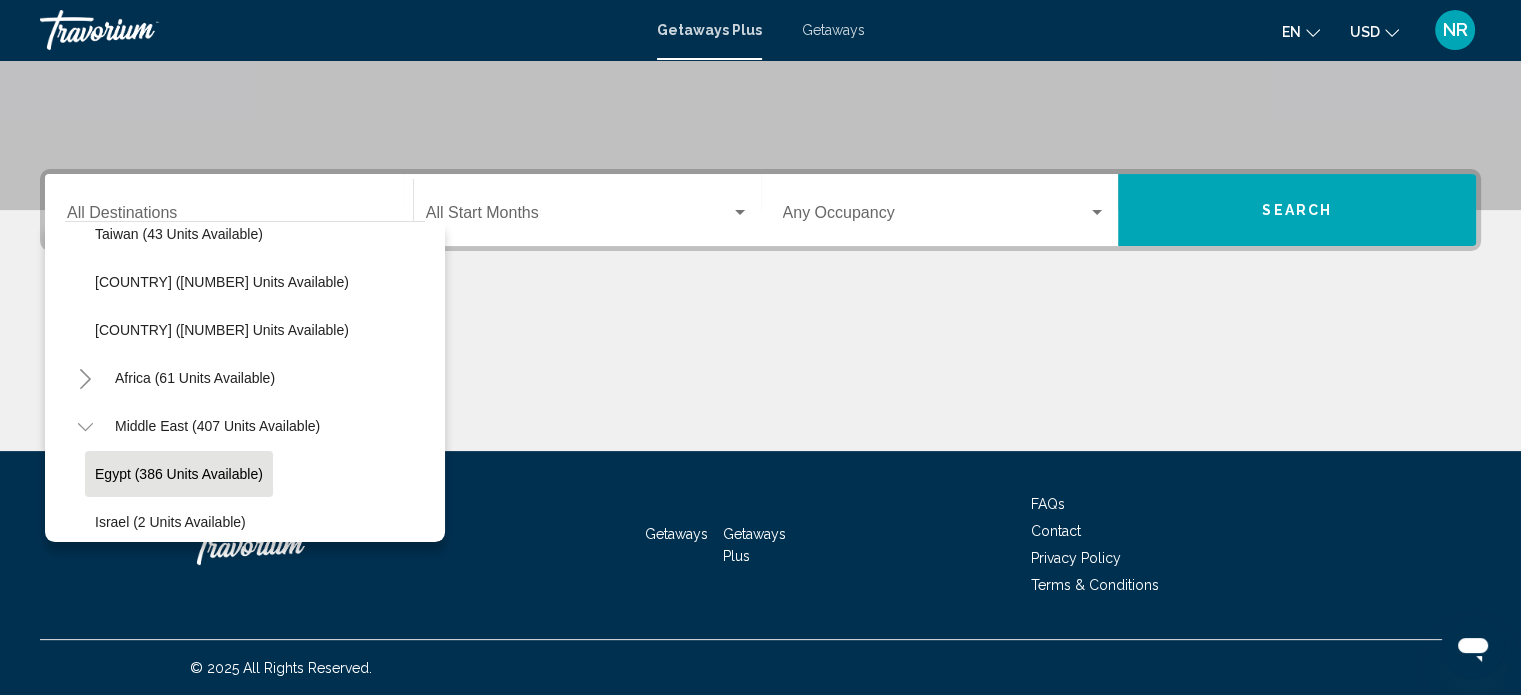 scroll, scrollTop: 963, scrollLeft: 0, axis: vertical 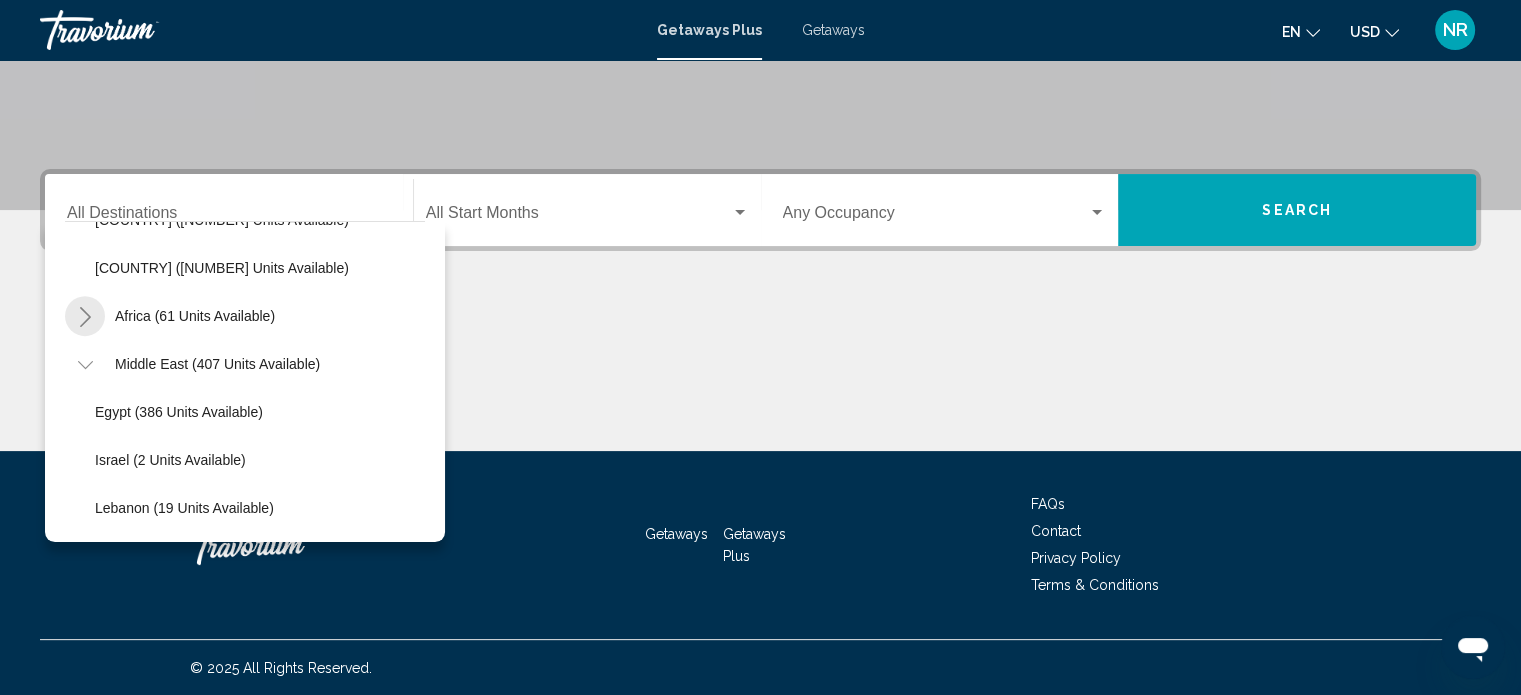 click 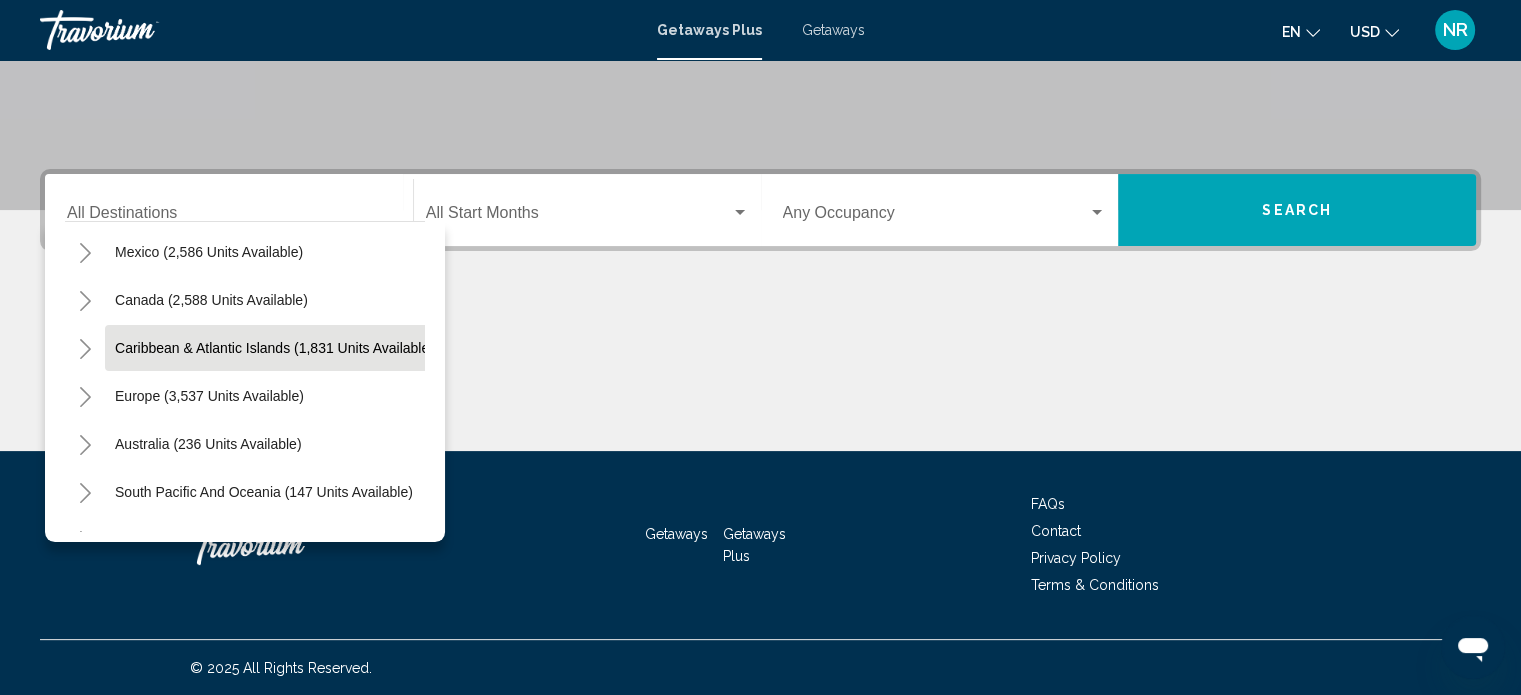 scroll, scrollTop: 200, scrollLeft: 0, axis: vertical 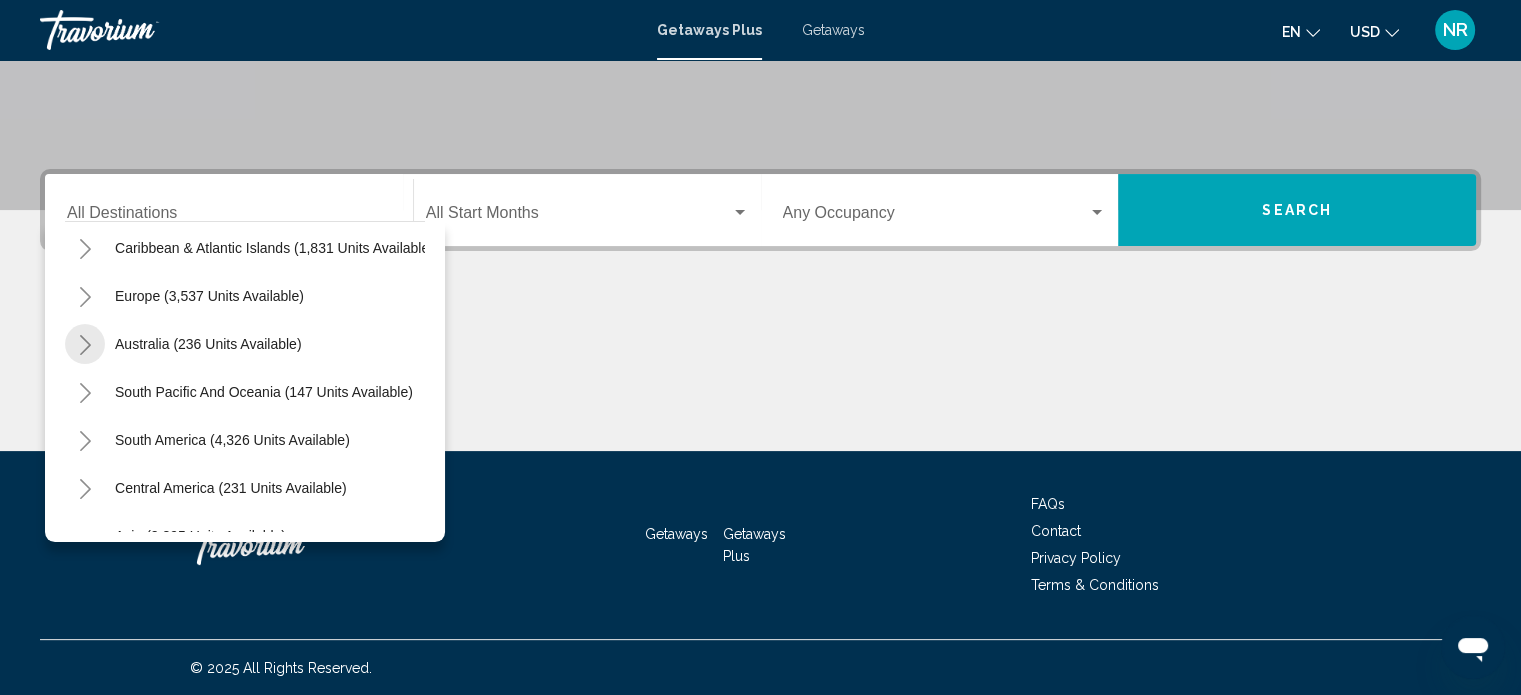 click 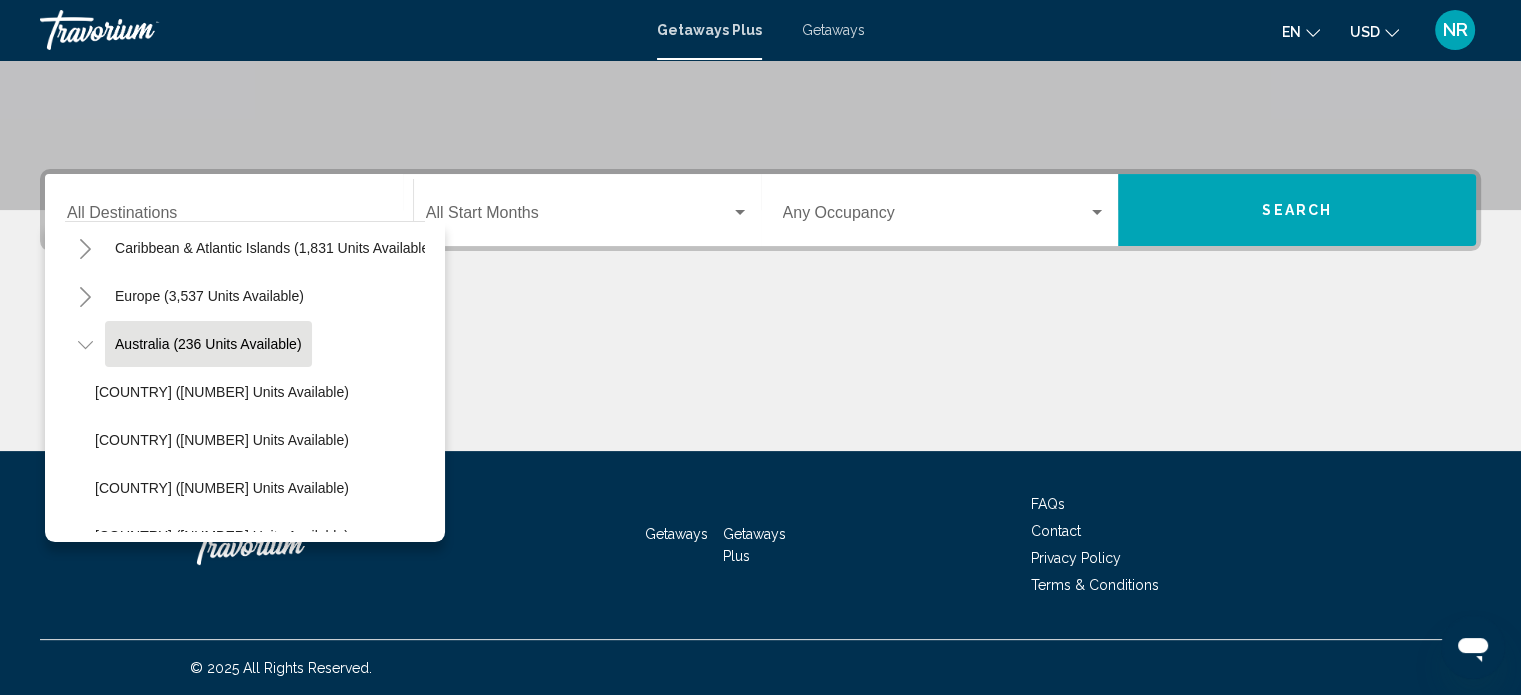 scroll, scrollTop: 300, scrollLeft: 0, axis: vertical 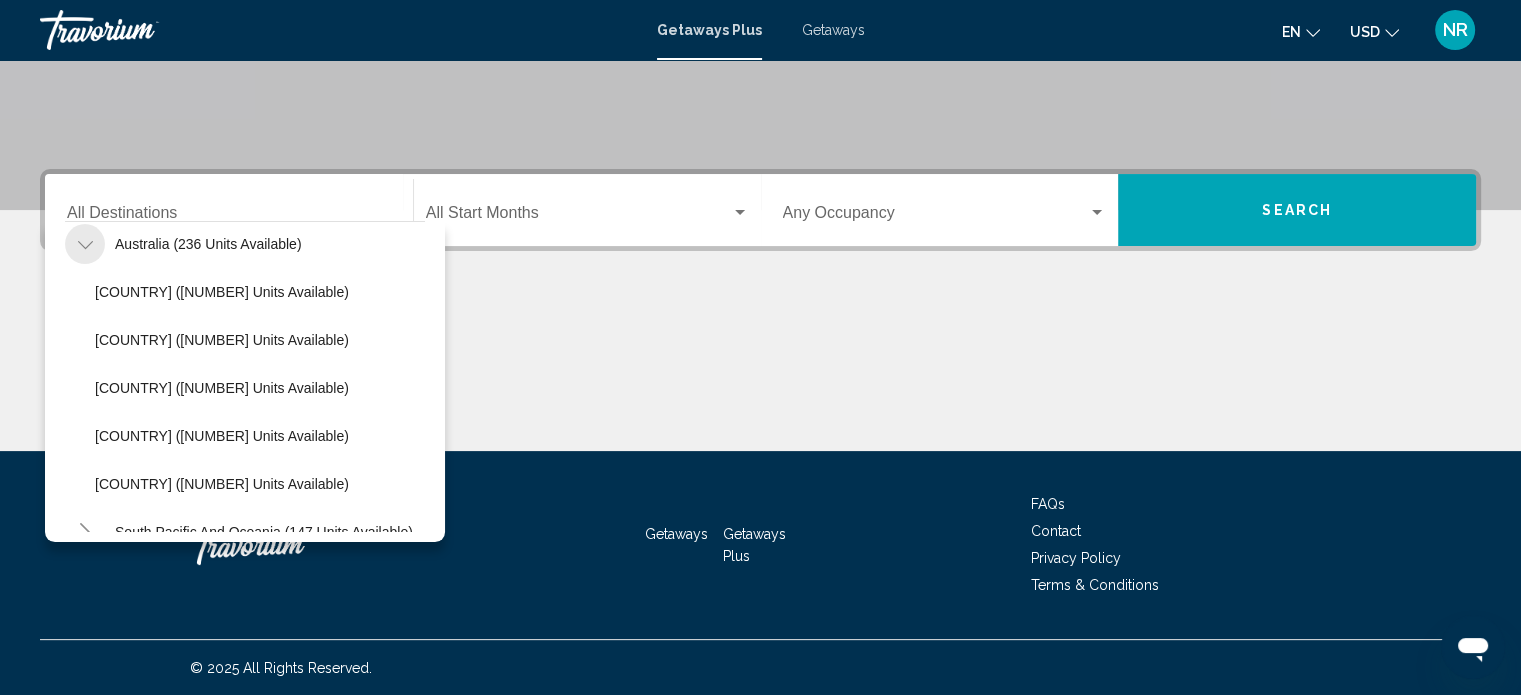 click 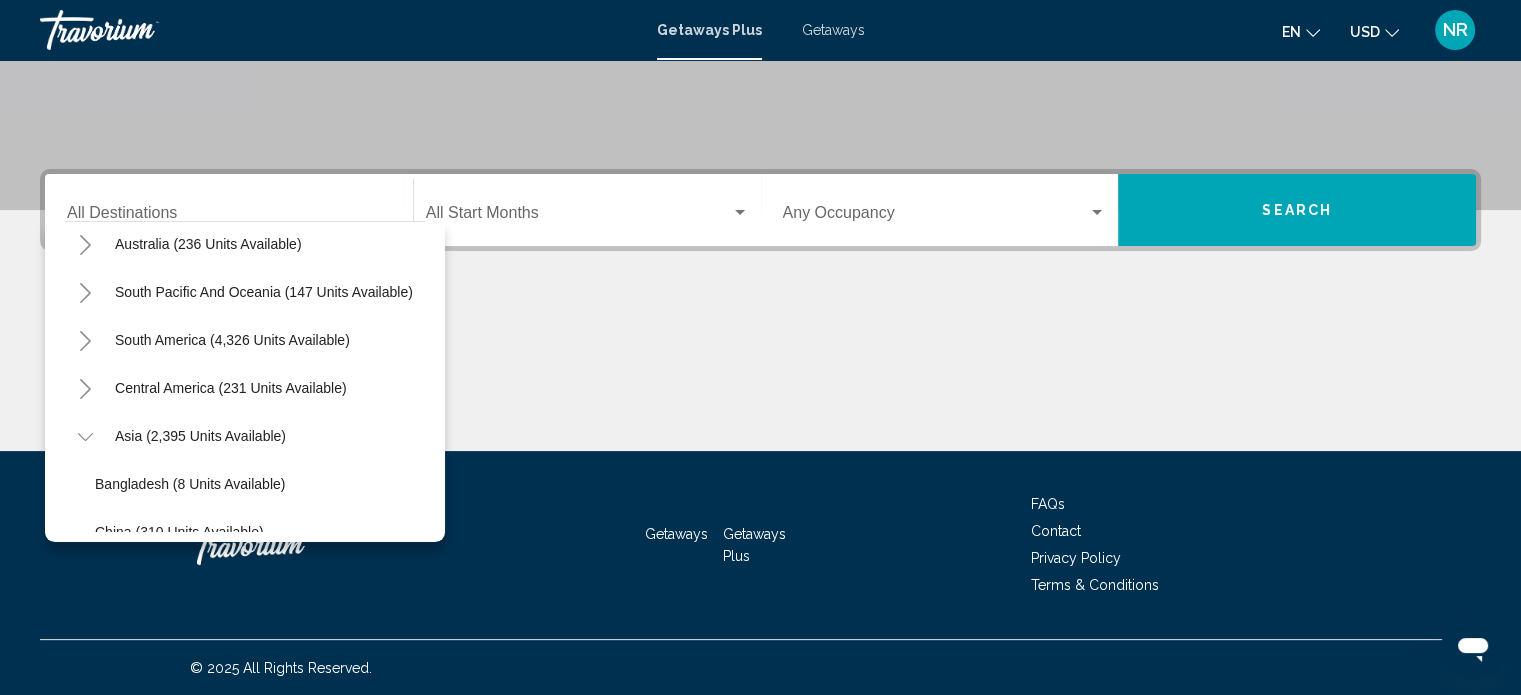 click 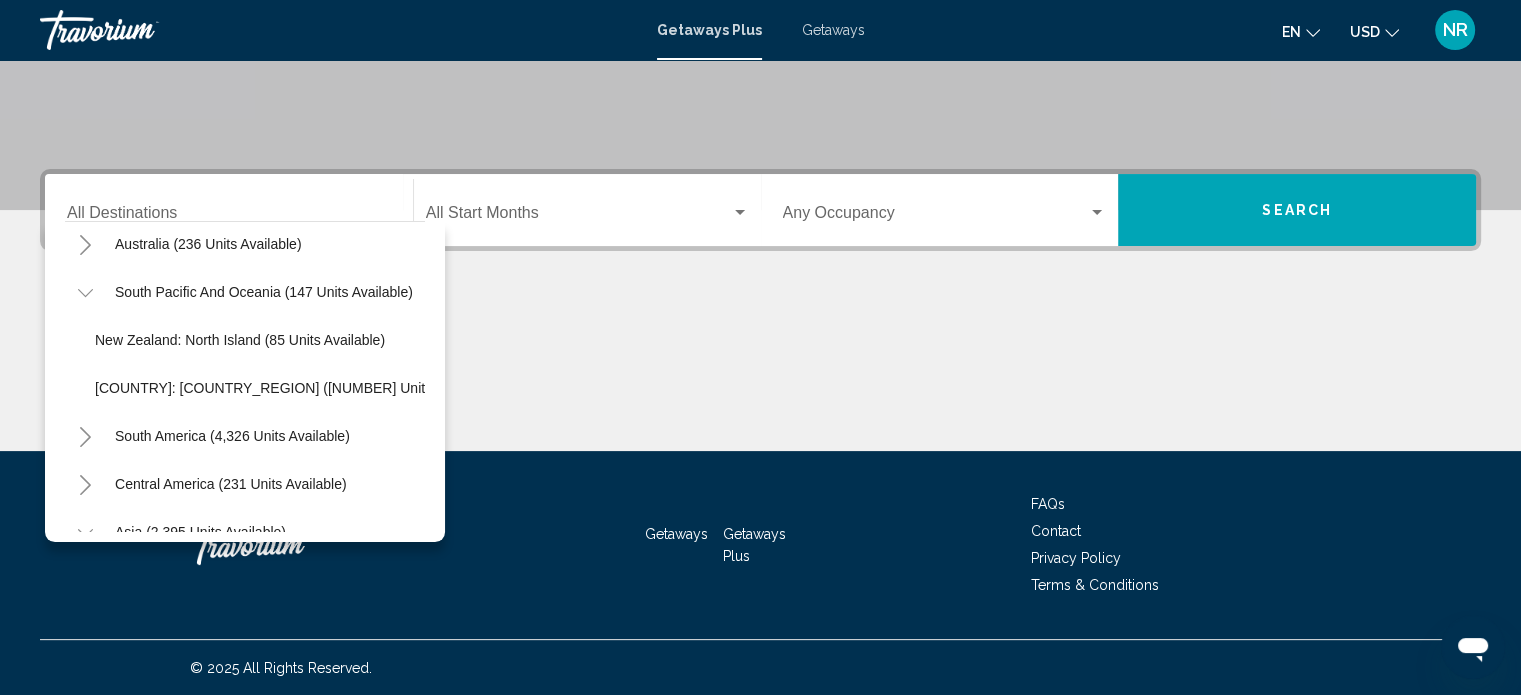 click 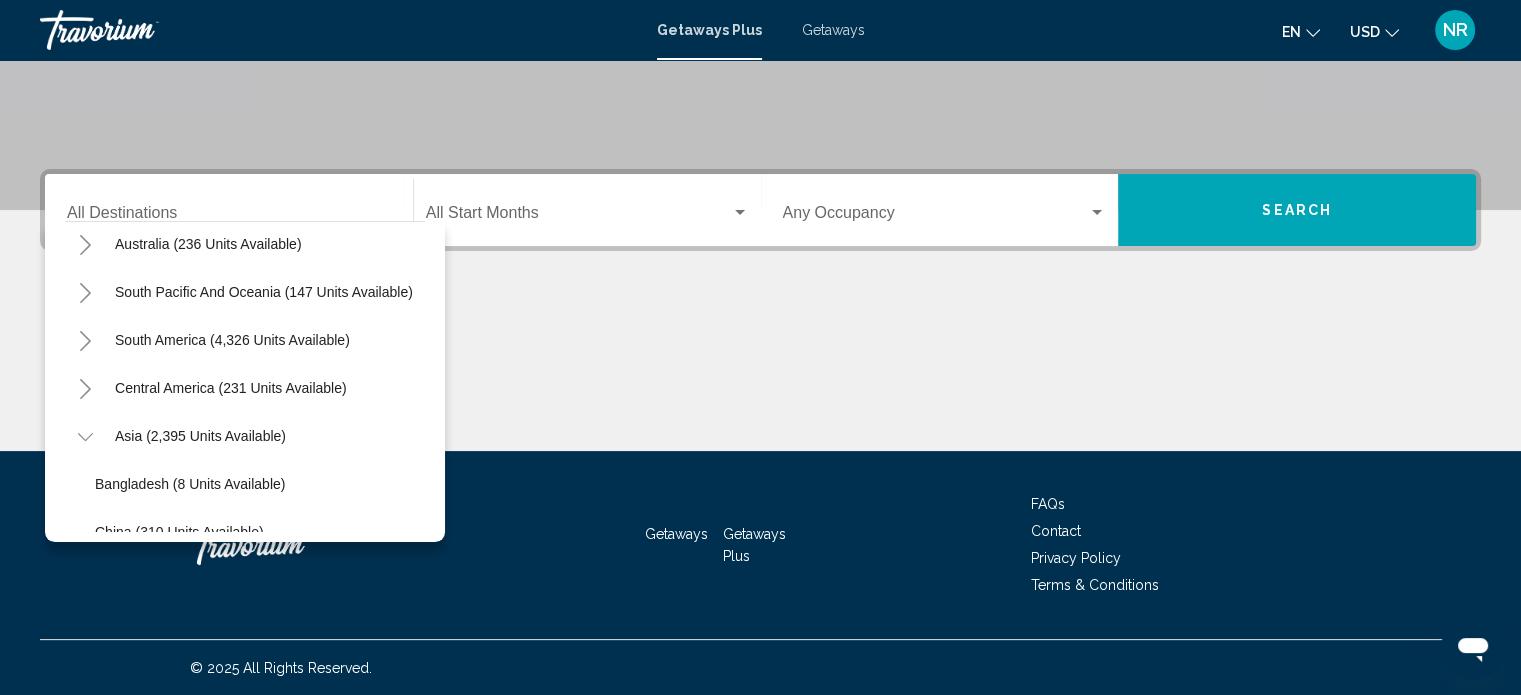 click 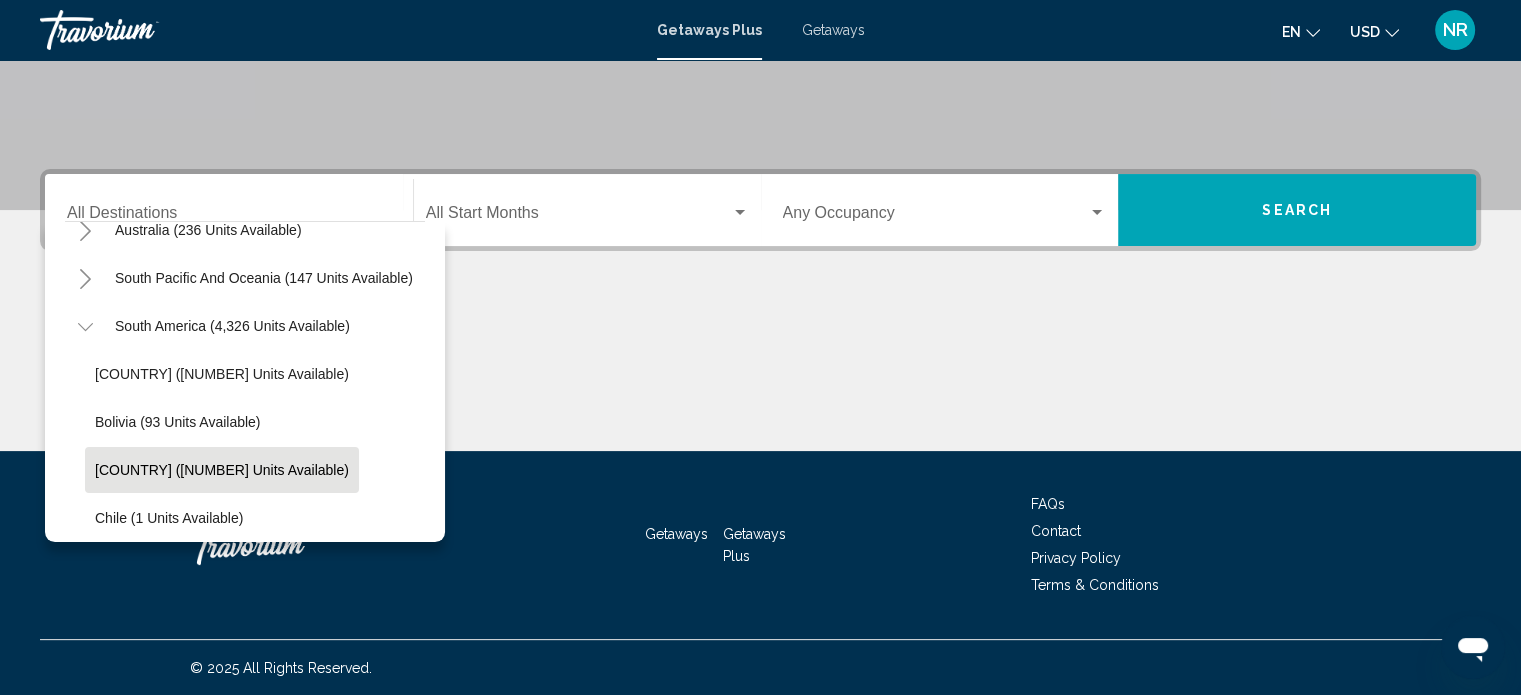 scroll, scrollTop: 300, scrollLeft: 0, axis: vertical 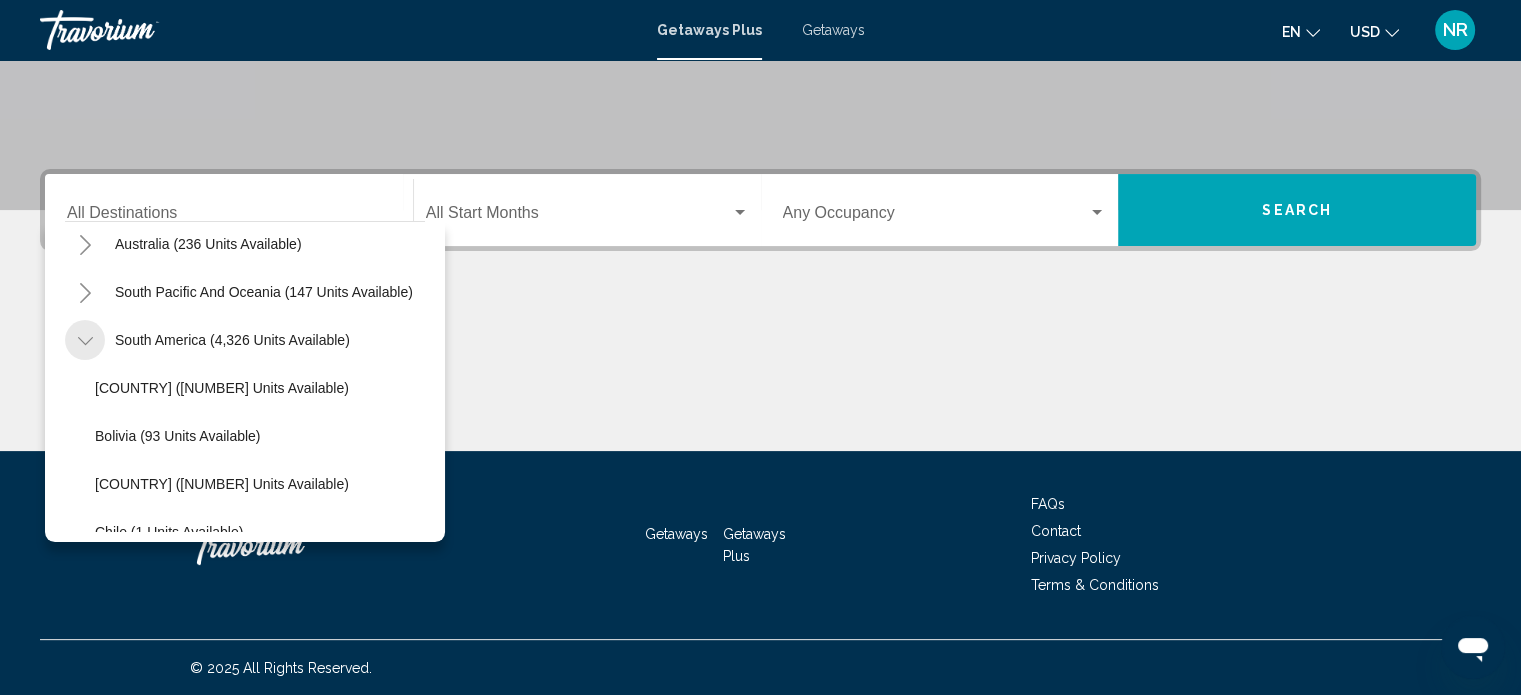 click 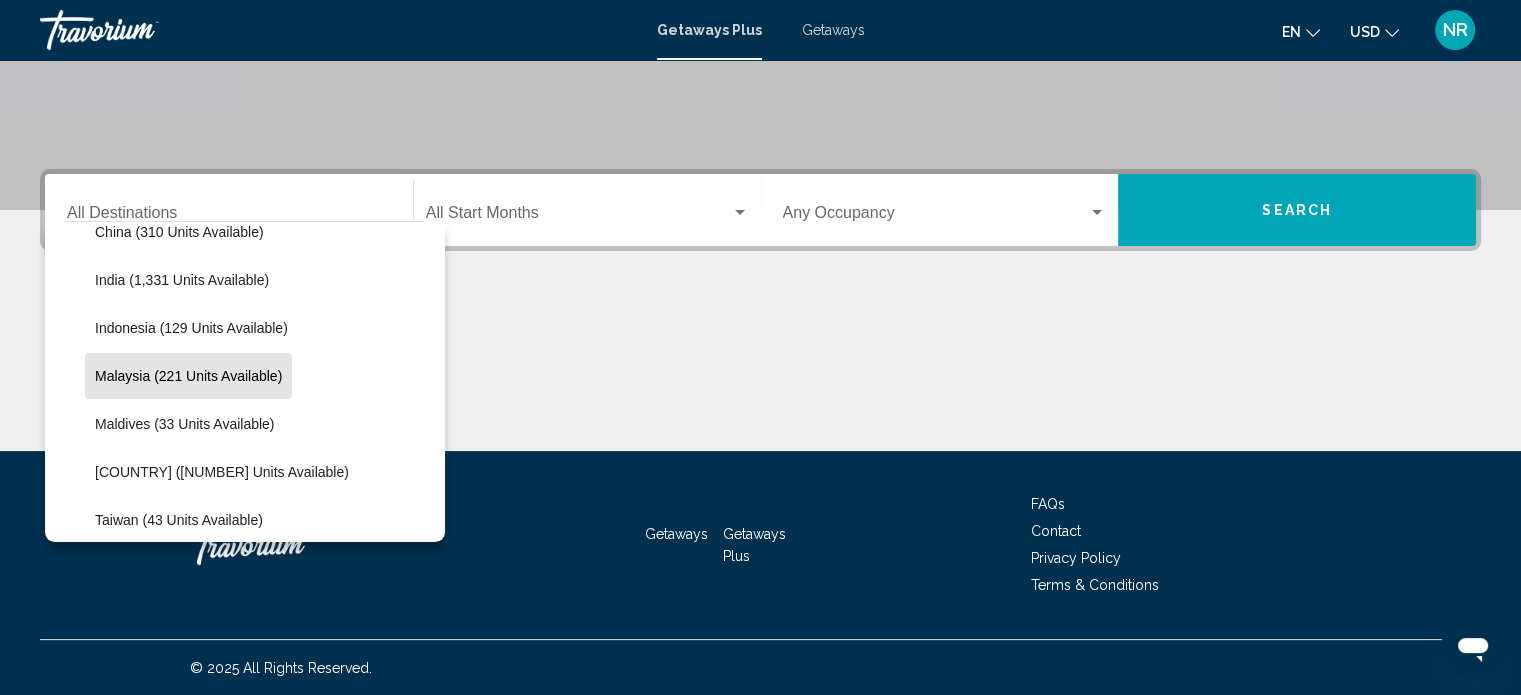 scroll, scrollTop: 300, scrollLeft: 0, axis: vertical 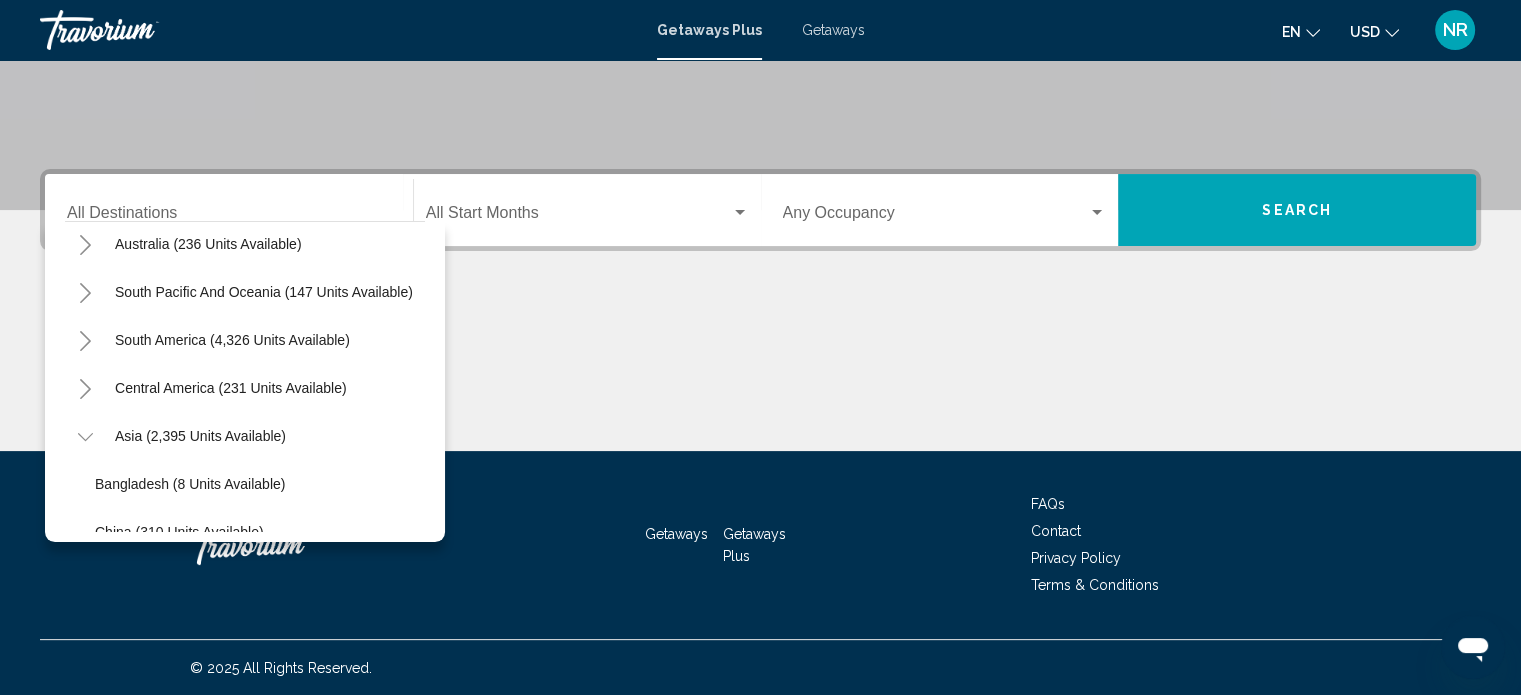 click 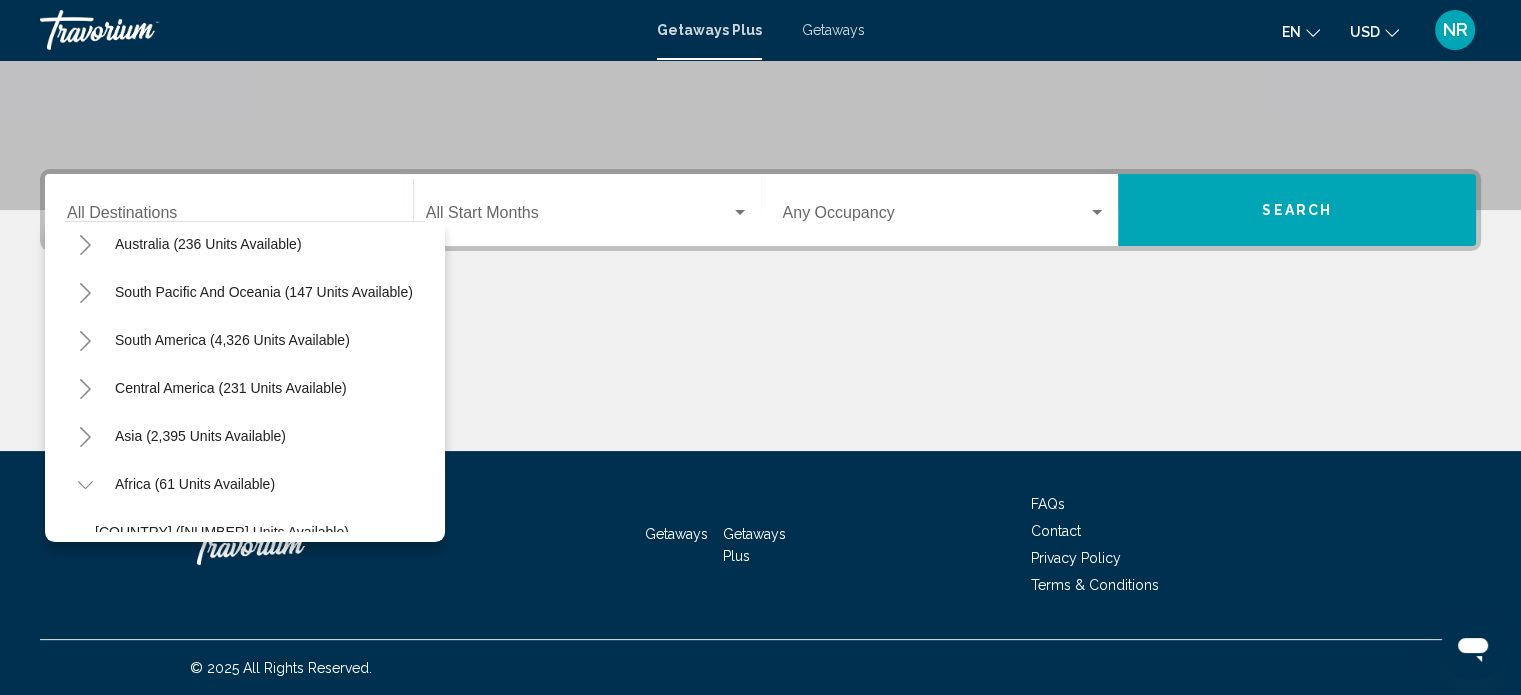 click 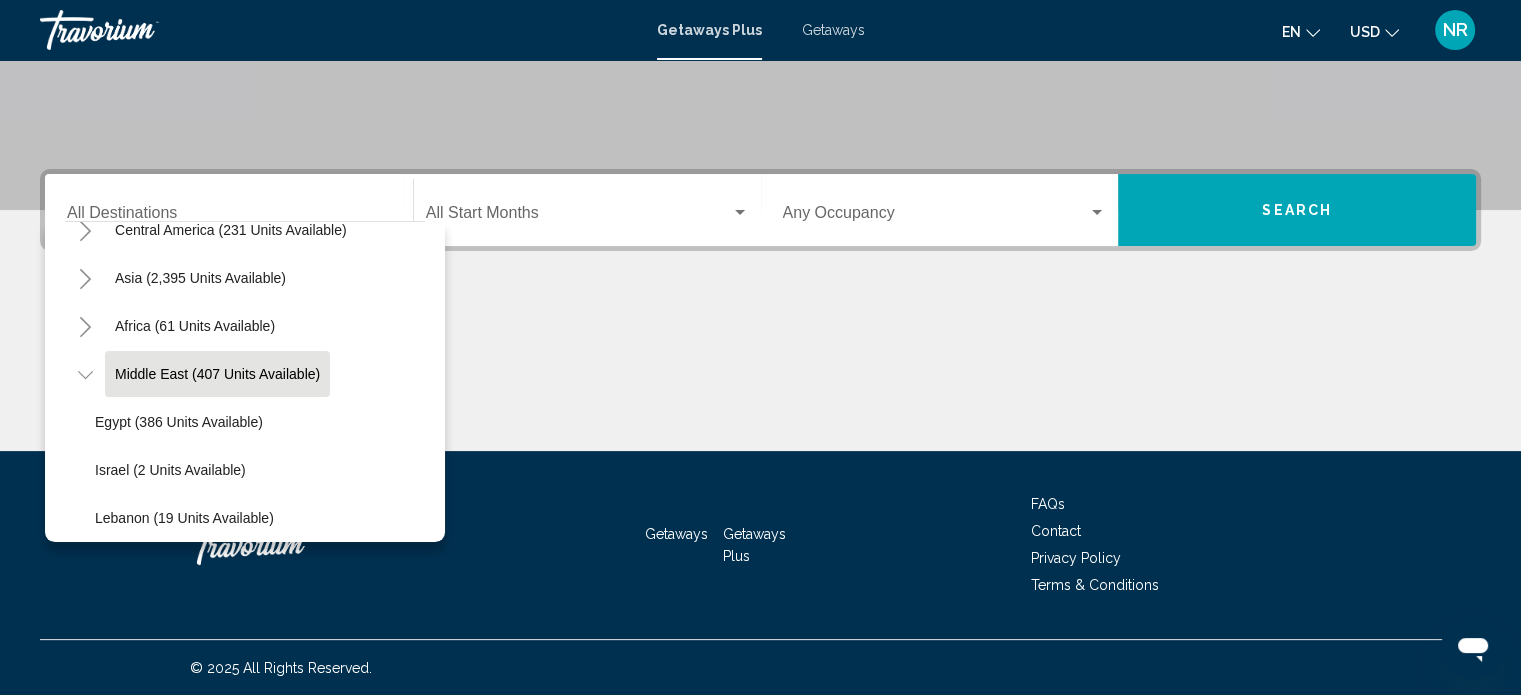 scroll, scrollTop: 483, scrollLeft: 0, axis: vertical 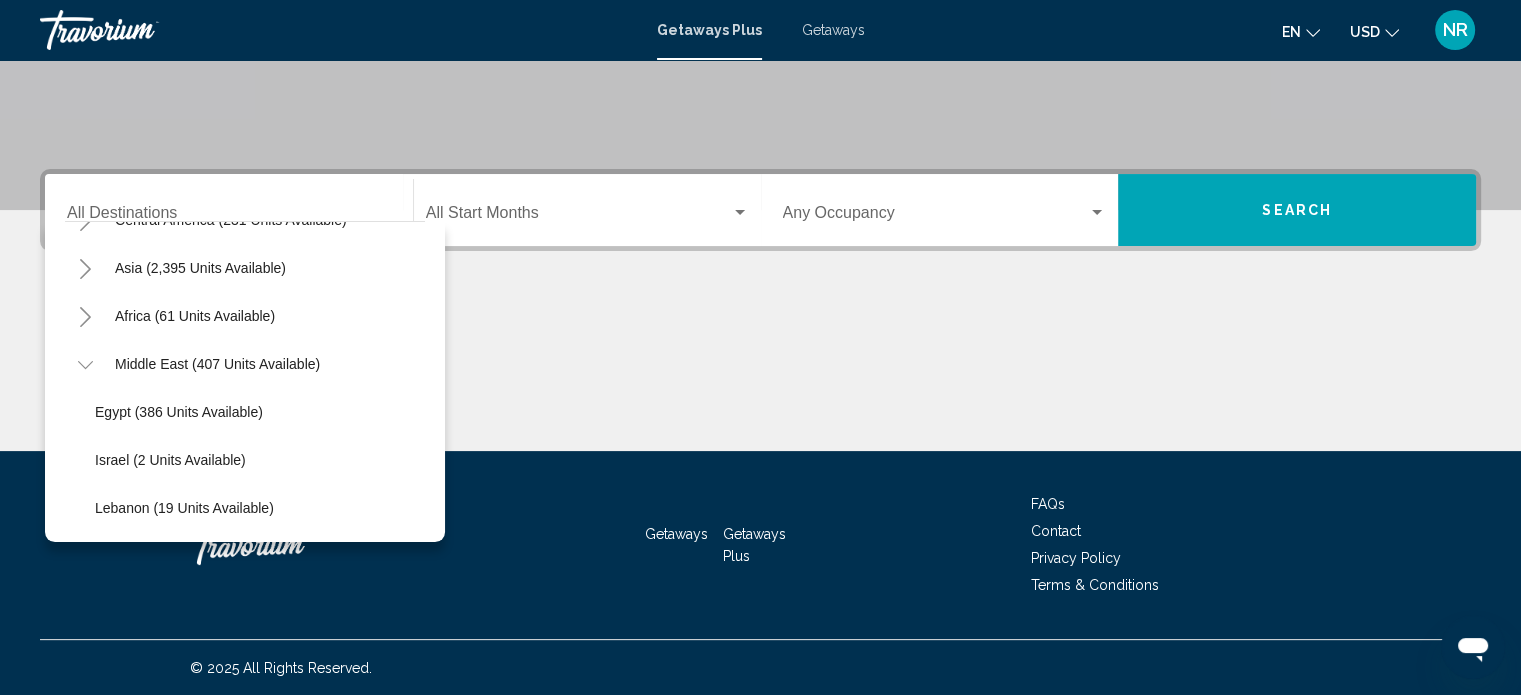 click 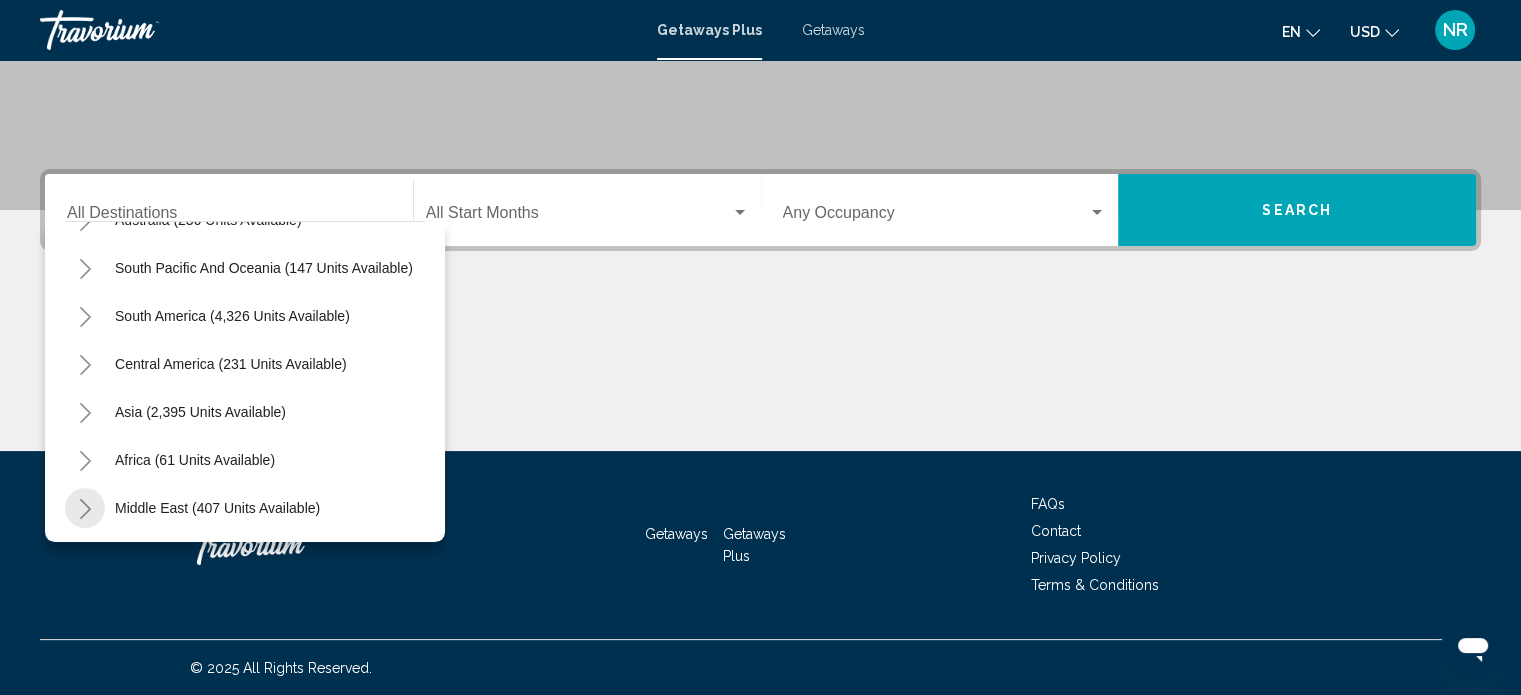 scroll, scrollTop: 339, scrollLeft: 0, axis: vertical 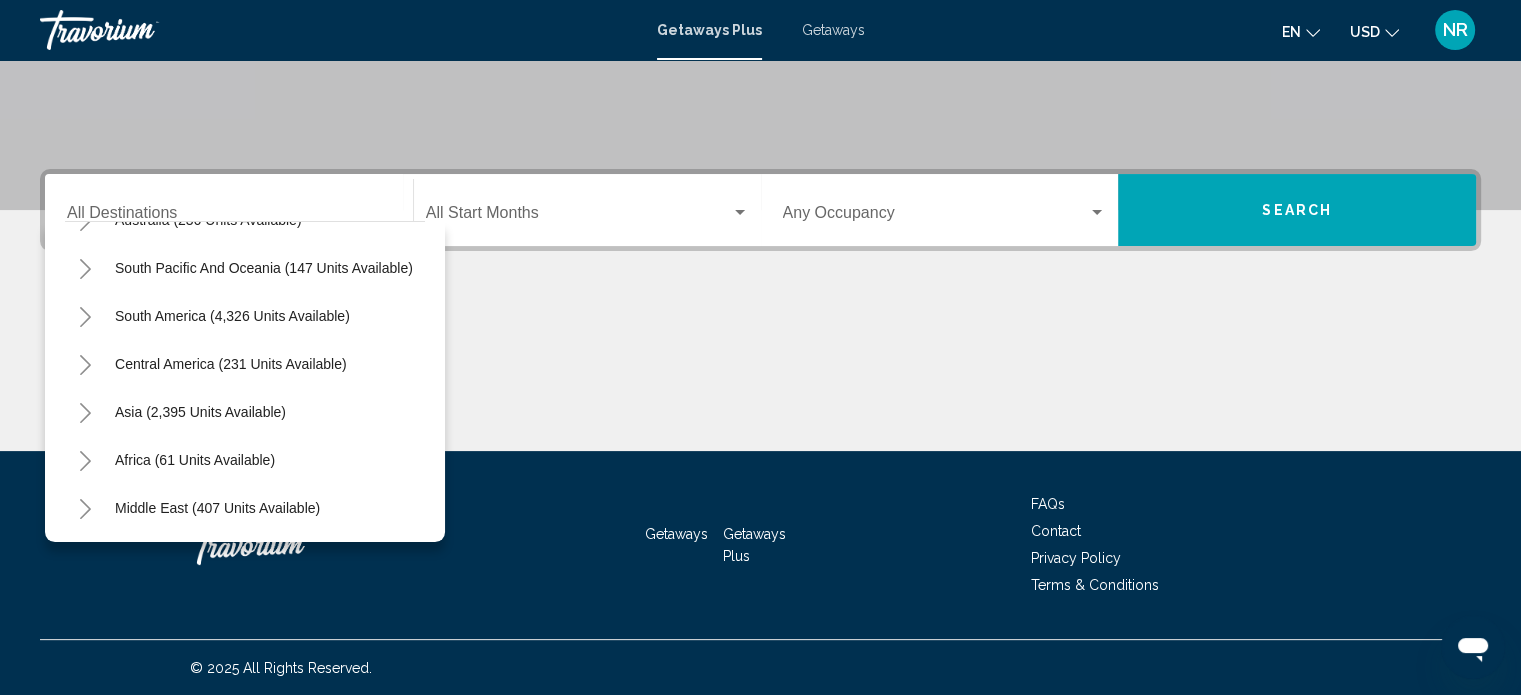 click 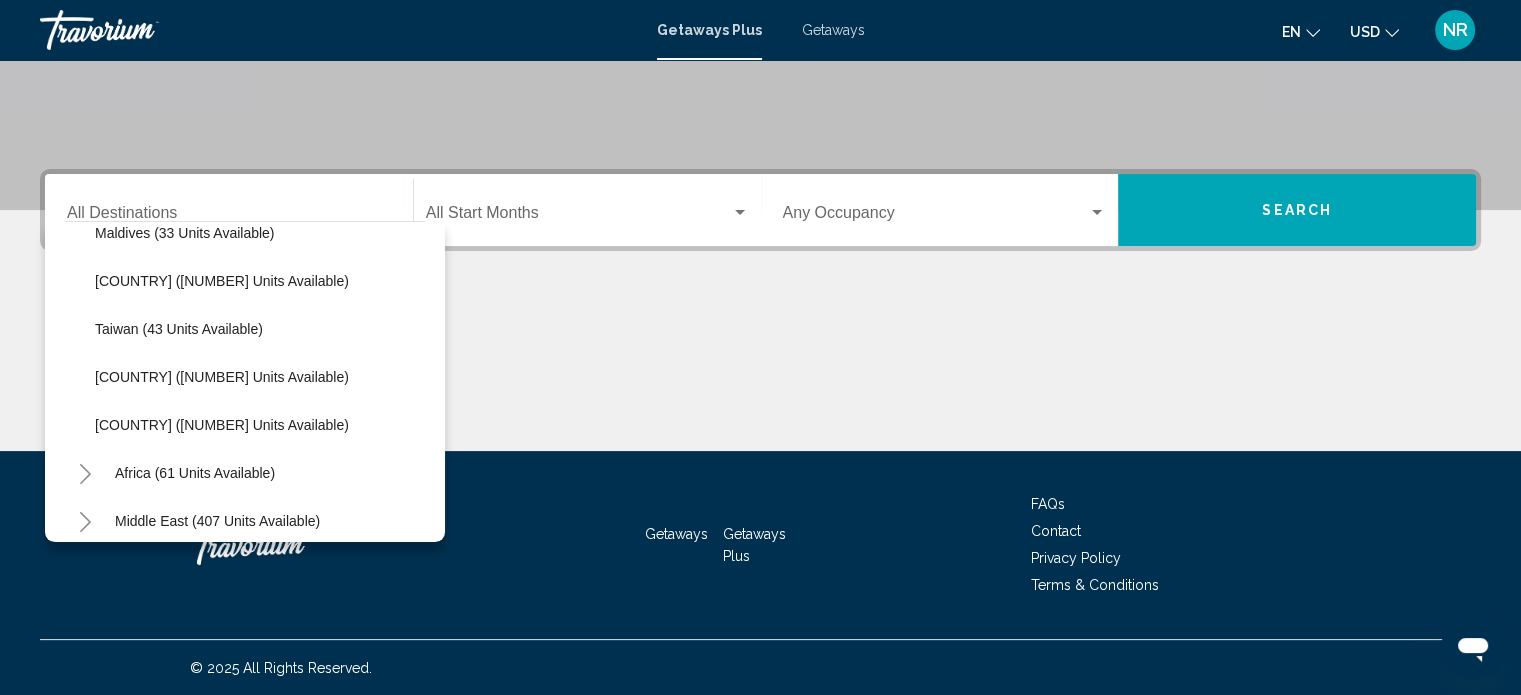 scroll, scrollTop: 819, scrollLeft: 0, axis: vertical 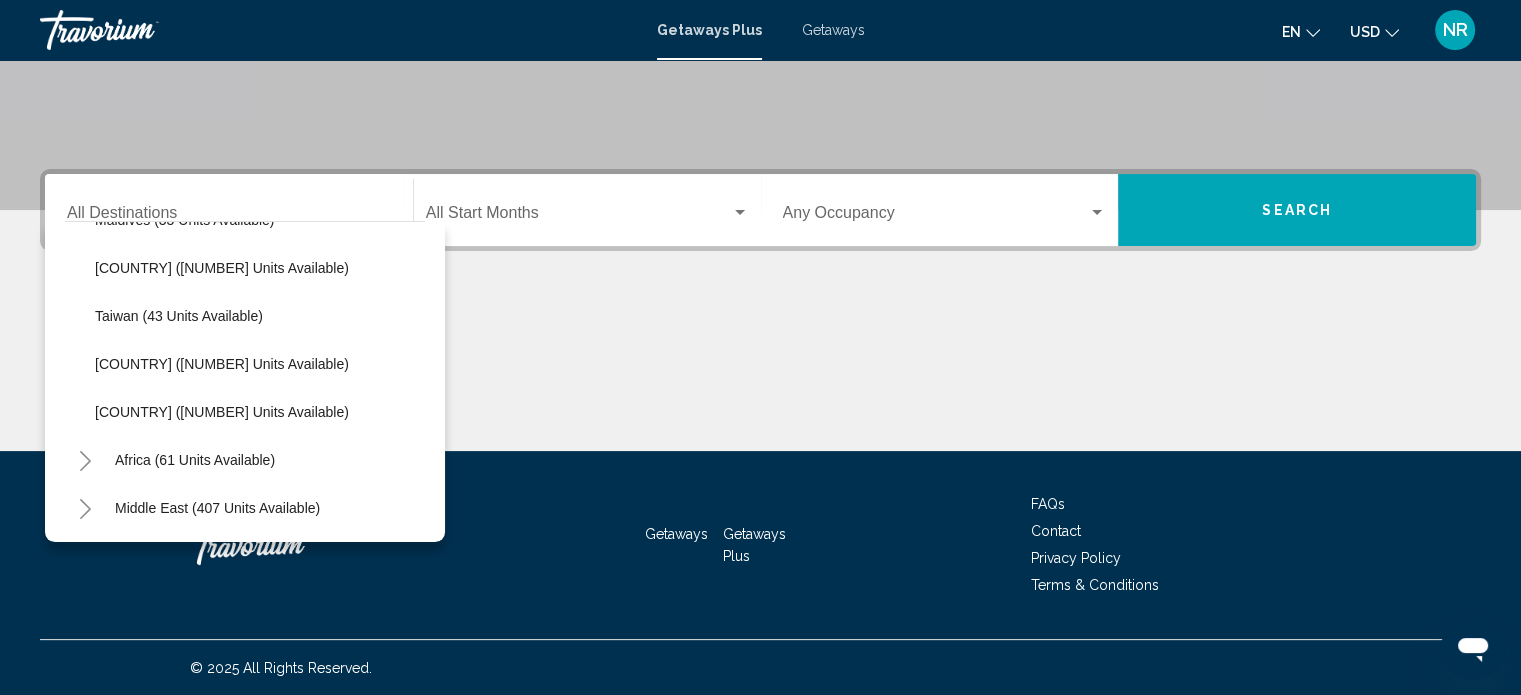 click 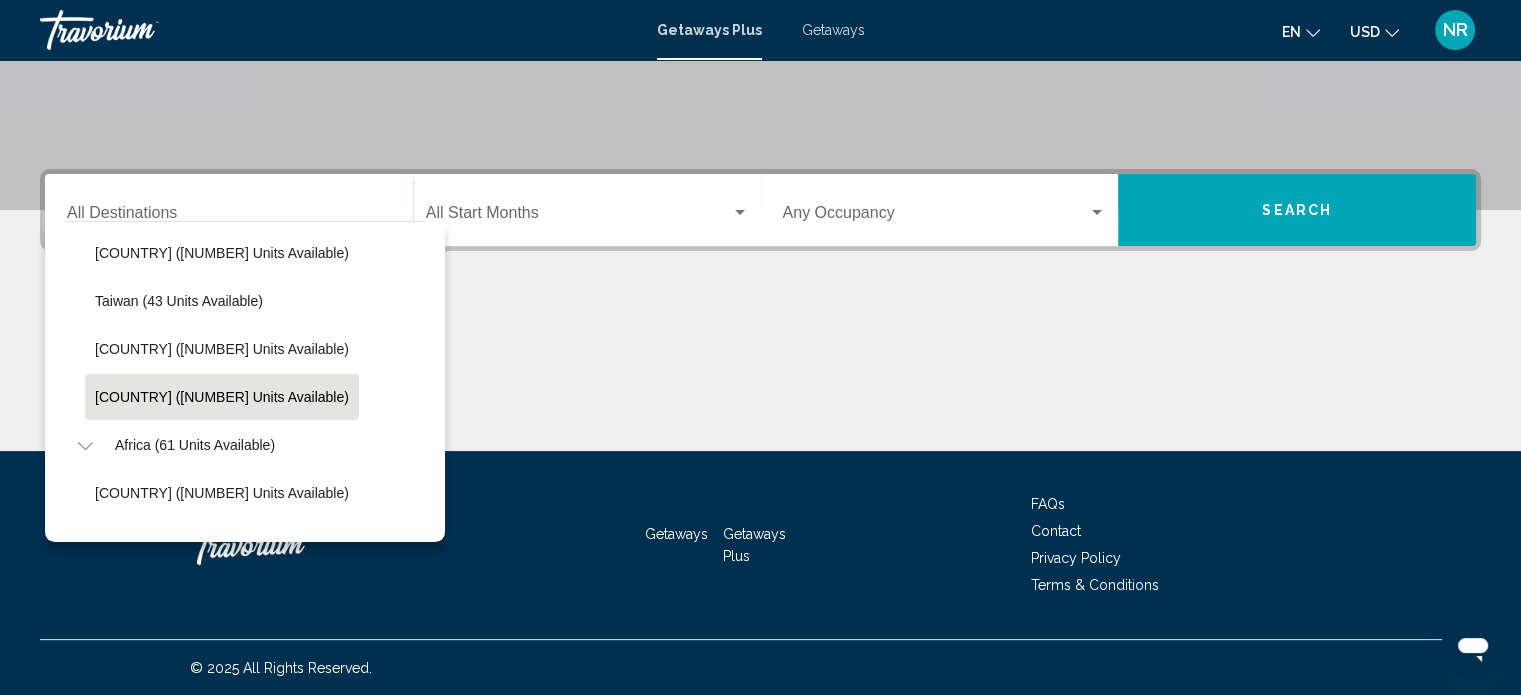 scroll, scrollTop: 915, scrollLeft: 0, axis: vertical 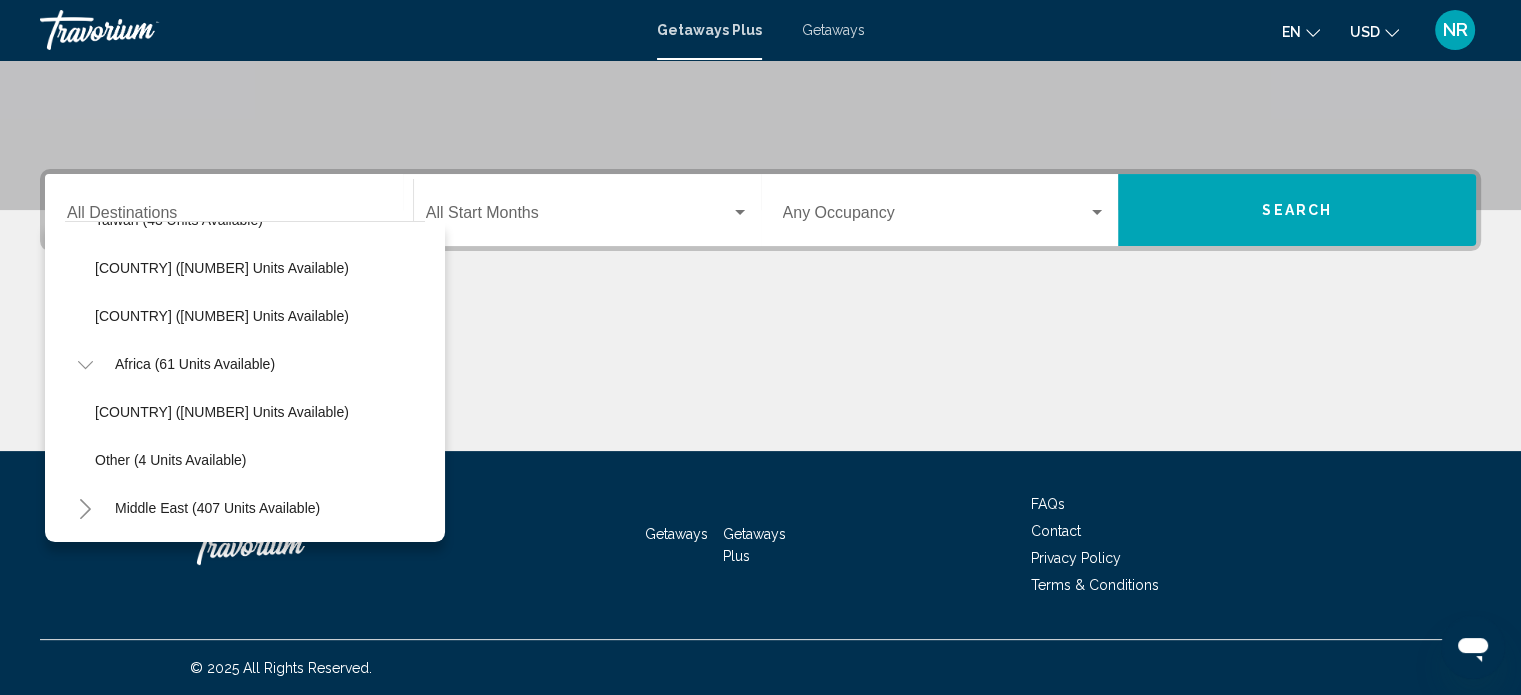 click 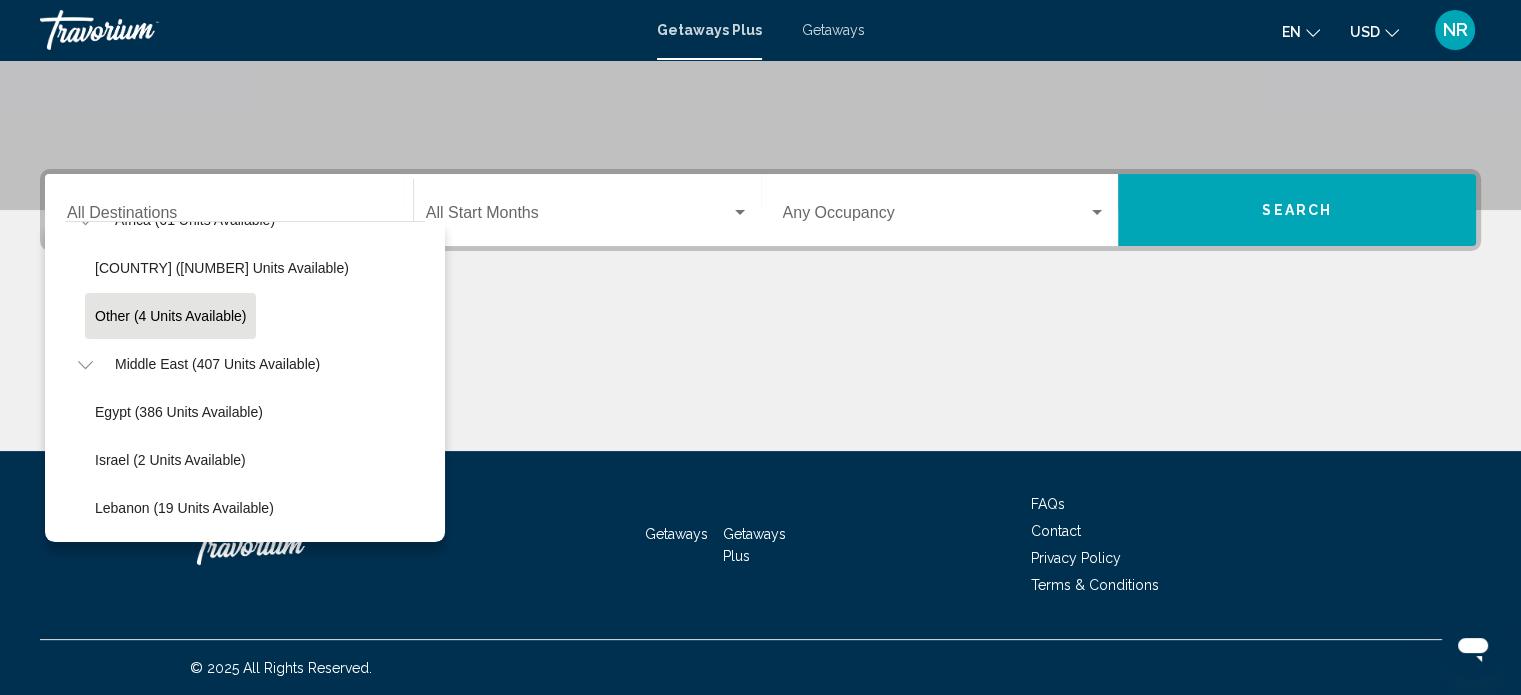scroll, scrollTop: 1059, scrollLeft: 0, axis: vertical 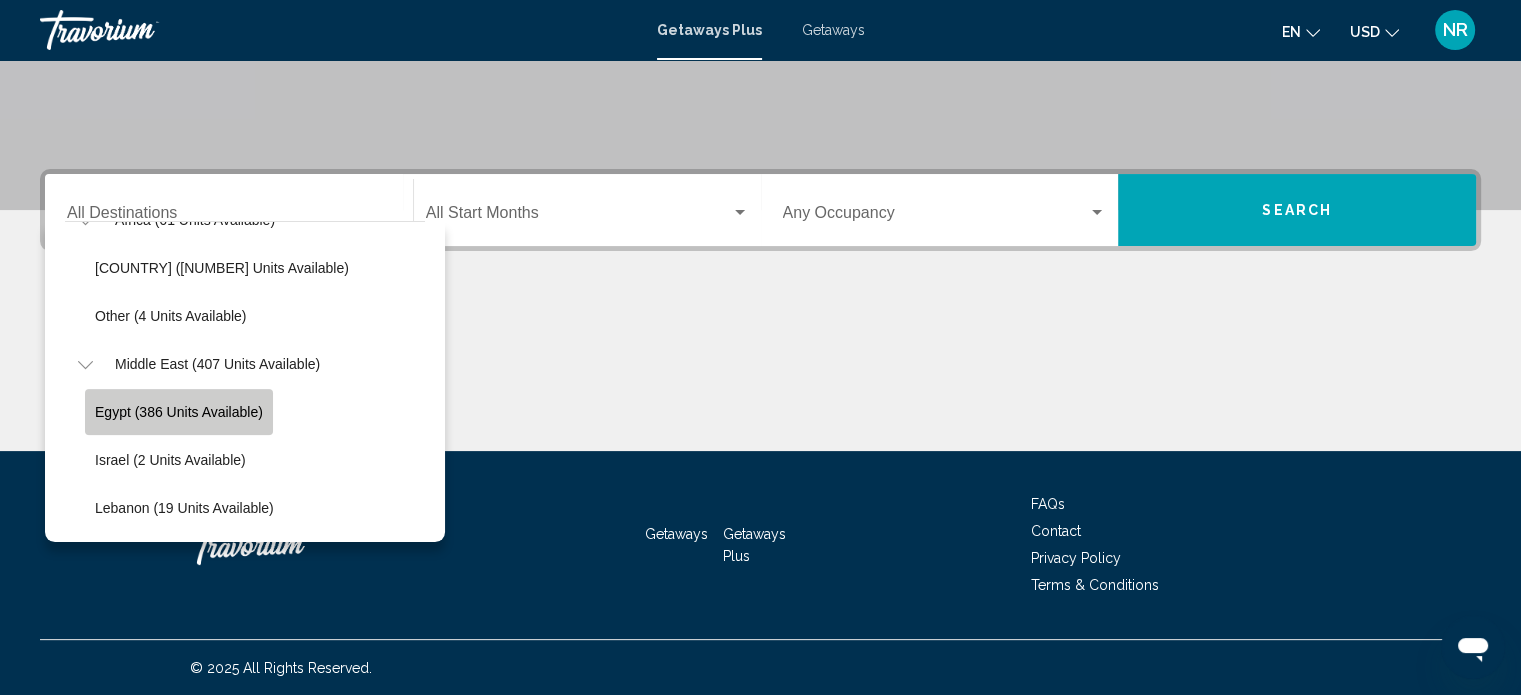 click on "Egypt (386 units available)" 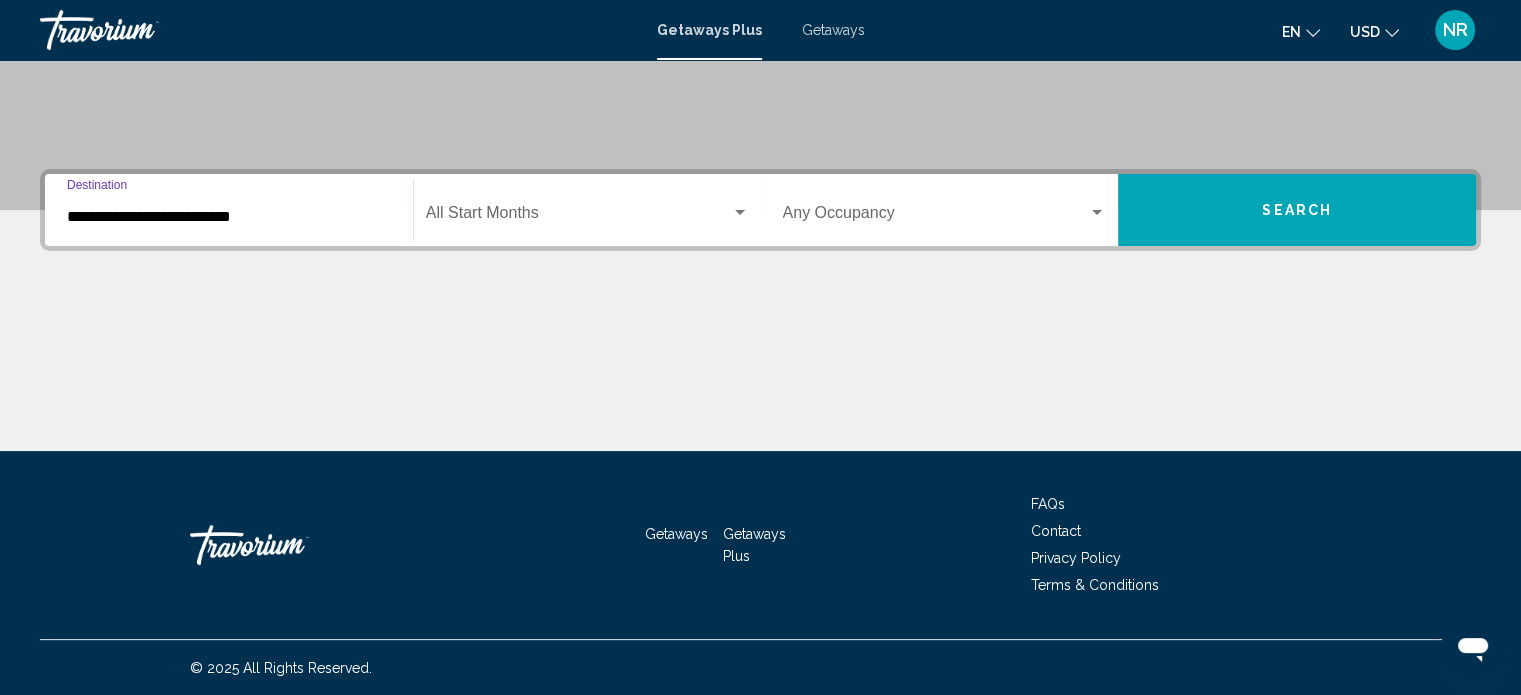 click at bounding box center (578, 217) 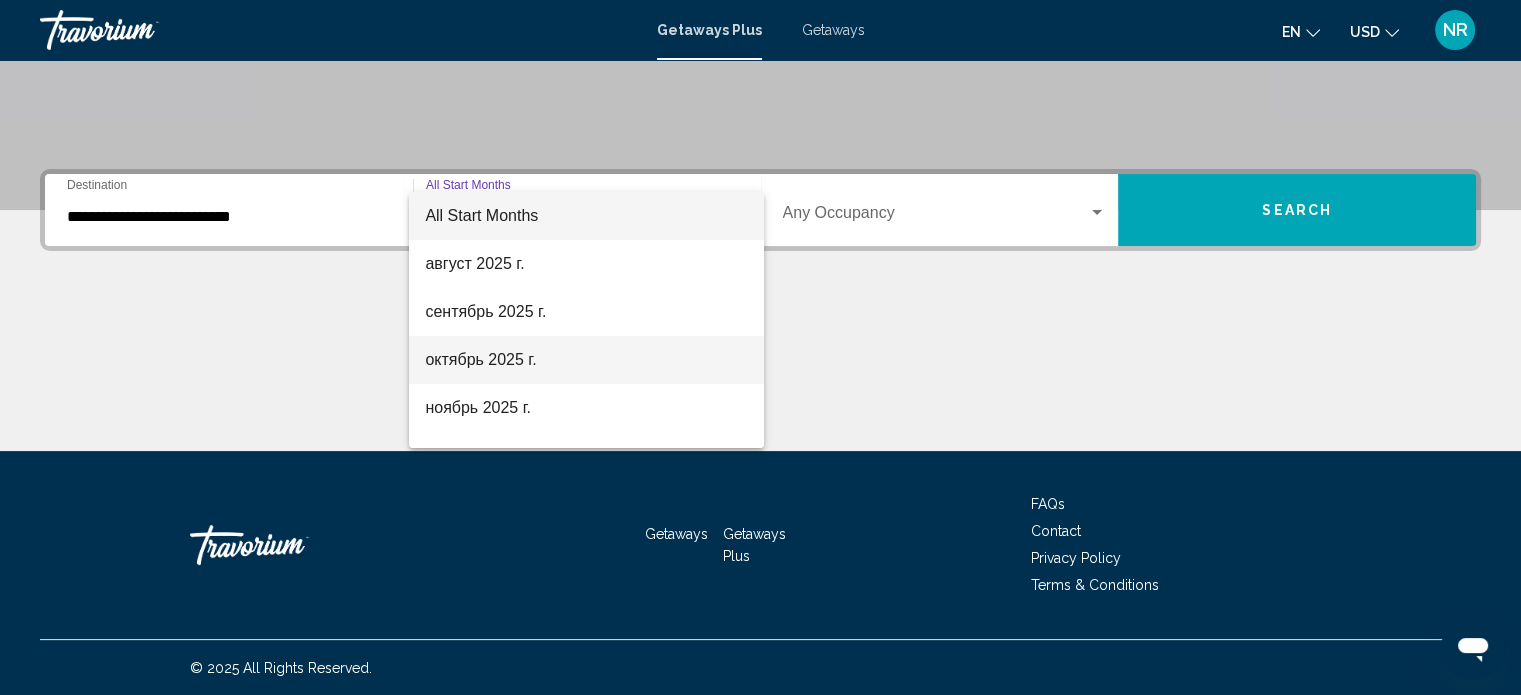 click on "октябрь 2025 г." at bounding box center (586, 360) 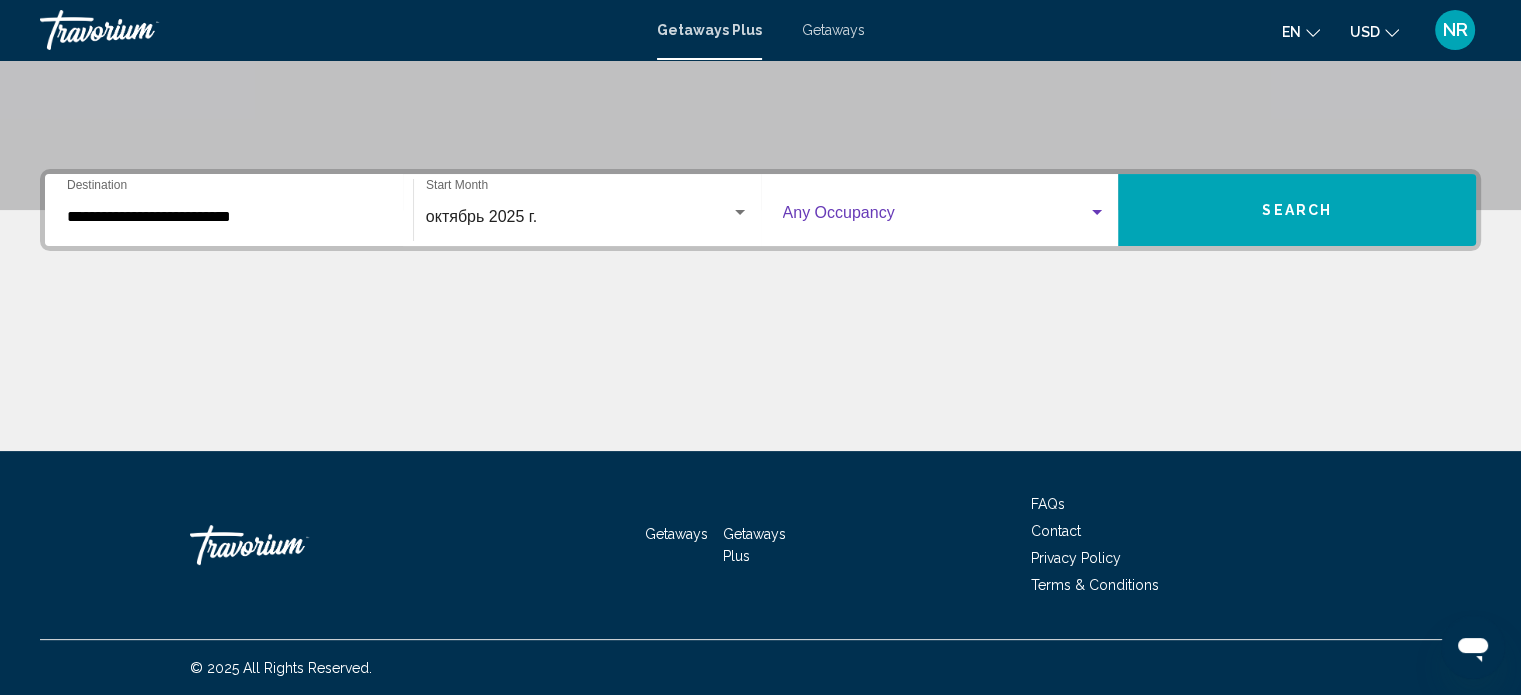 click at bounding box center [936, 217] 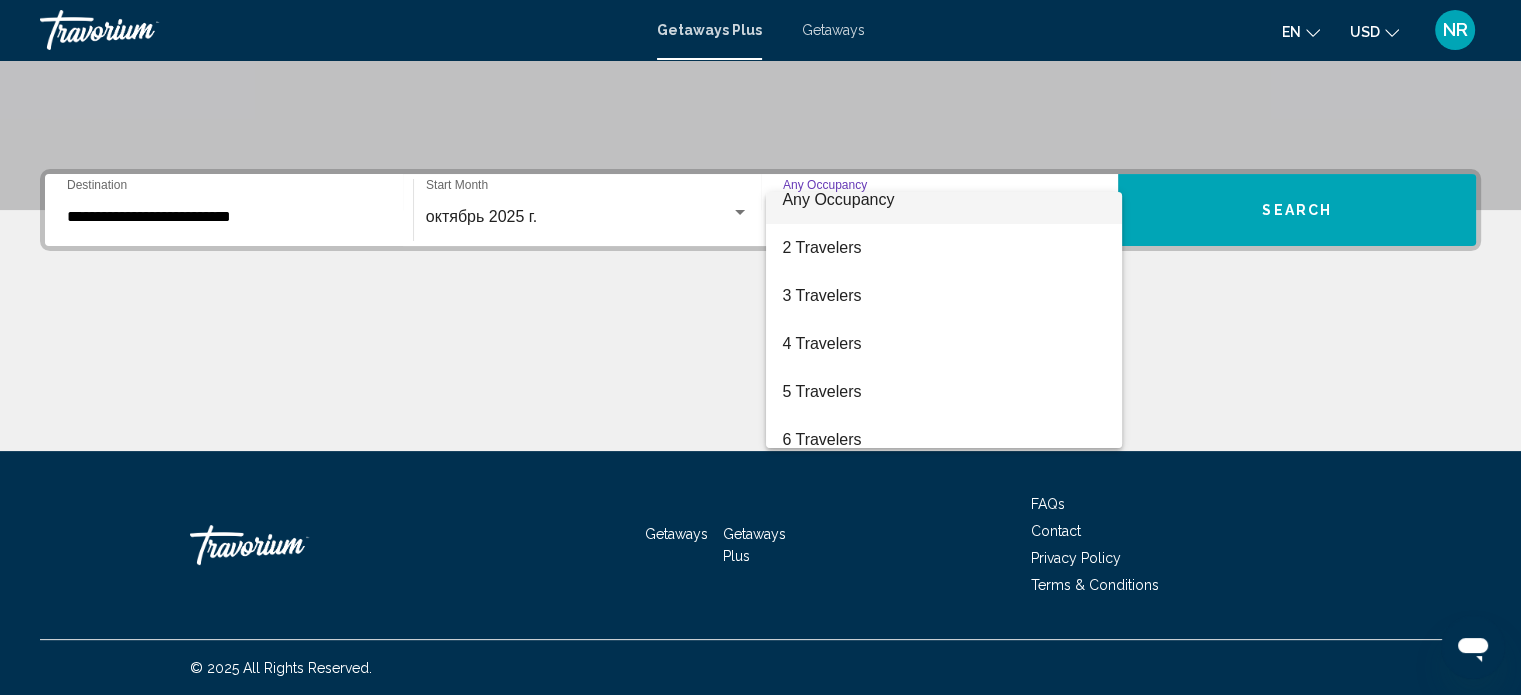 scroll, scrollTop: 0, scrollLeft: 0, axis: both 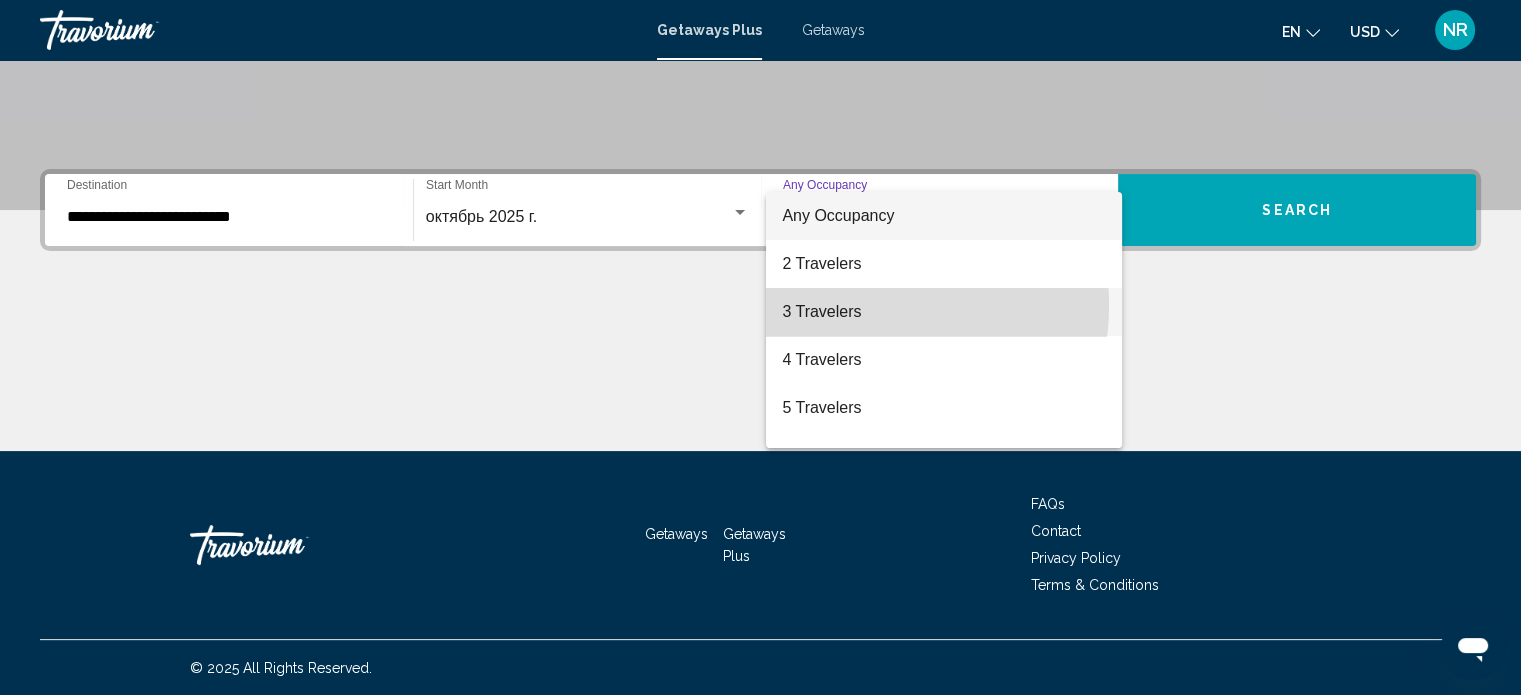 click on "3 Travelers" at bounding box center [944, 312] 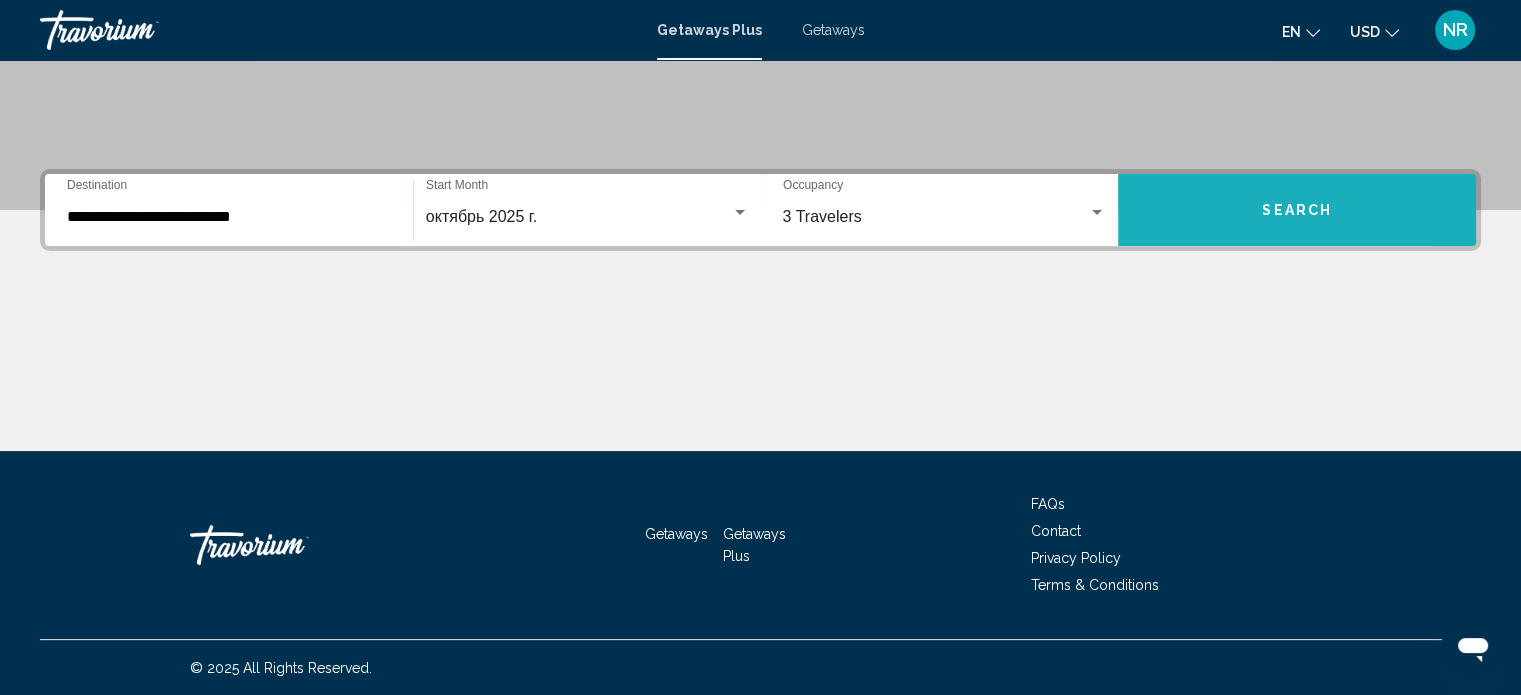 click on "Search" at bounding box center [1297, 210] 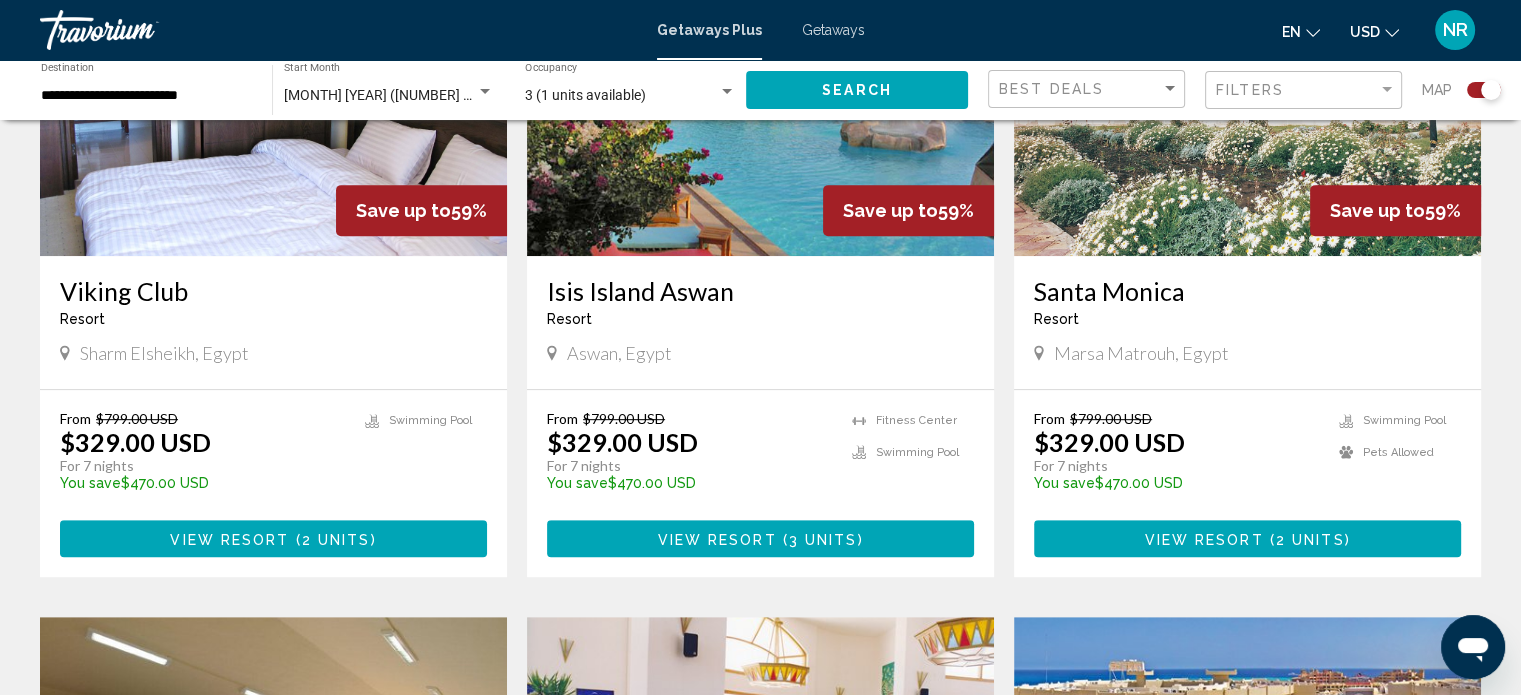 scroll, scrollTop: 900, scrollLeft: 0, axis: vertical 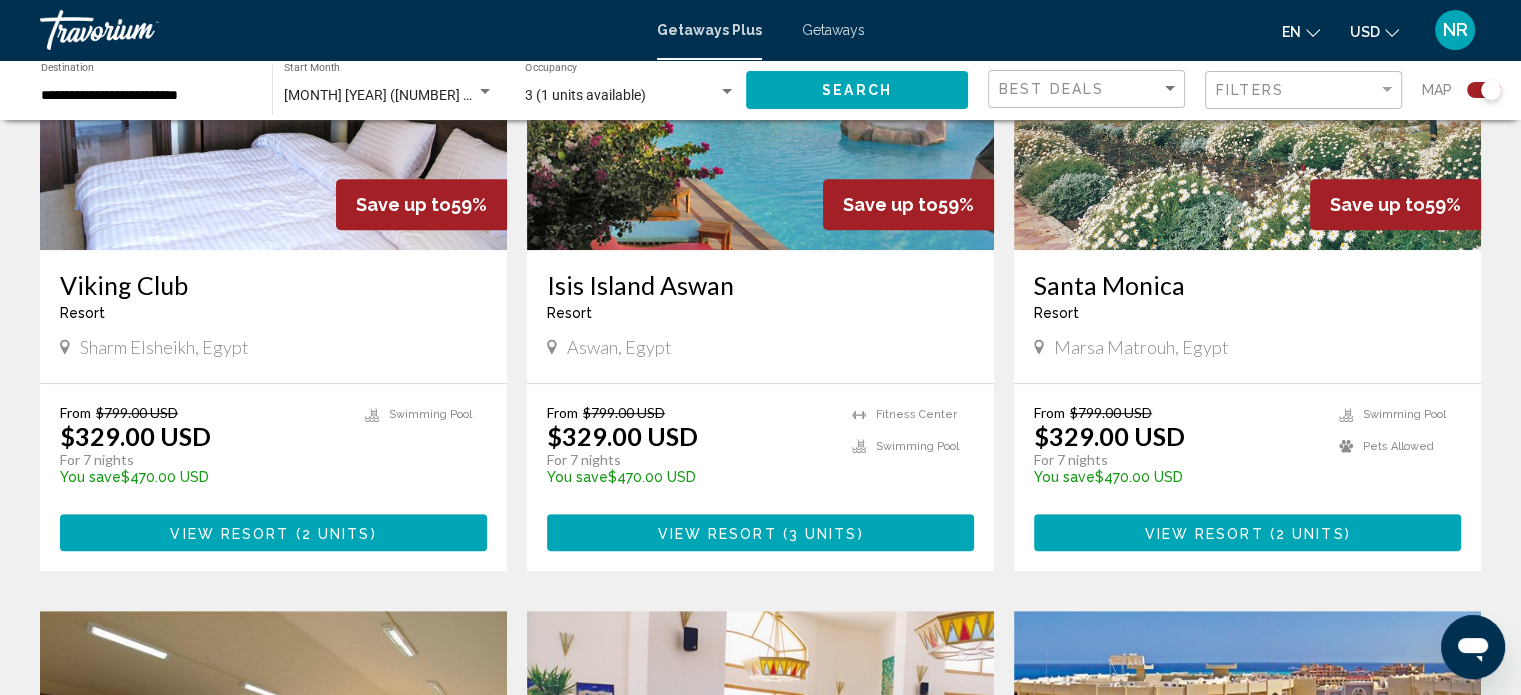 click on "View Resort    ( 2 units )" at bounding box center (273, 532) 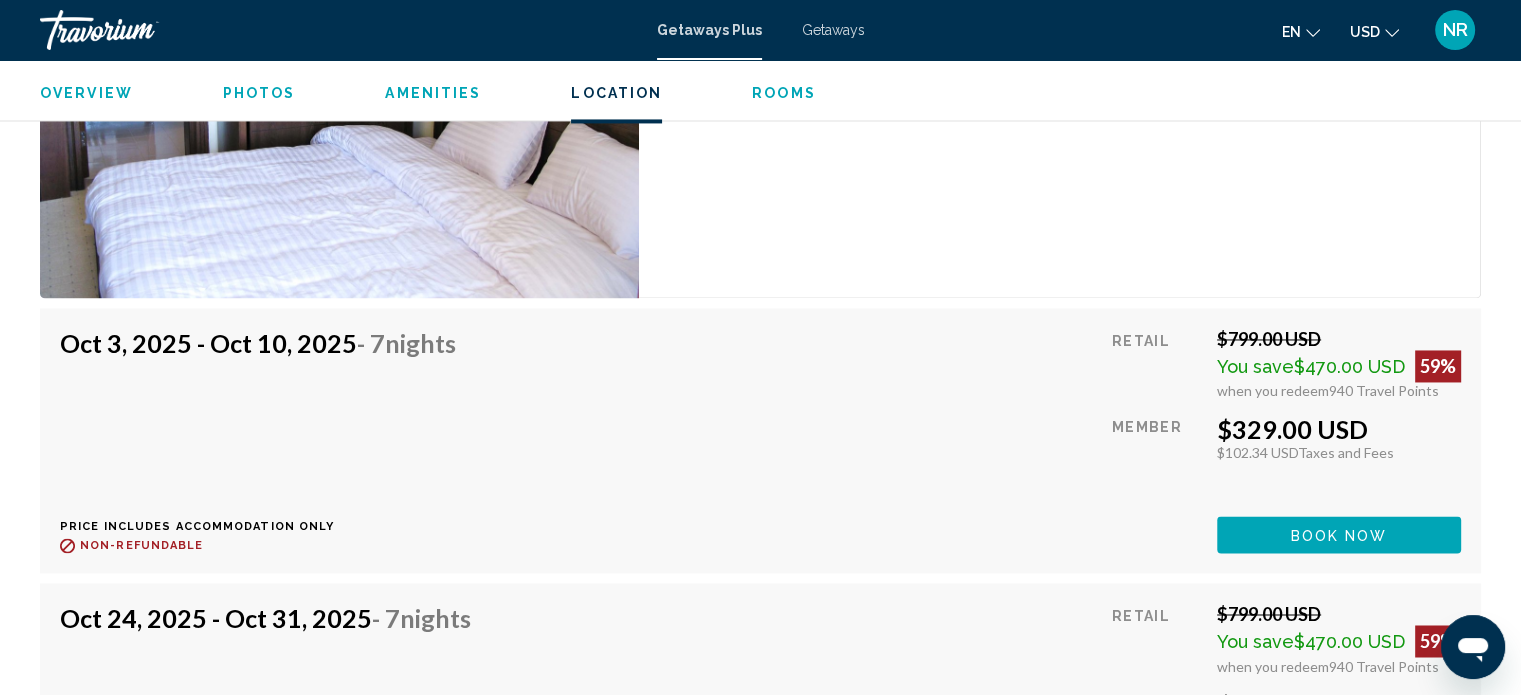 scroll, scrollTop: 3112, scrollLeft: 0, axis: vertical 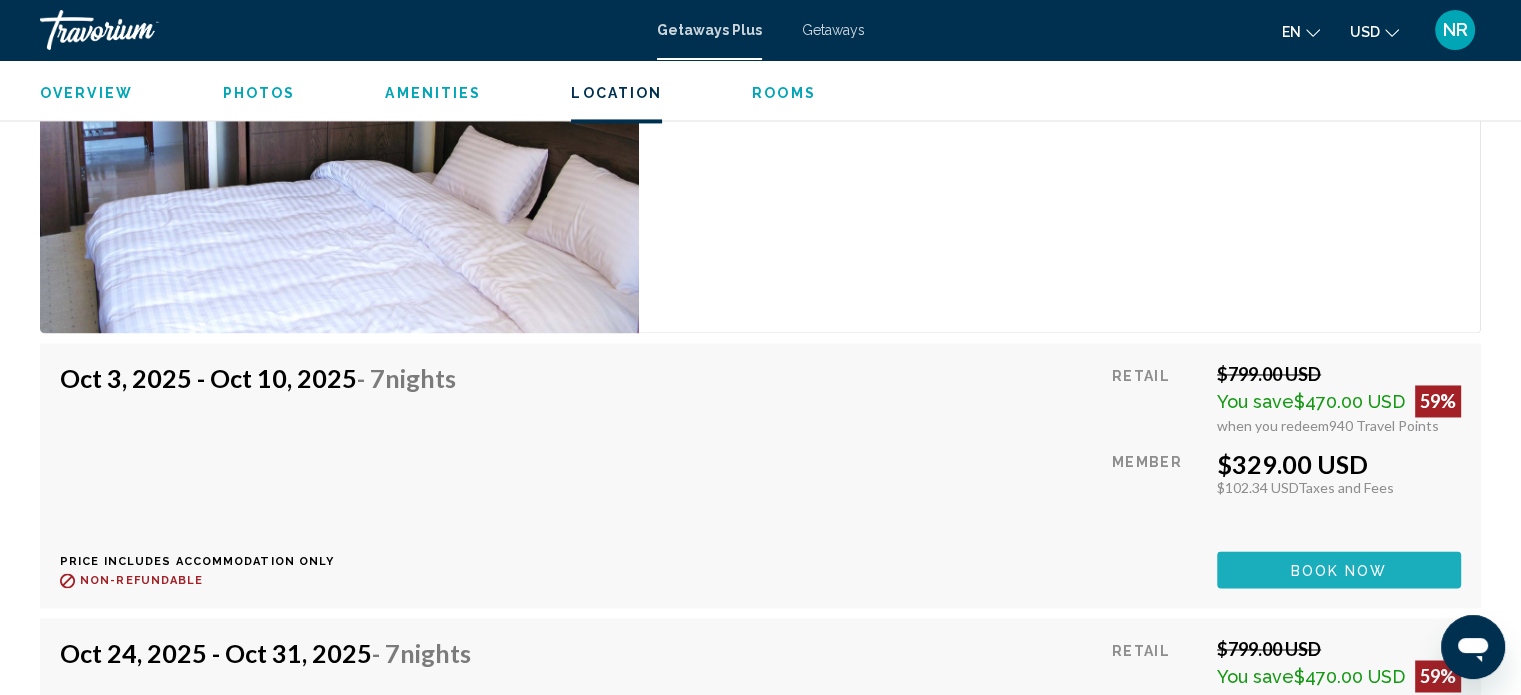 click on "Book now" at bounding box center (1339, 569) 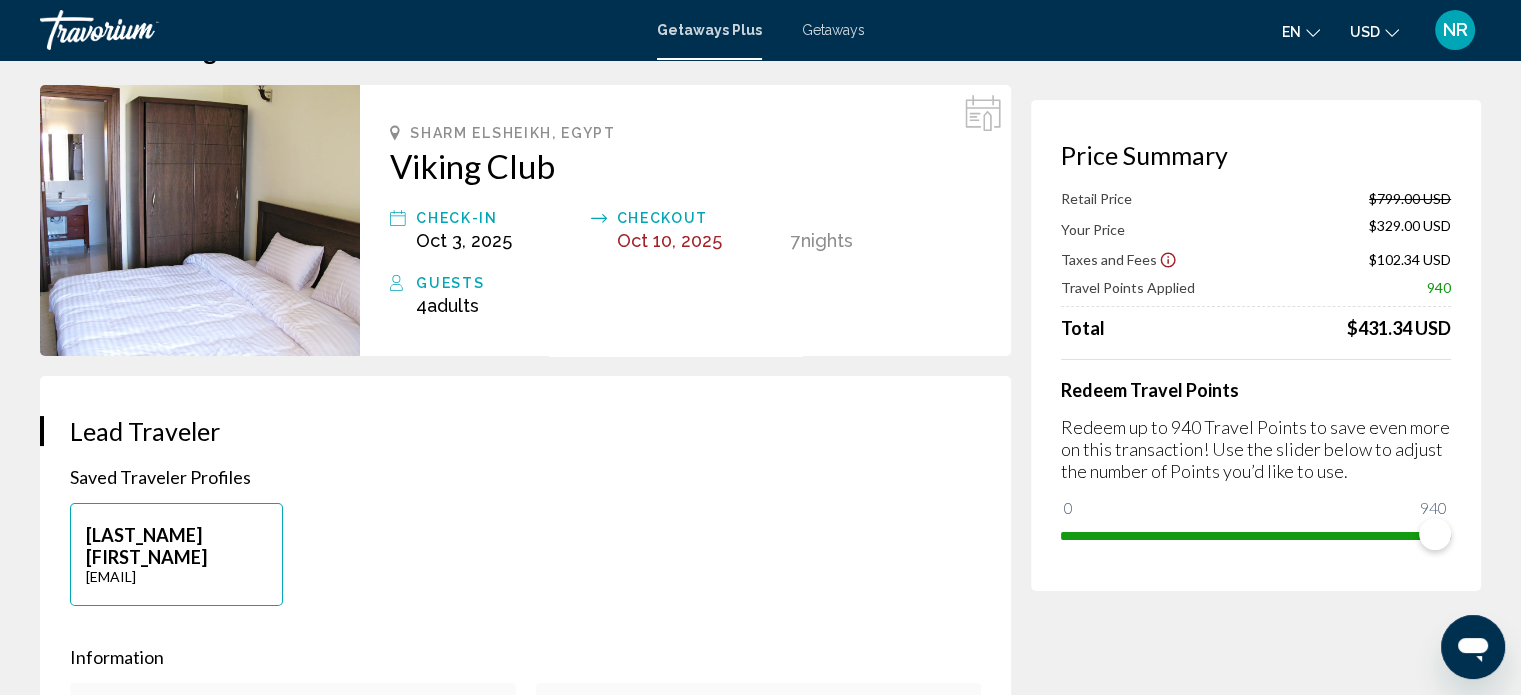 scroll, scrollTop: 100, scrollLeft: 0, axis: vertical 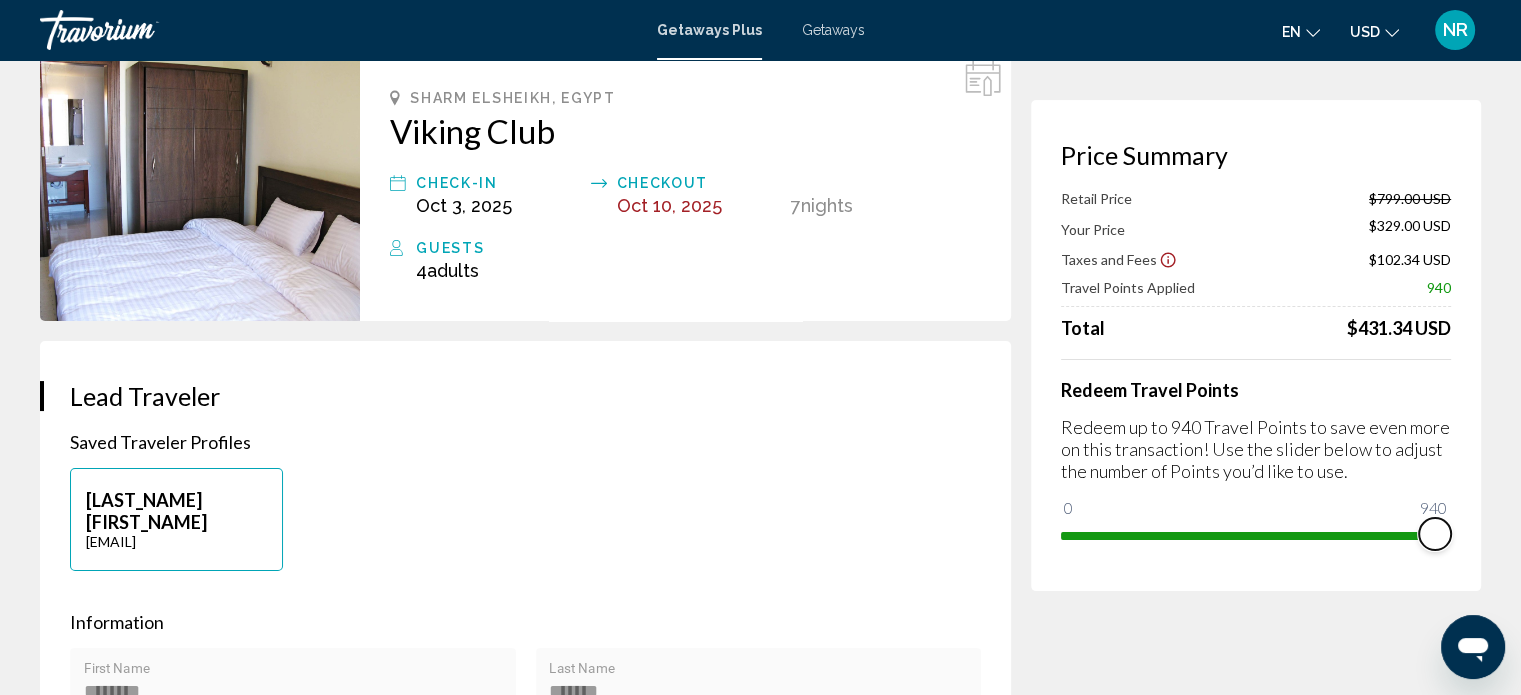 drag, startPoint x: 1421, startPoint y: 541, endPoint x: 1535, endPoint y: 528, distance: 114.73883 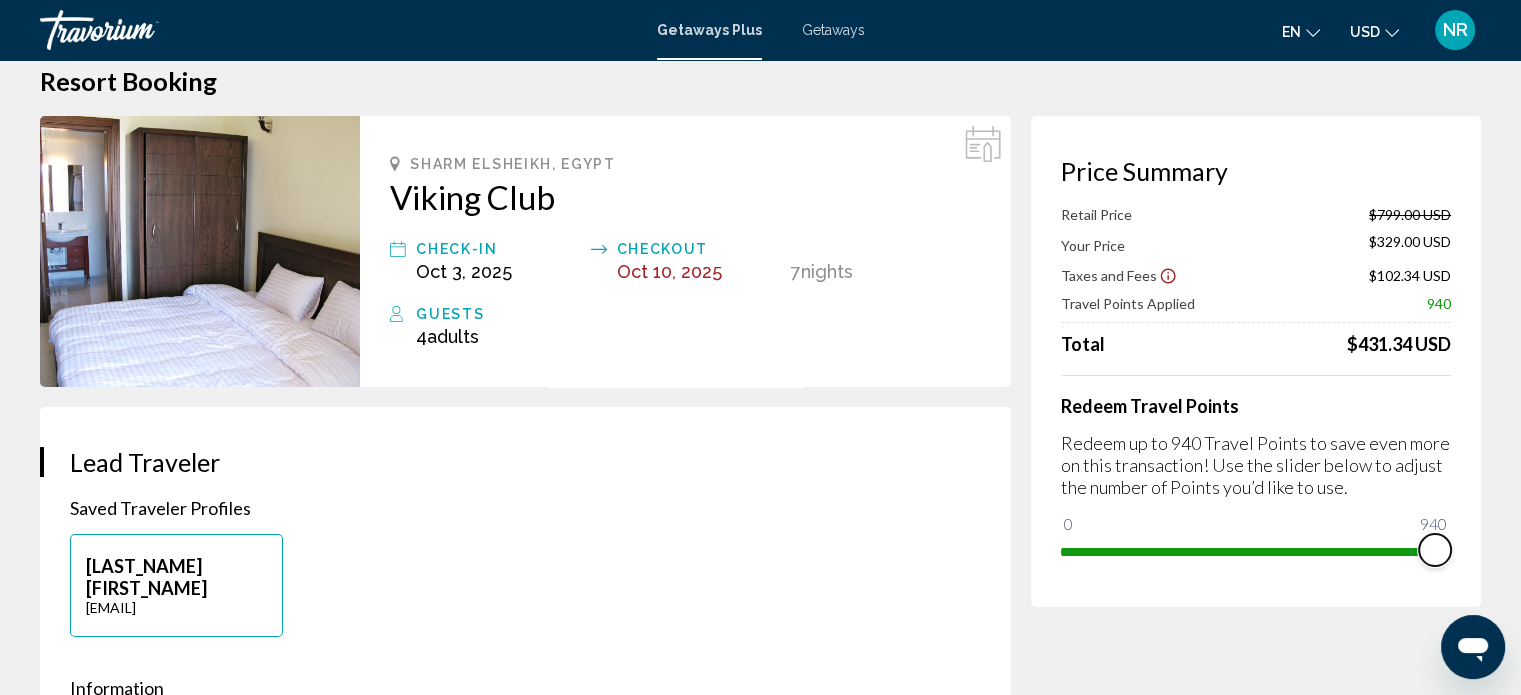 scroll, scrollTop: 0, scrollLeft: 0, axis: both 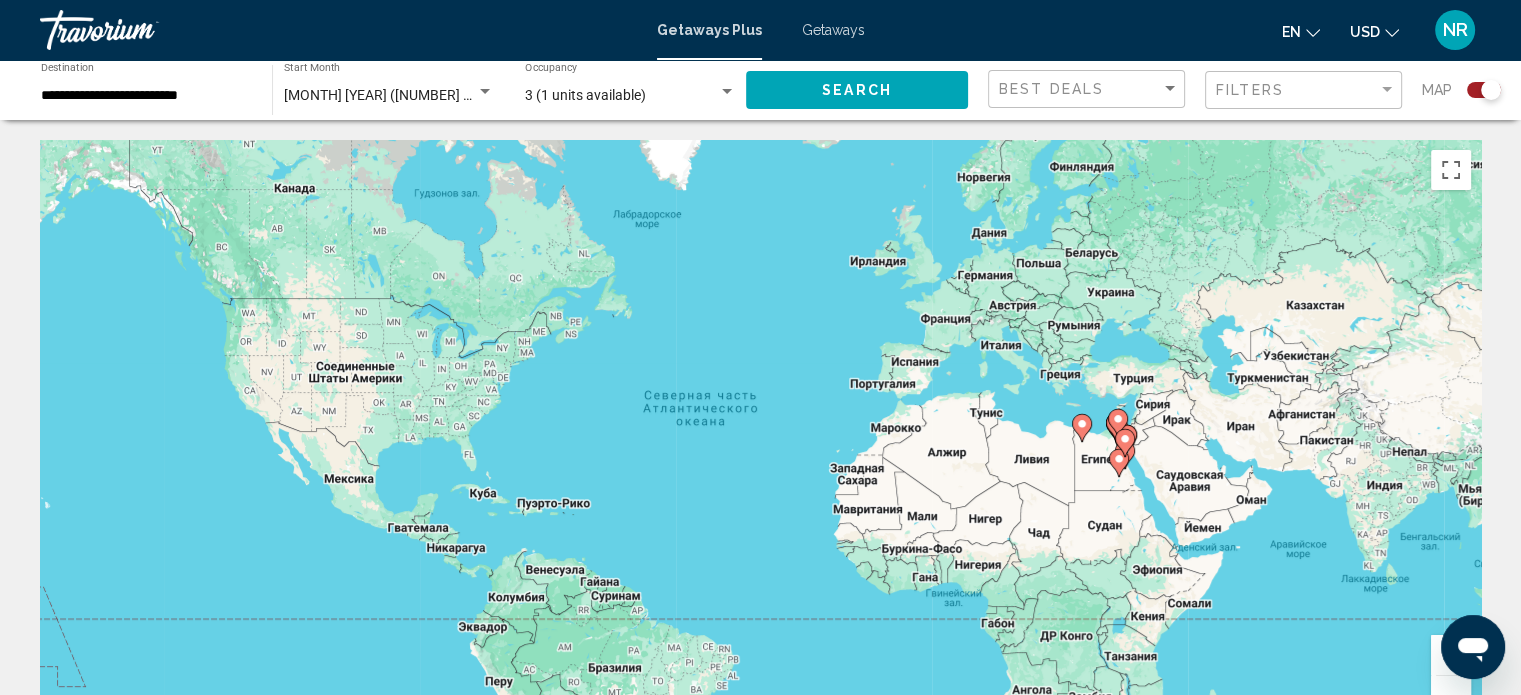 click on "**********" 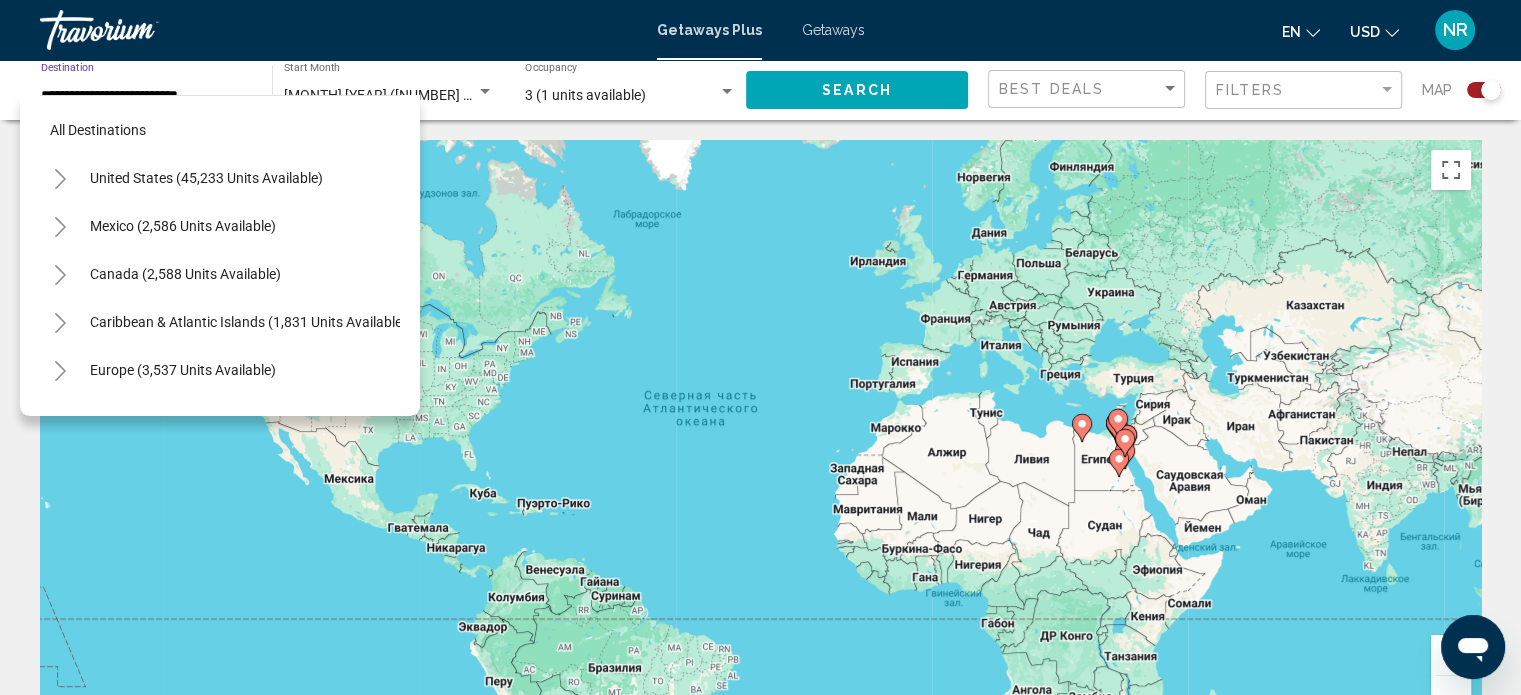 scroll, scrollTop: 483, scrollLeft: 0, axis: vertical 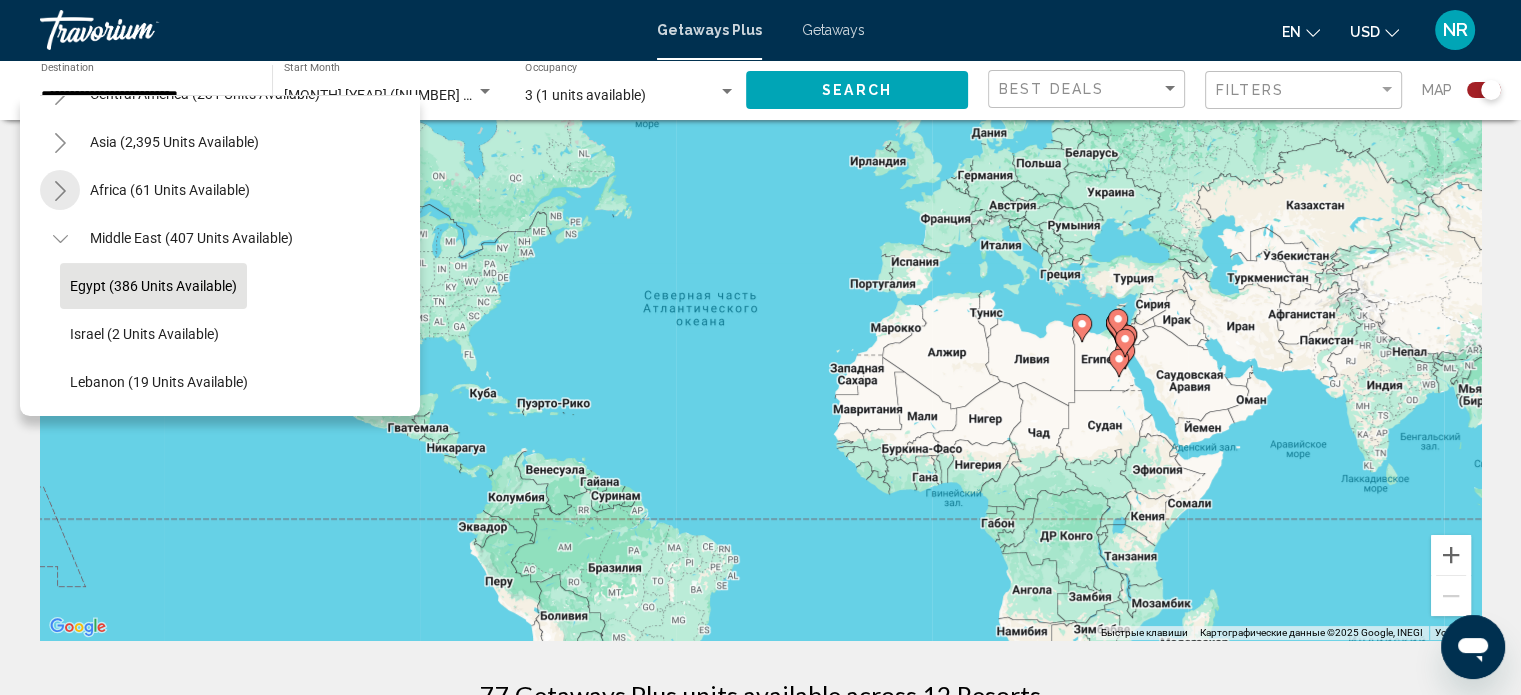 click 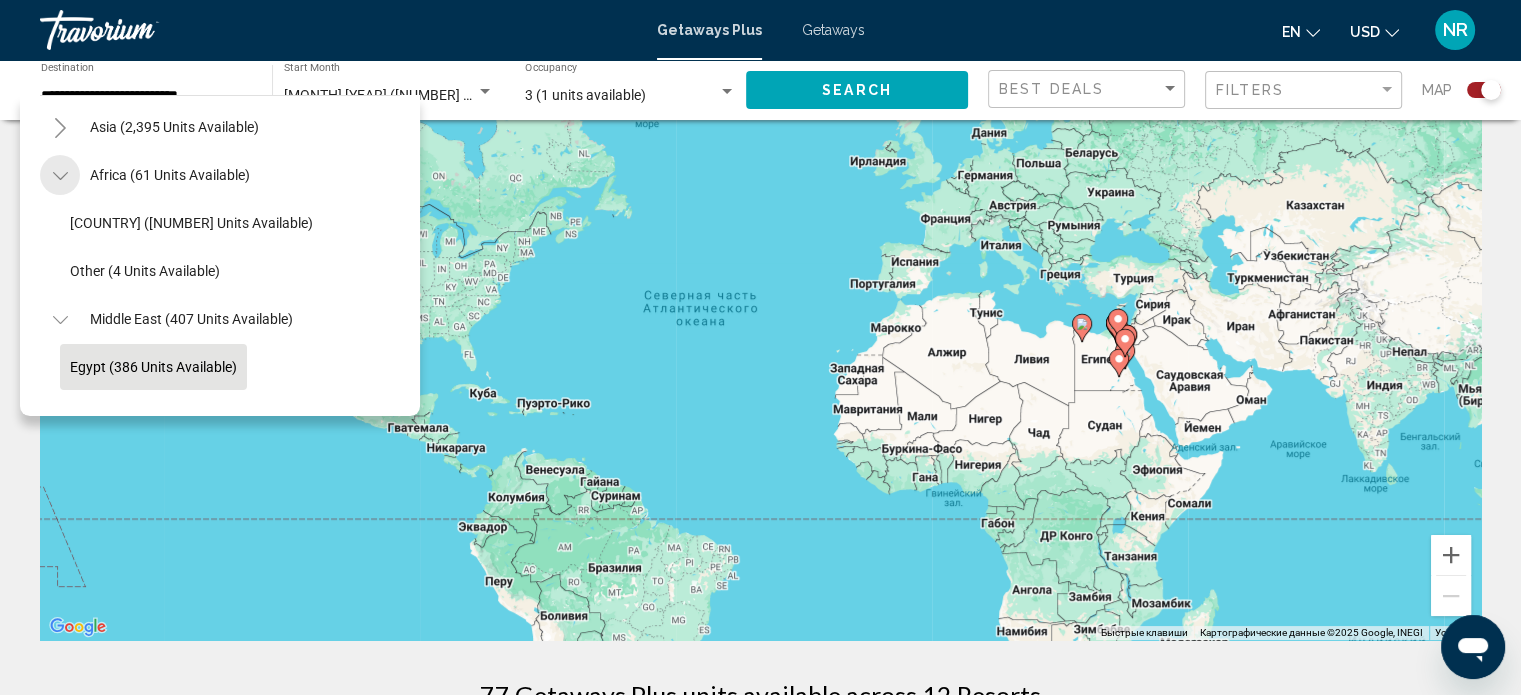 click 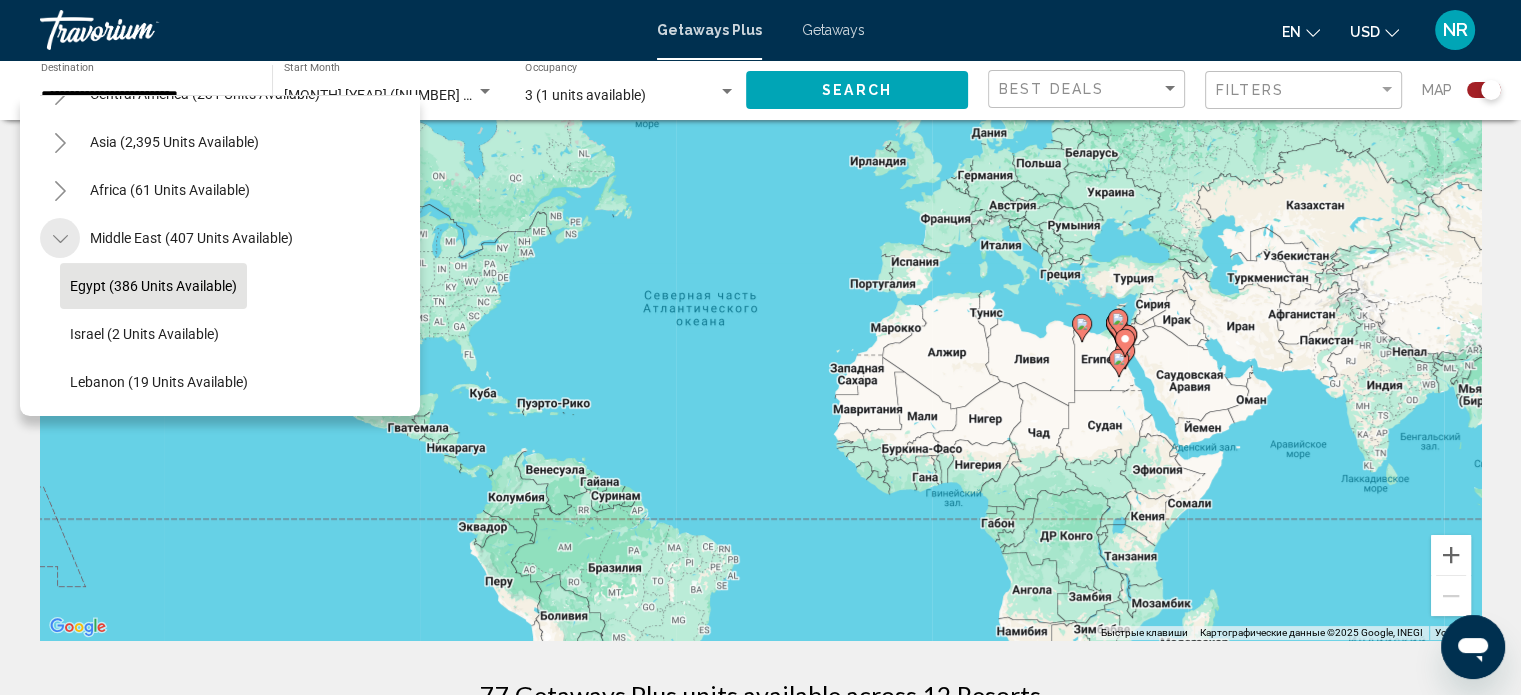 click 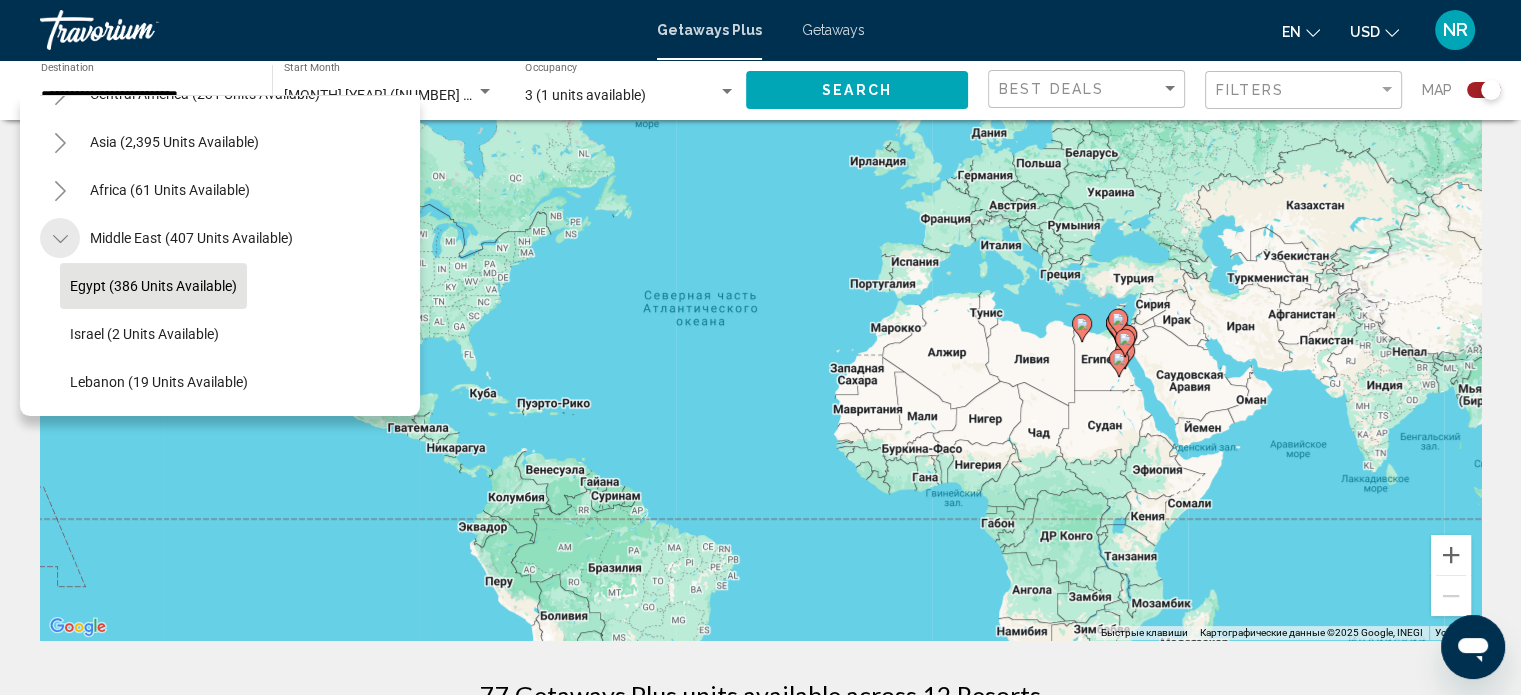 scroll, scrollTop: 339, scrollLeft: 0, axis: vertical 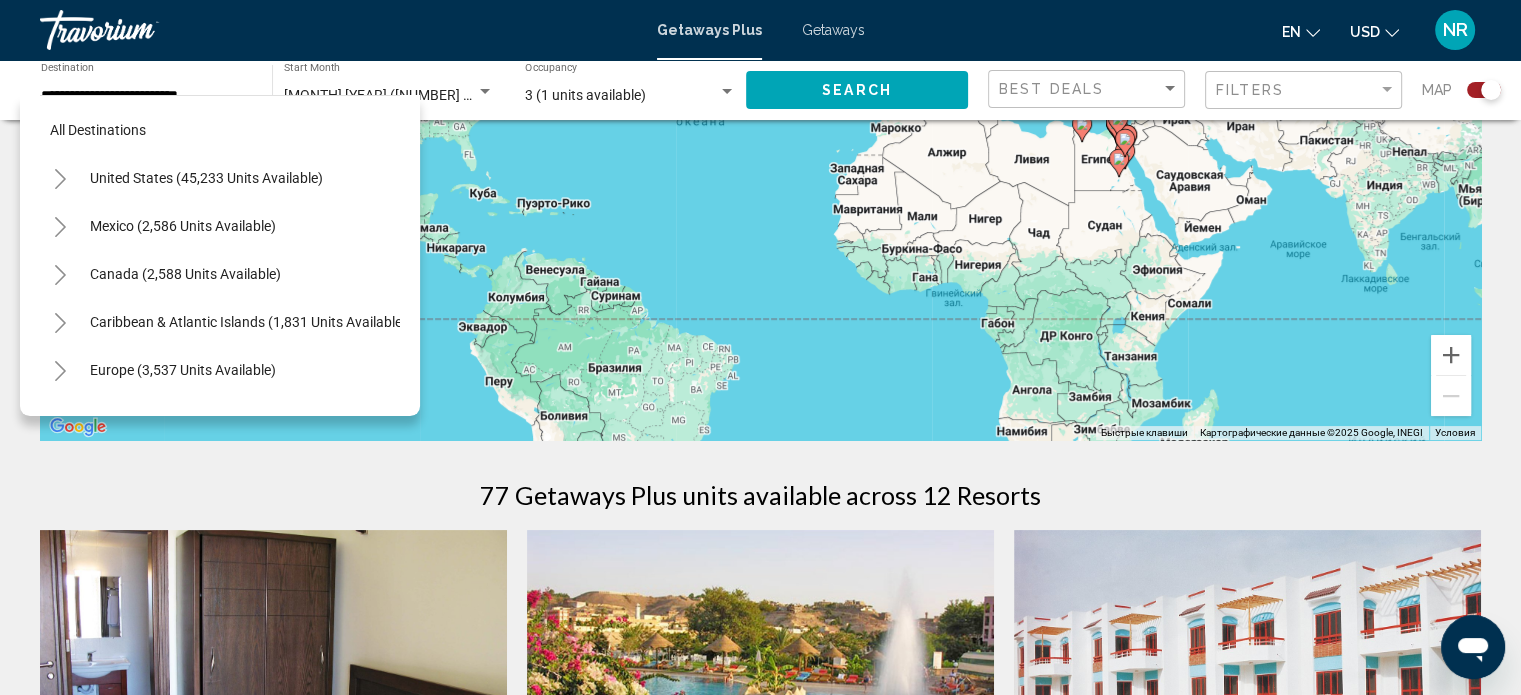 click at bounding box center (338, 30) 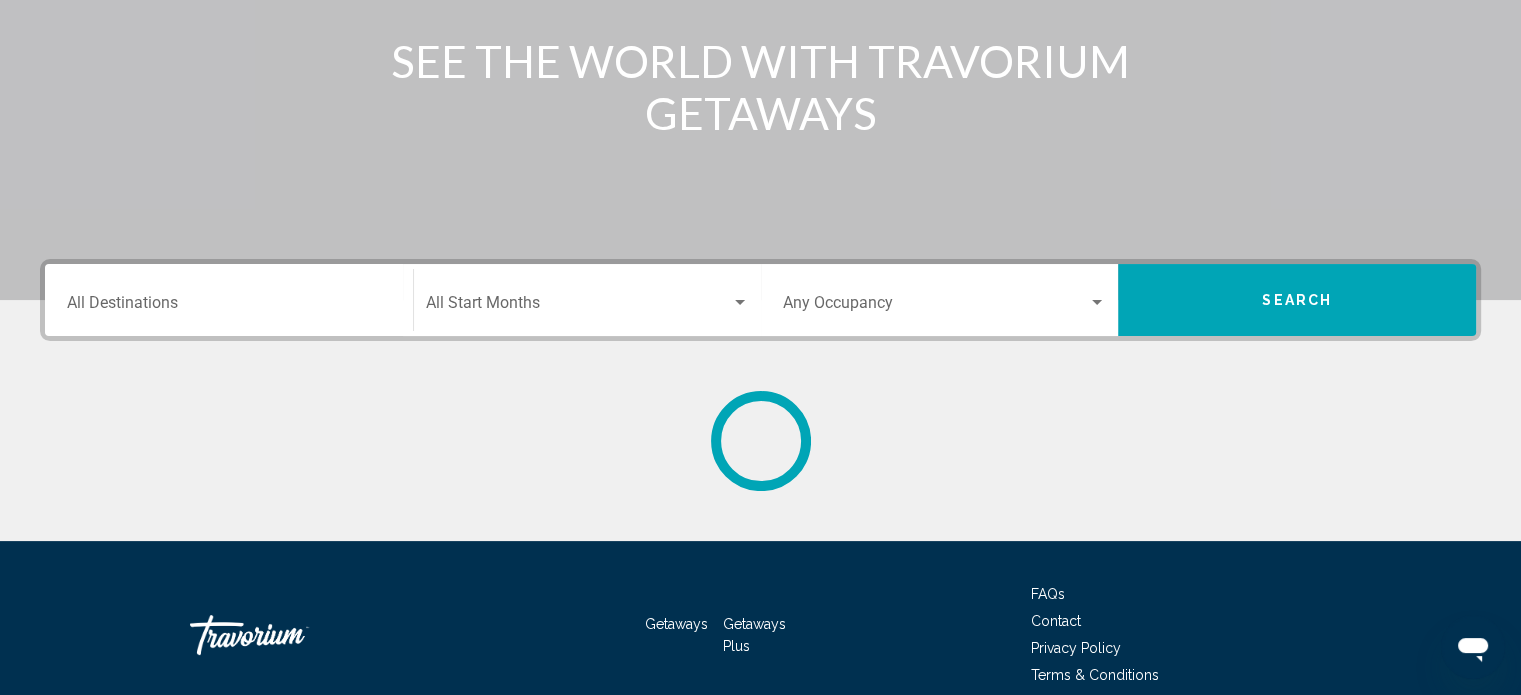 scroll, scrollTop: 0, scrollLeft: 0, axis: both 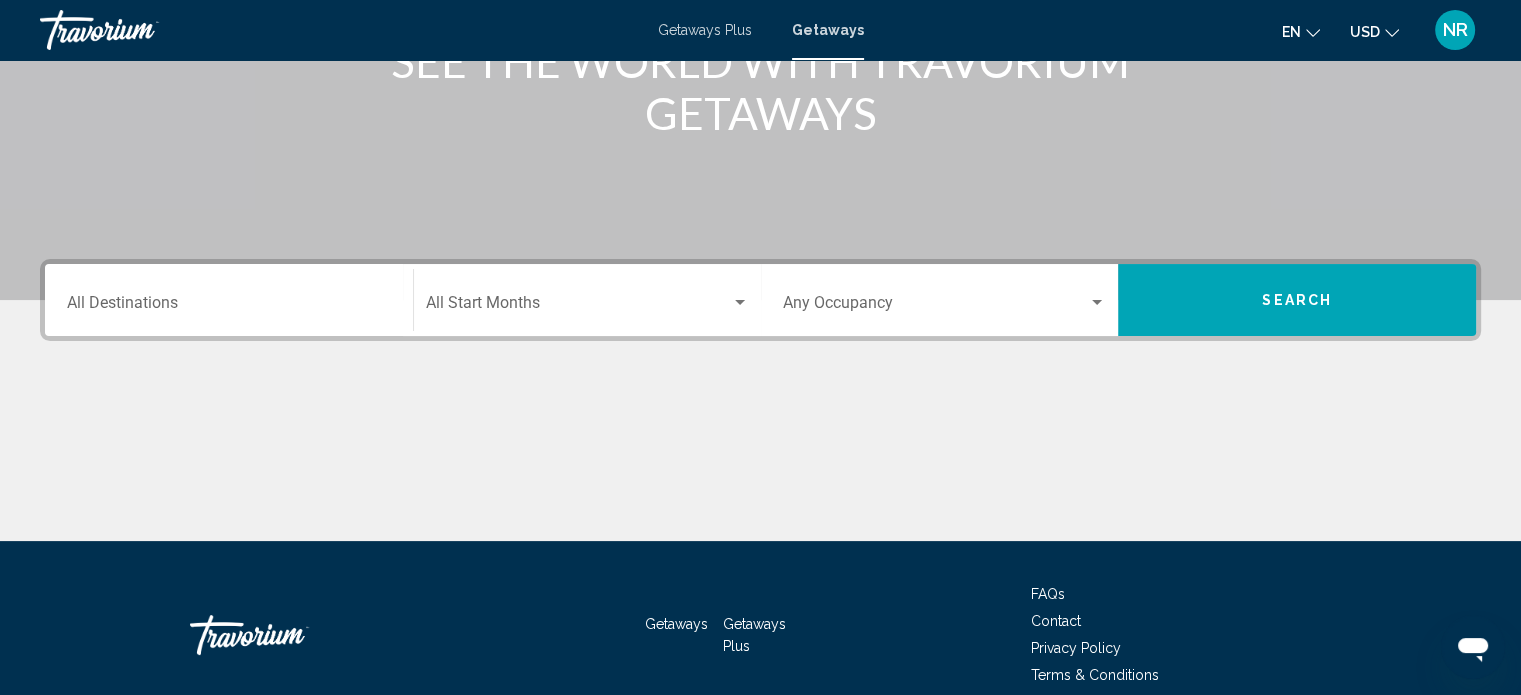click on "Destination All Destinations" at bounding box center (229, 300) 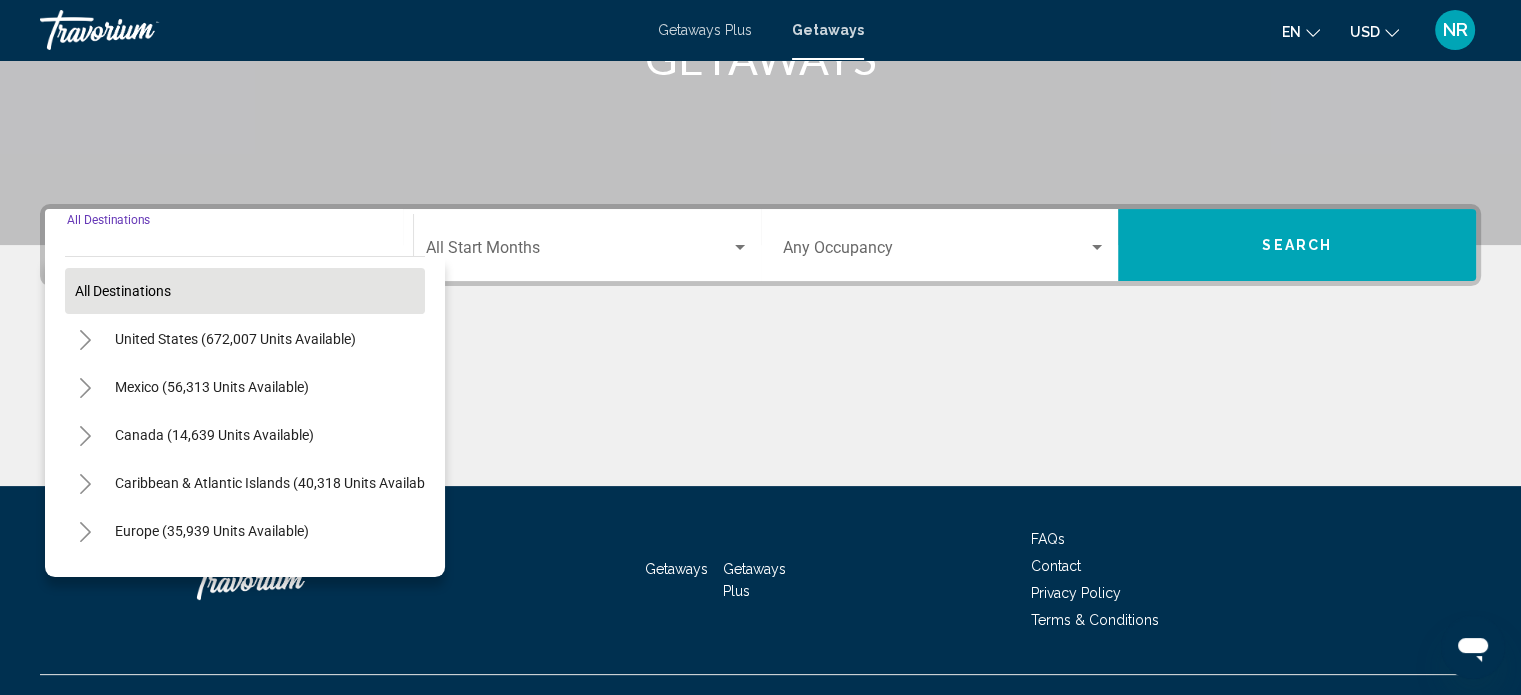 scroll, scrollTop: 390, scrollLeft: 0, axis: vertical 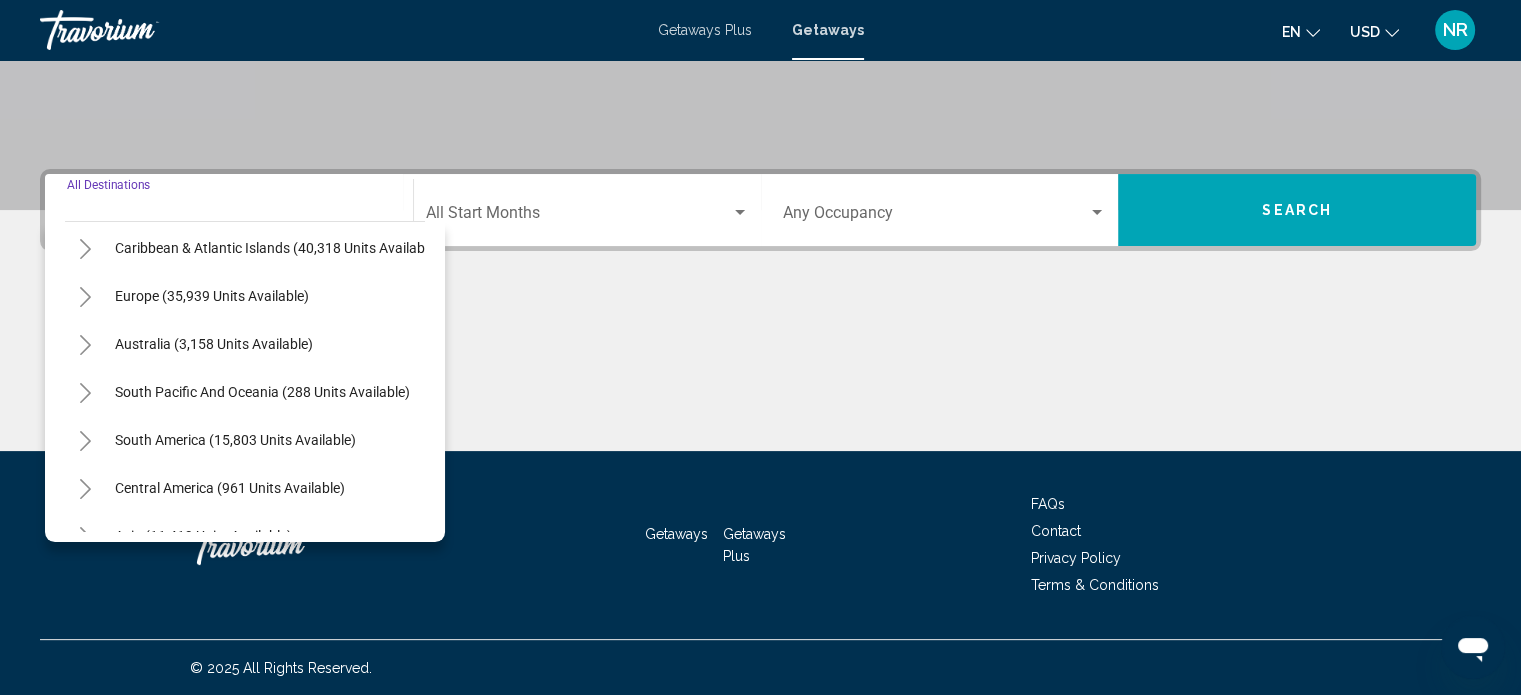 click 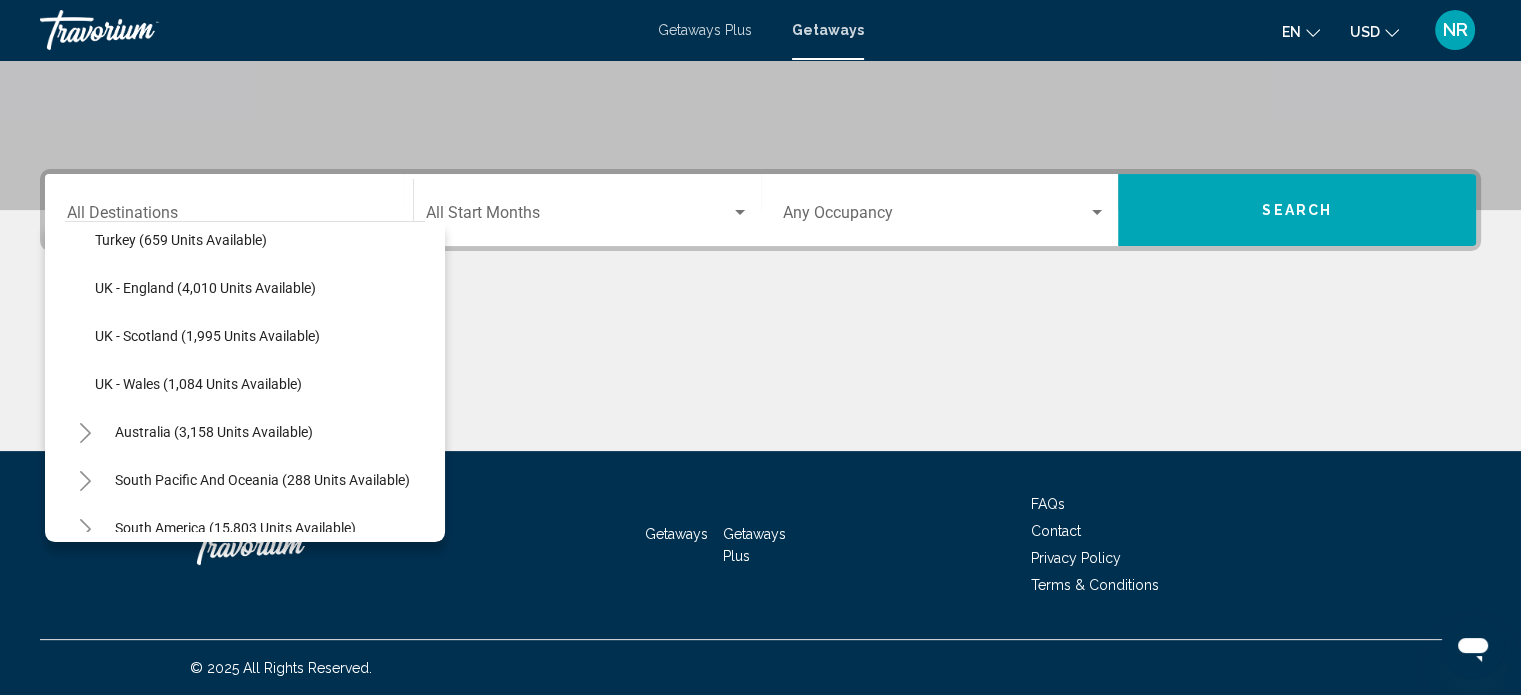 scroll, scrollTop: 1300, scrollLeft: 0, axis: vertical 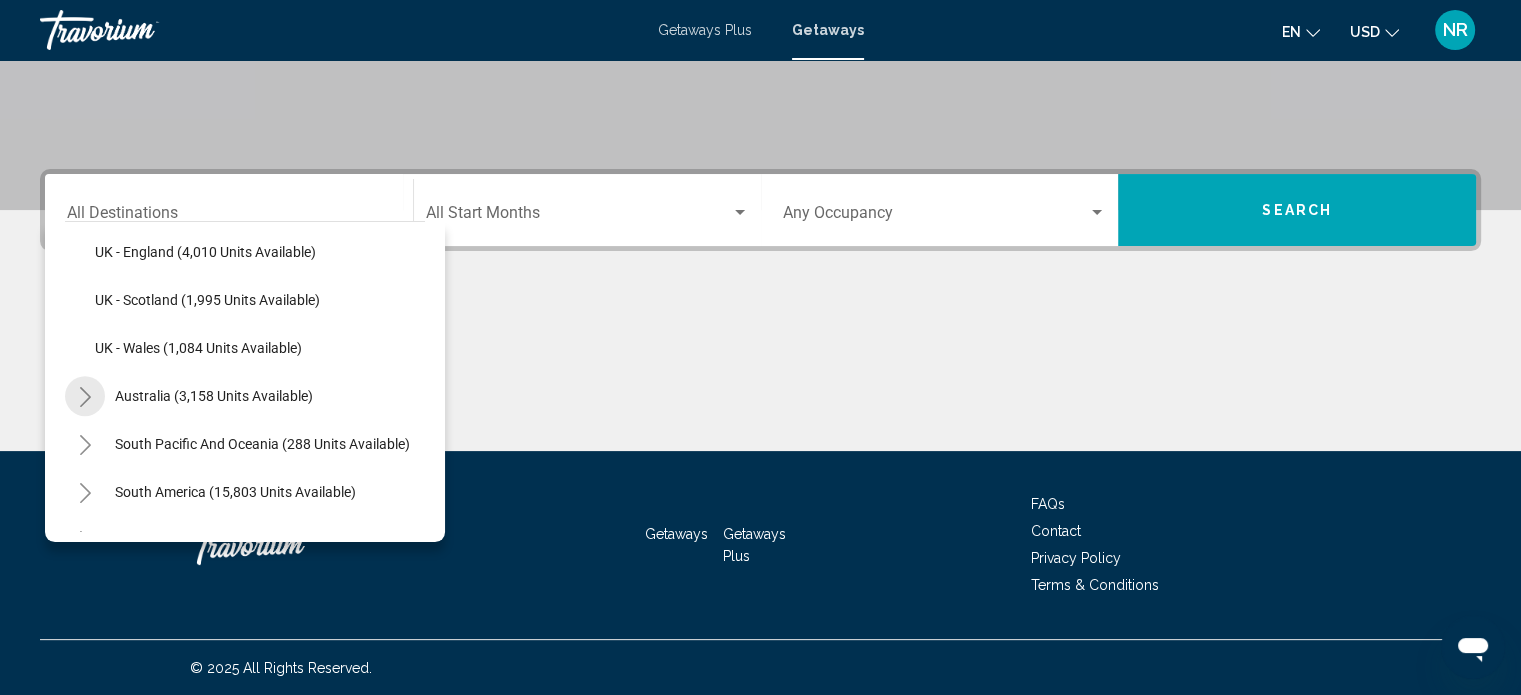 click 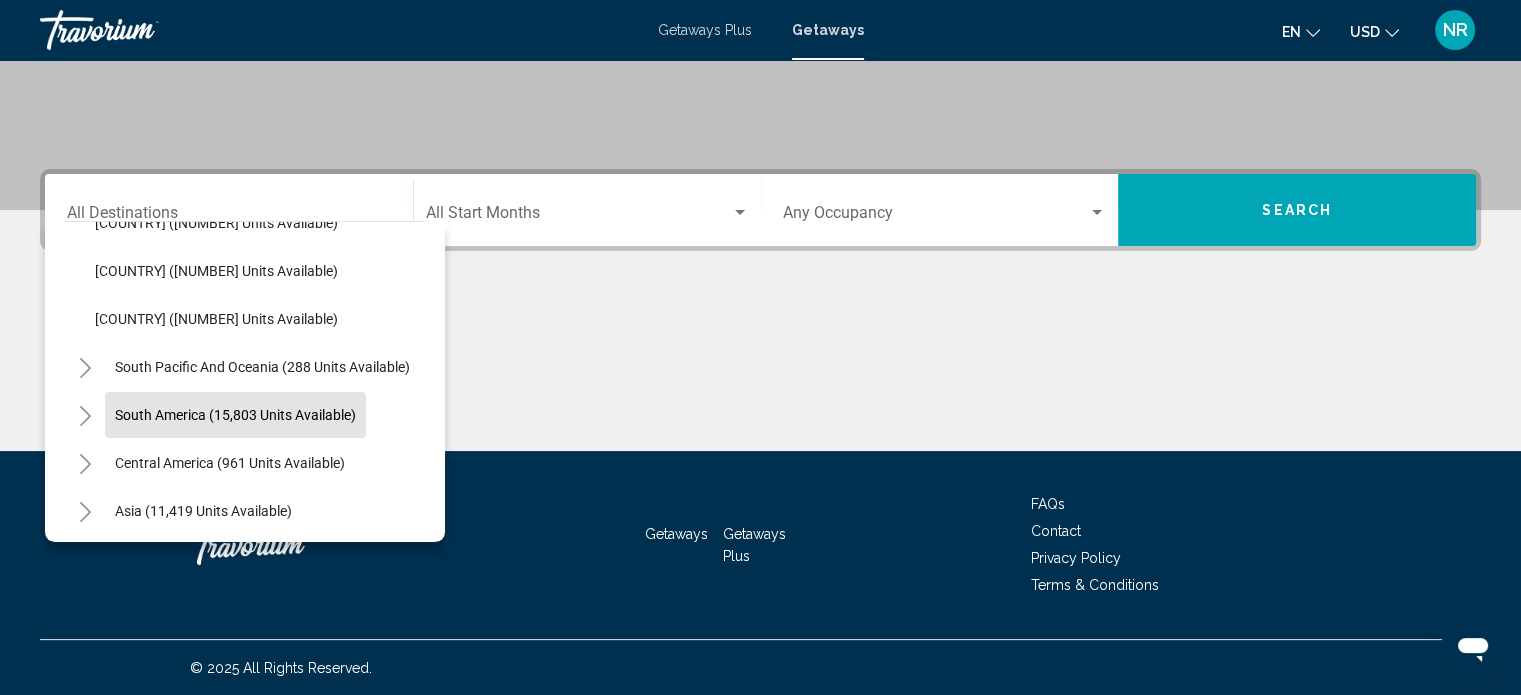 scroll, scrollTop: 1700, scrollLeft: 0, axis: vertical 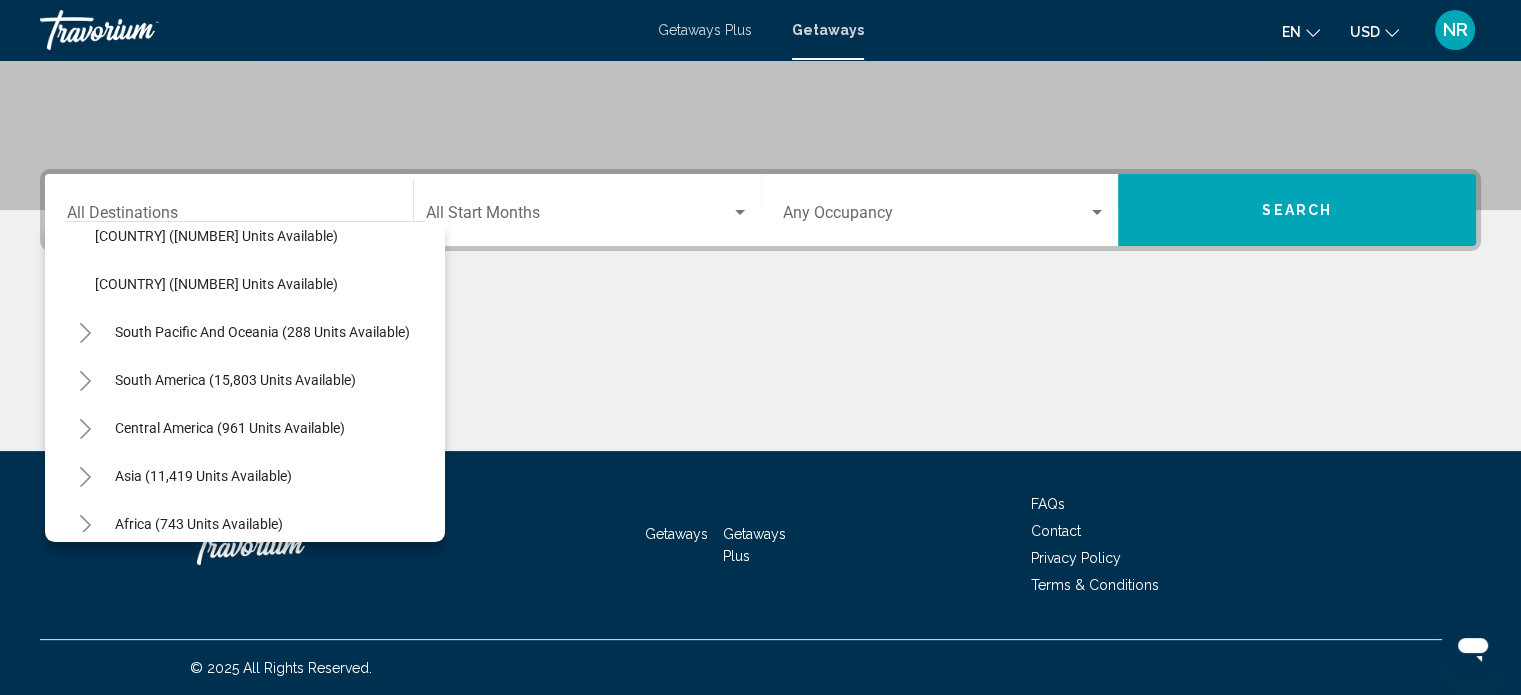 click 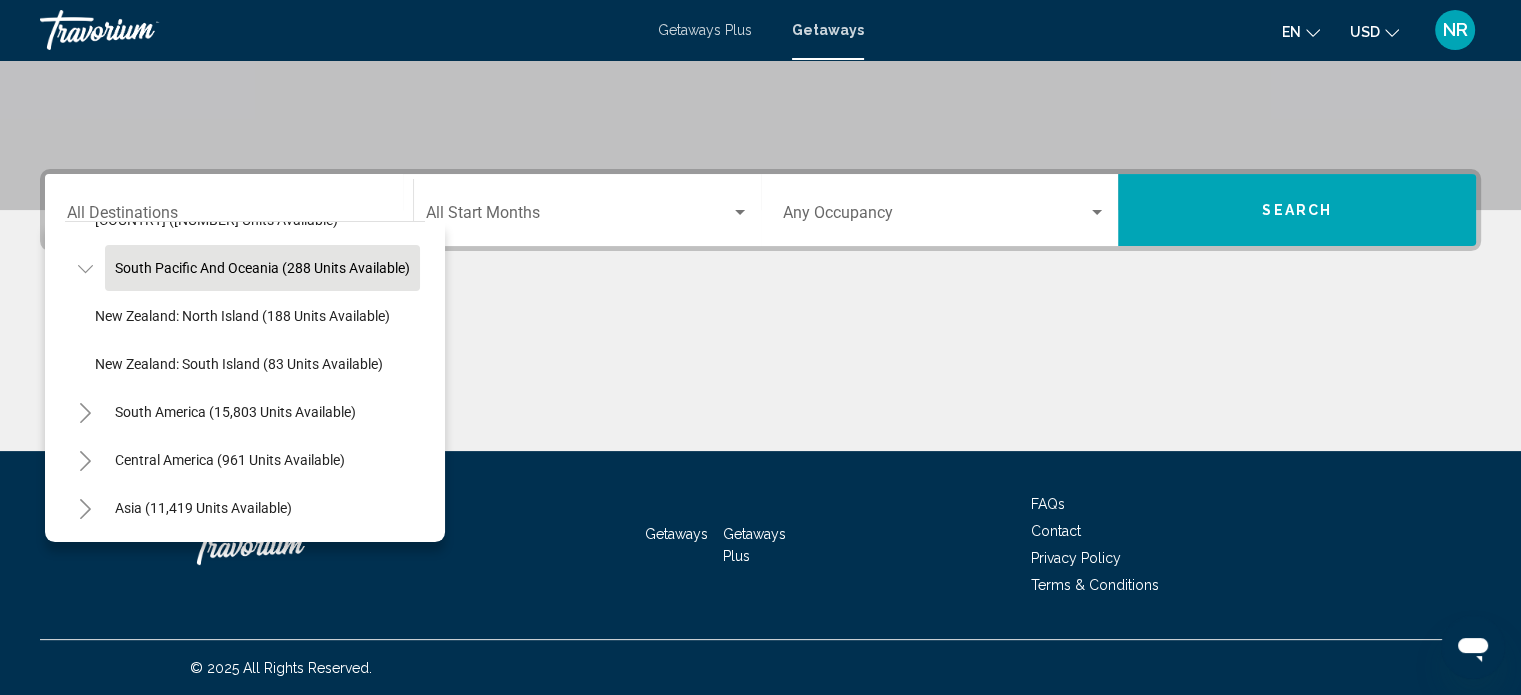 scroll, scrollTop: 1800, scrollLeft: 0, axis: vertical 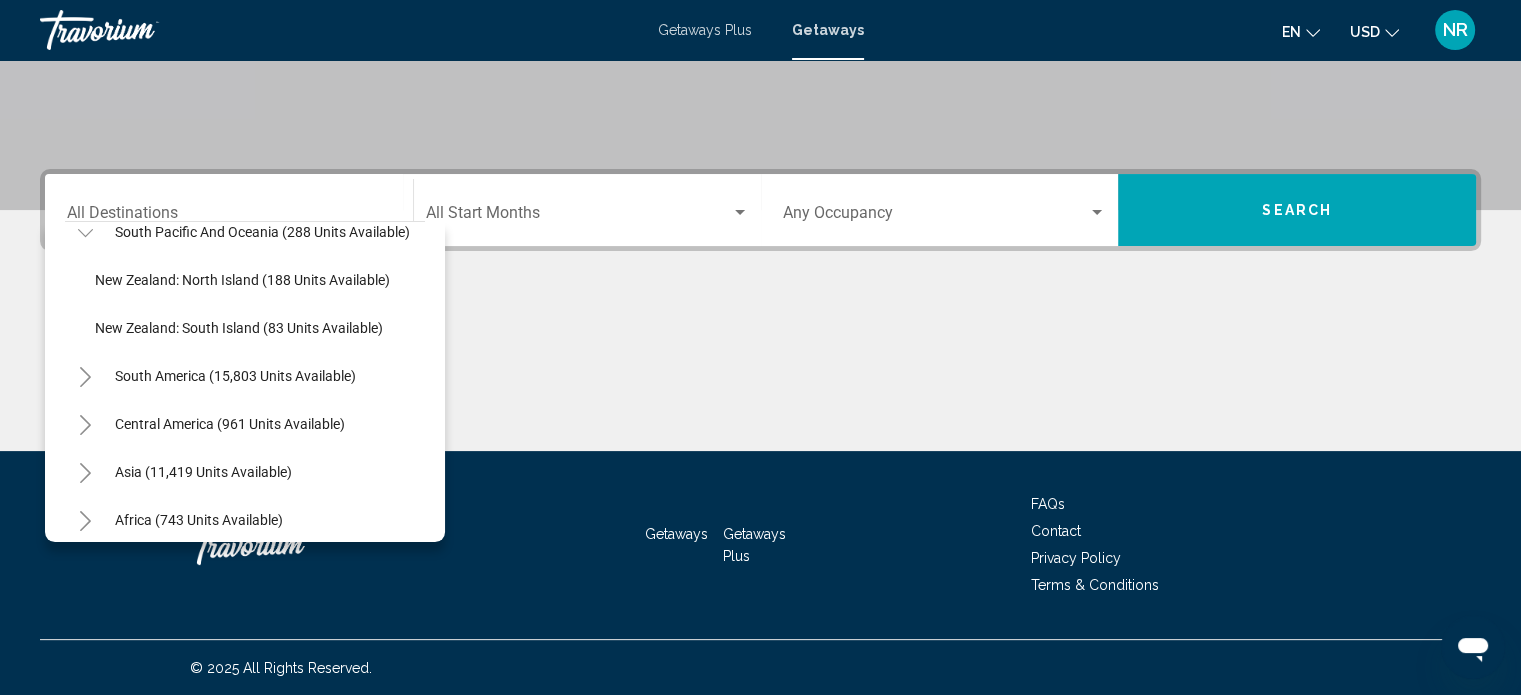 click 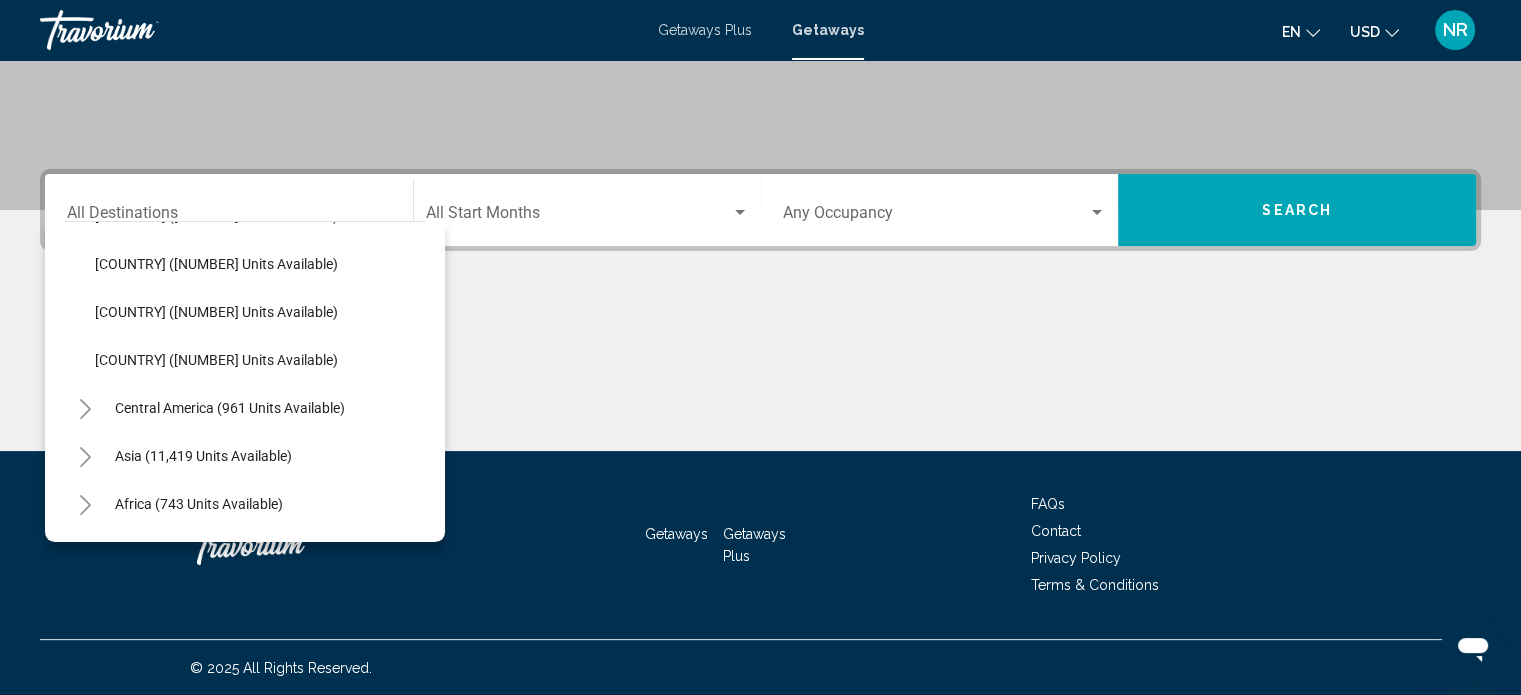 scroll, scrollTop: 2259, scrollLeft: 0, axis: vertical 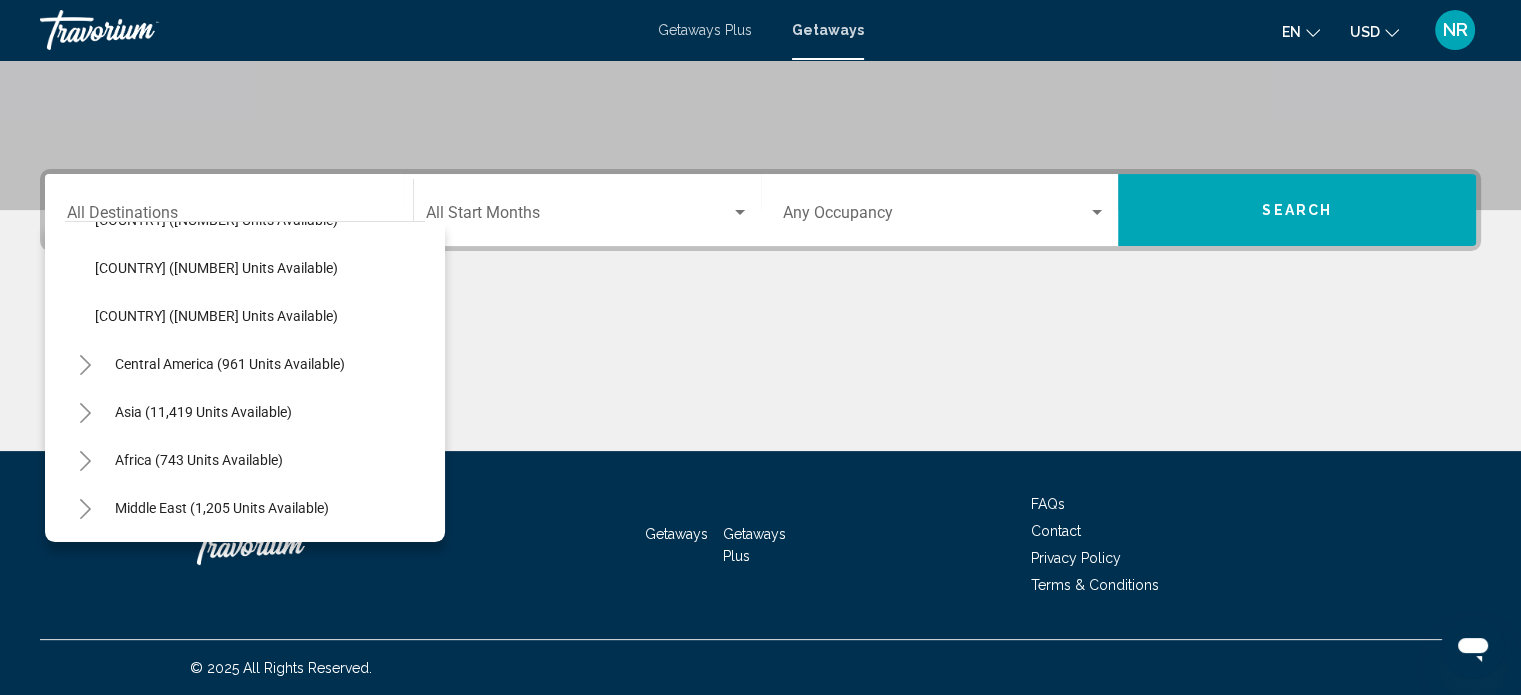 click 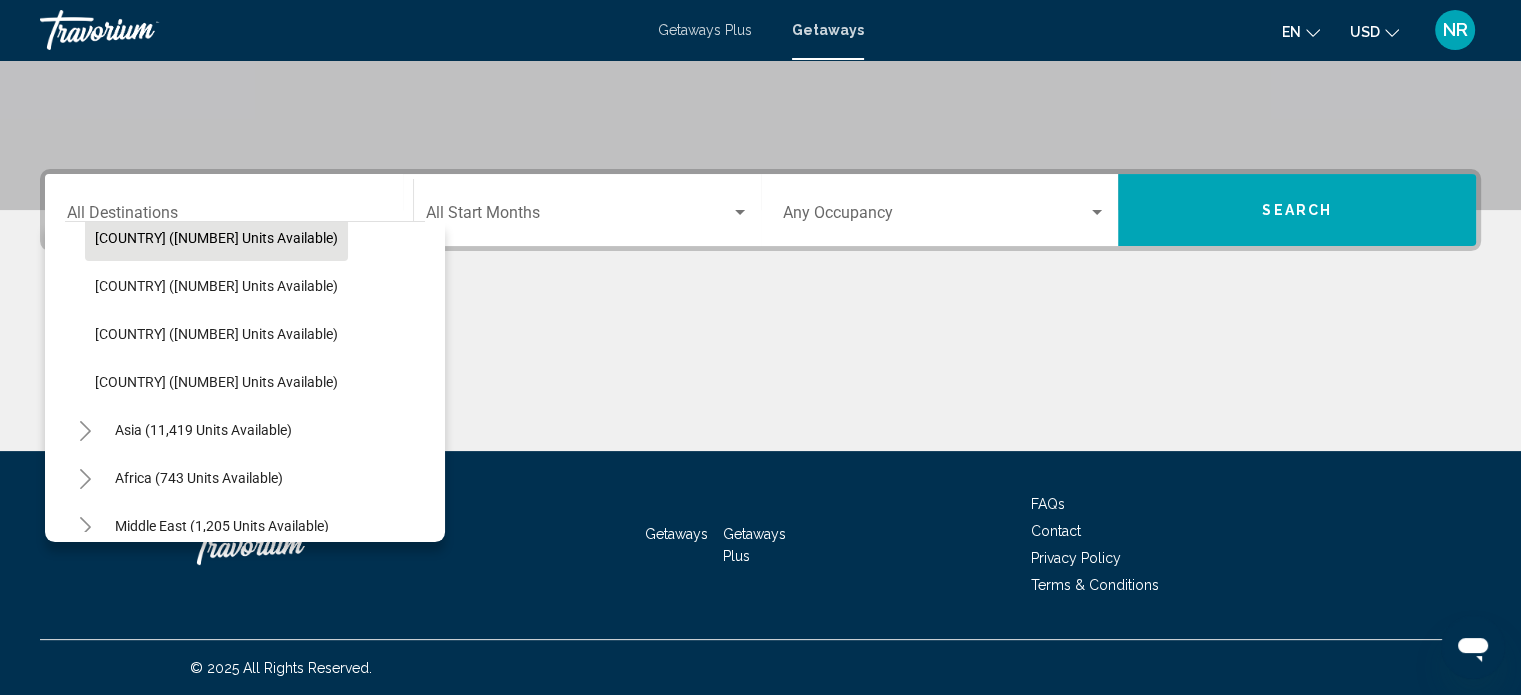 scroll, scrollTop: 2451, scrollLeft: 0, axis: vertical 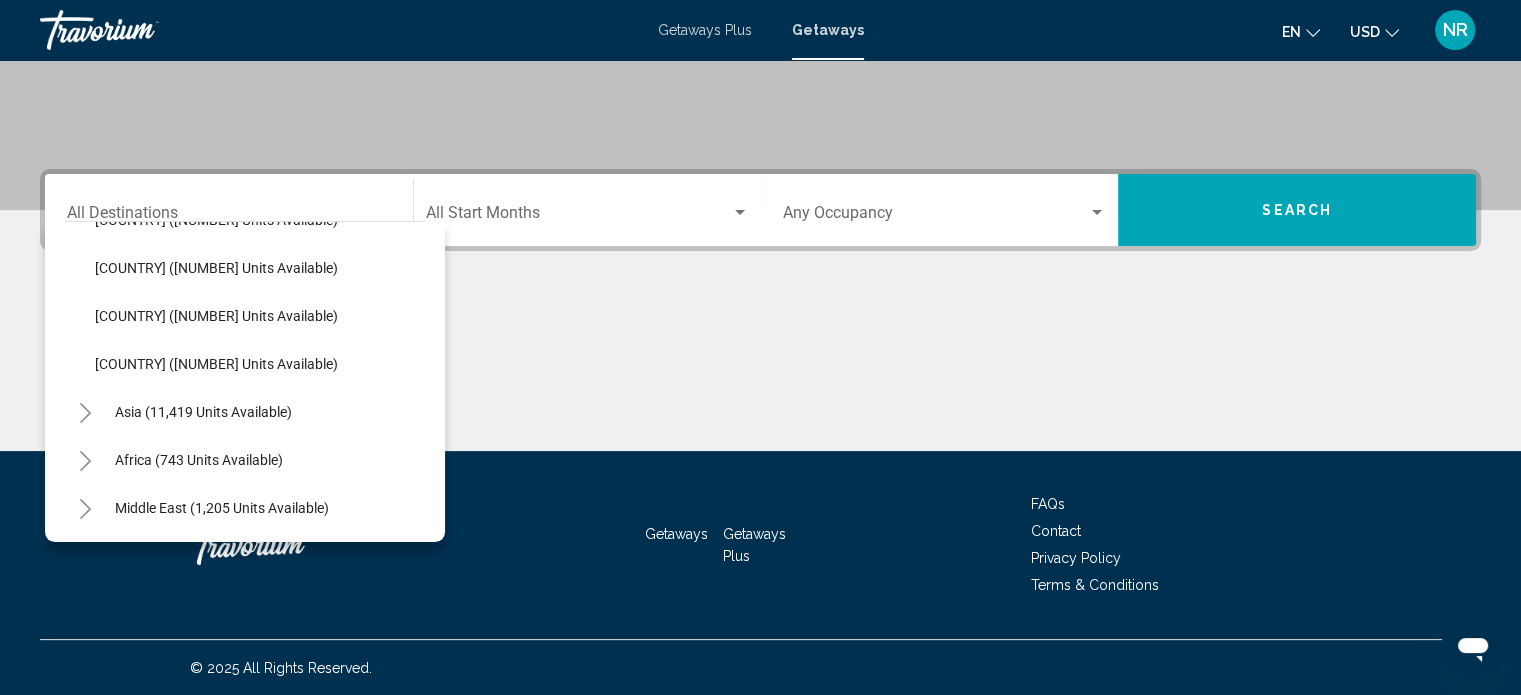 click 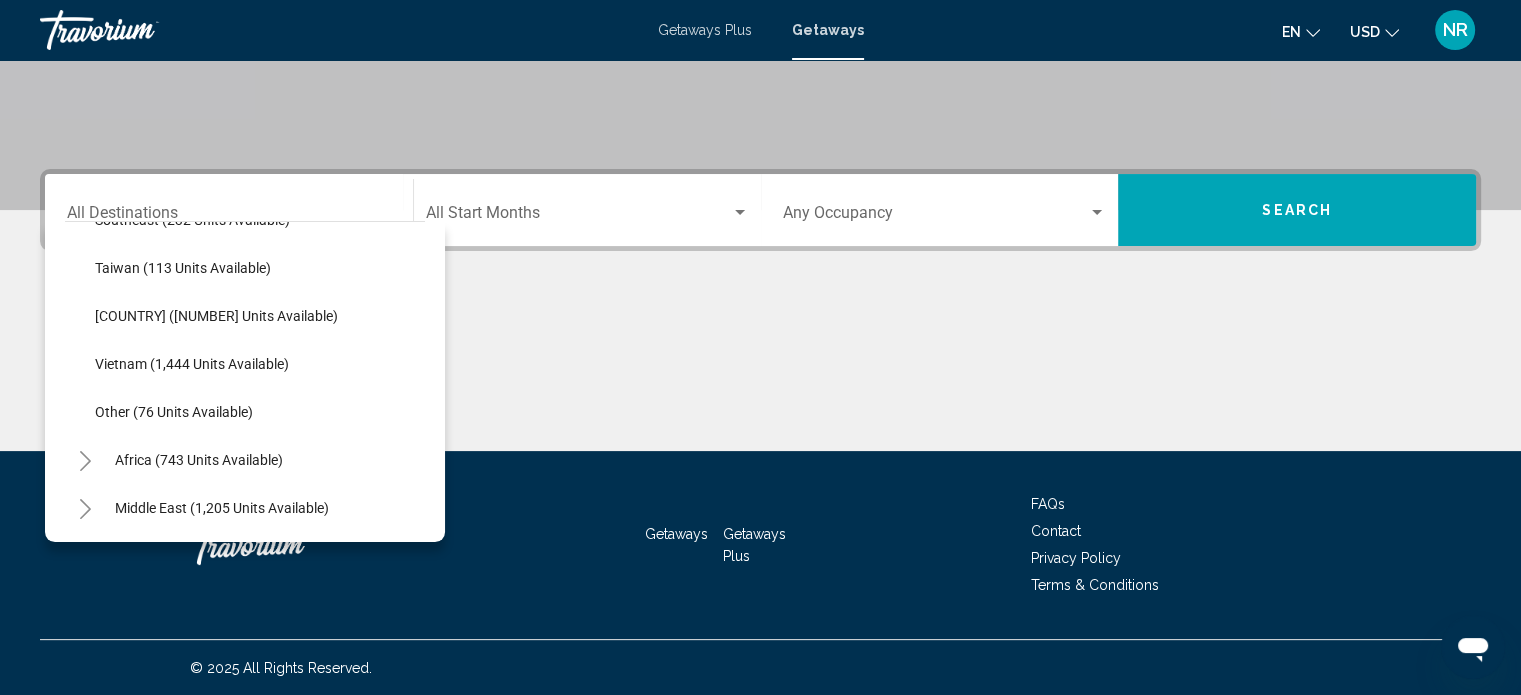 scroll, scrollTop: 3171, scrollLeft: 0, axis: vertical 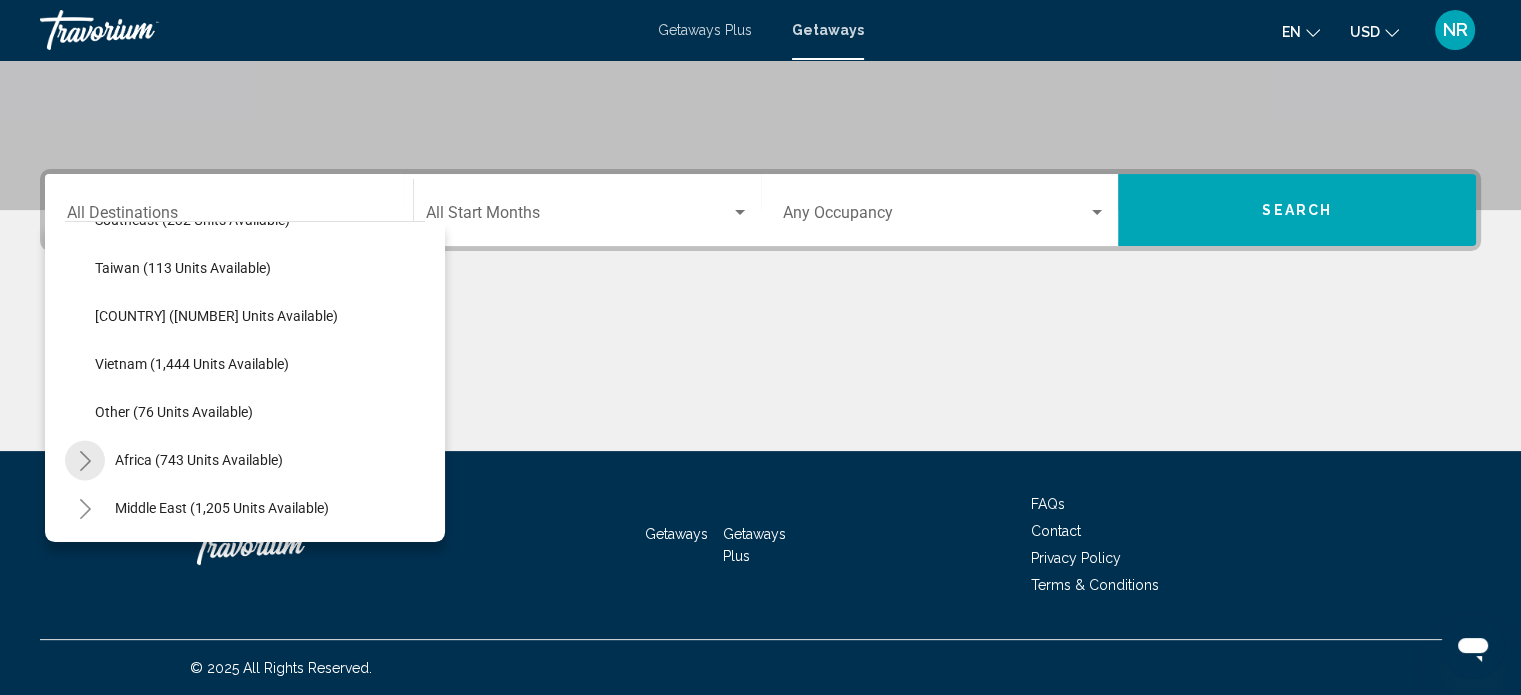 click 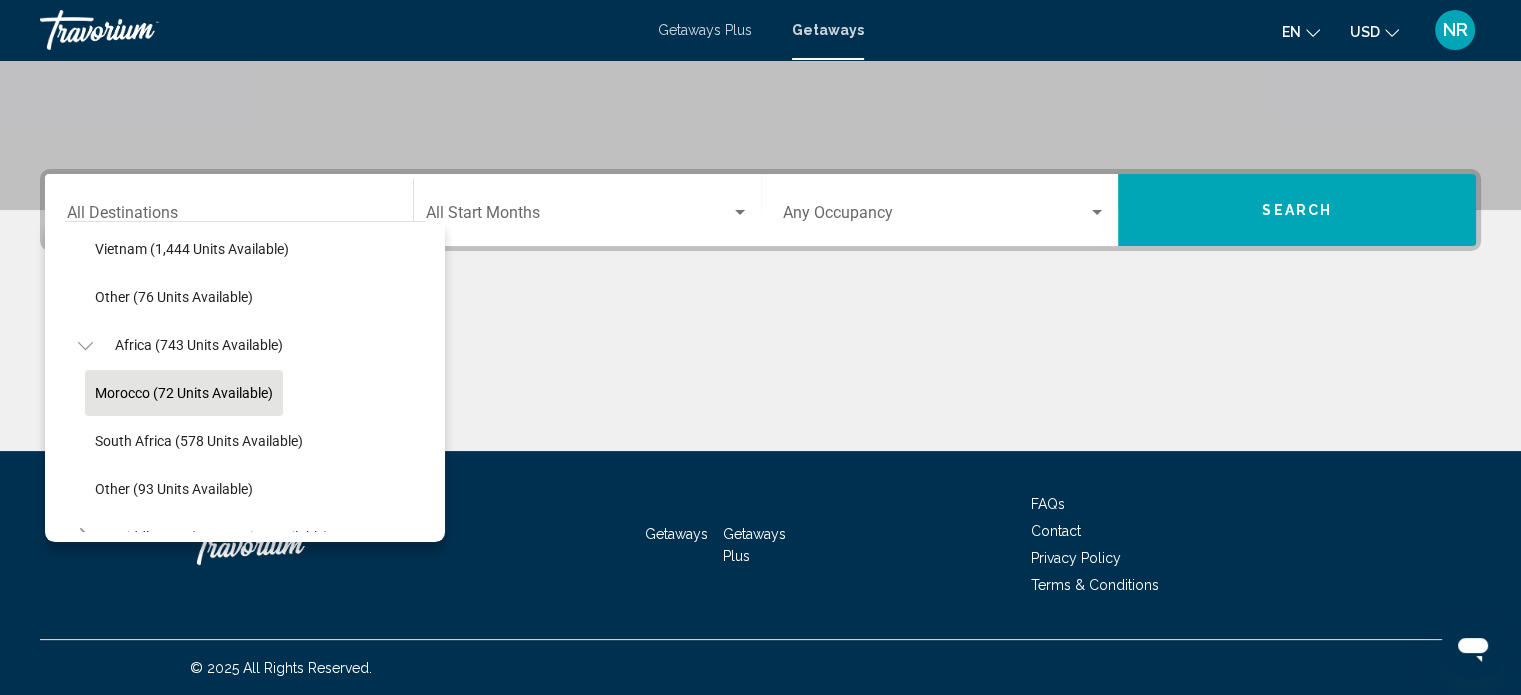 scroll, scrollTop: 3315, scrollLeft: 0, axis: vertical 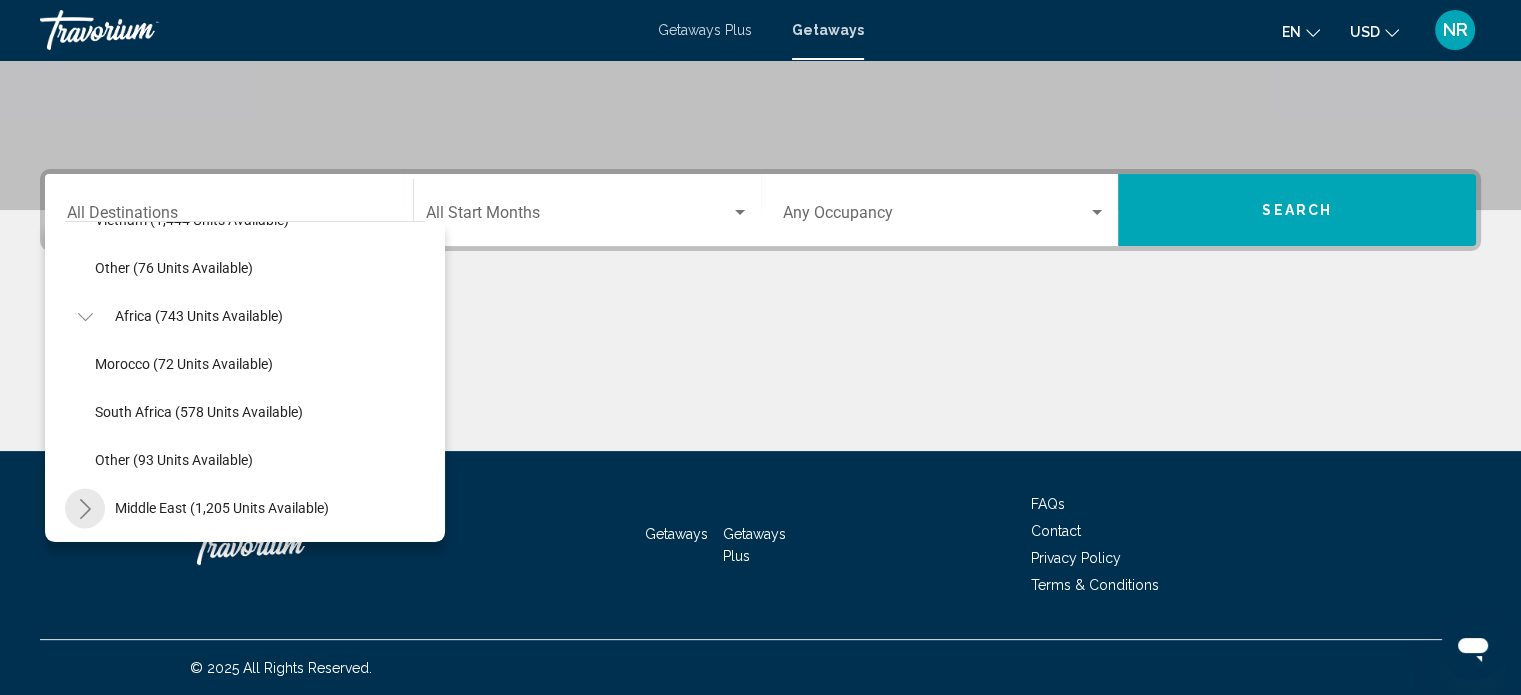 click 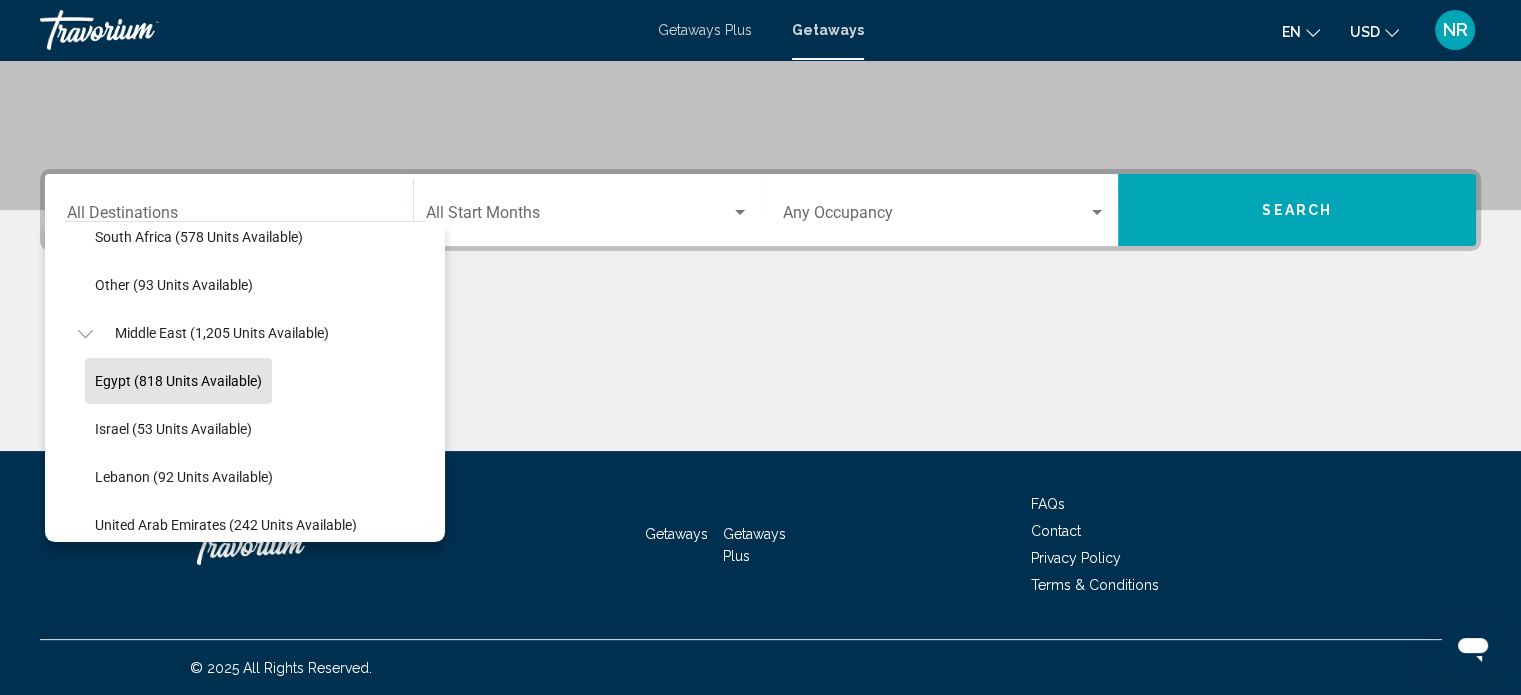 scroll, scrollTop: 3507, scrollLeft: 0, axis: vertical 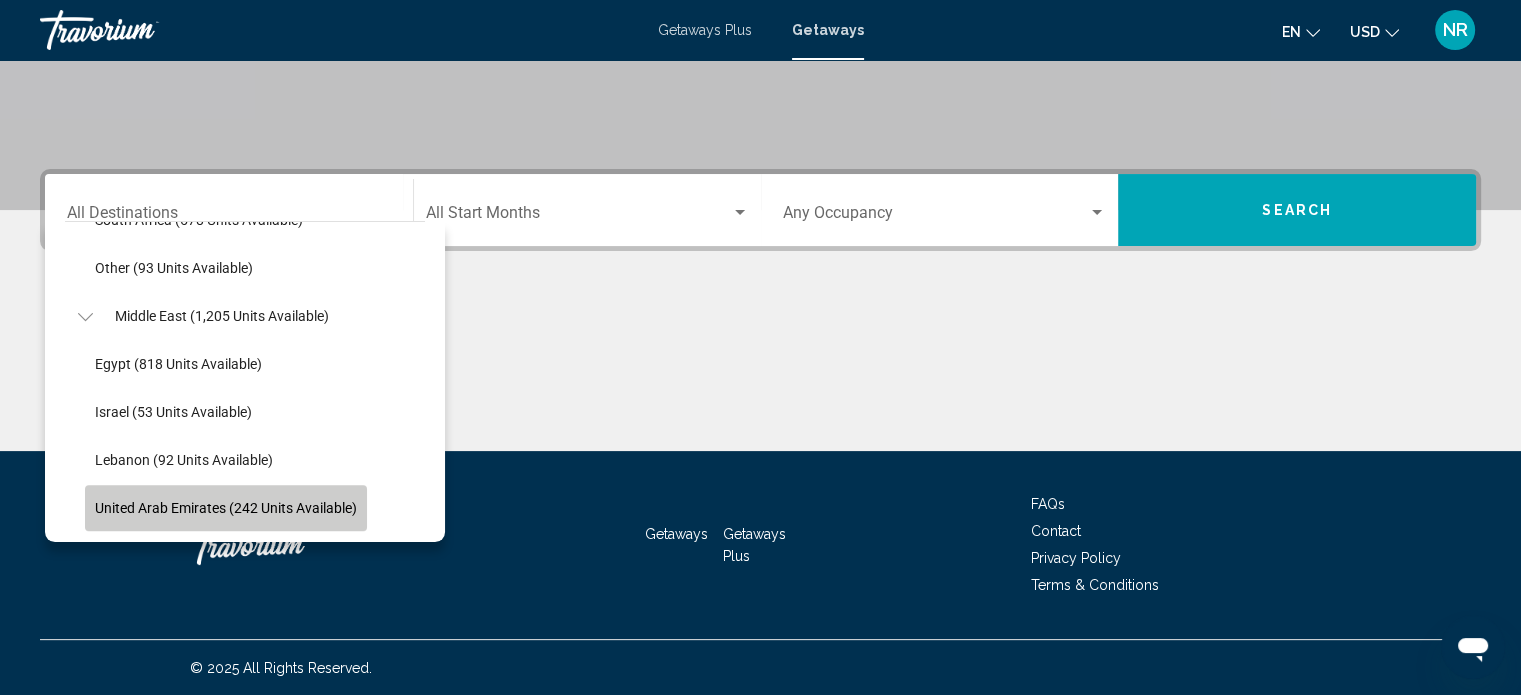 click on "United Arab Emirates (242 units available)" 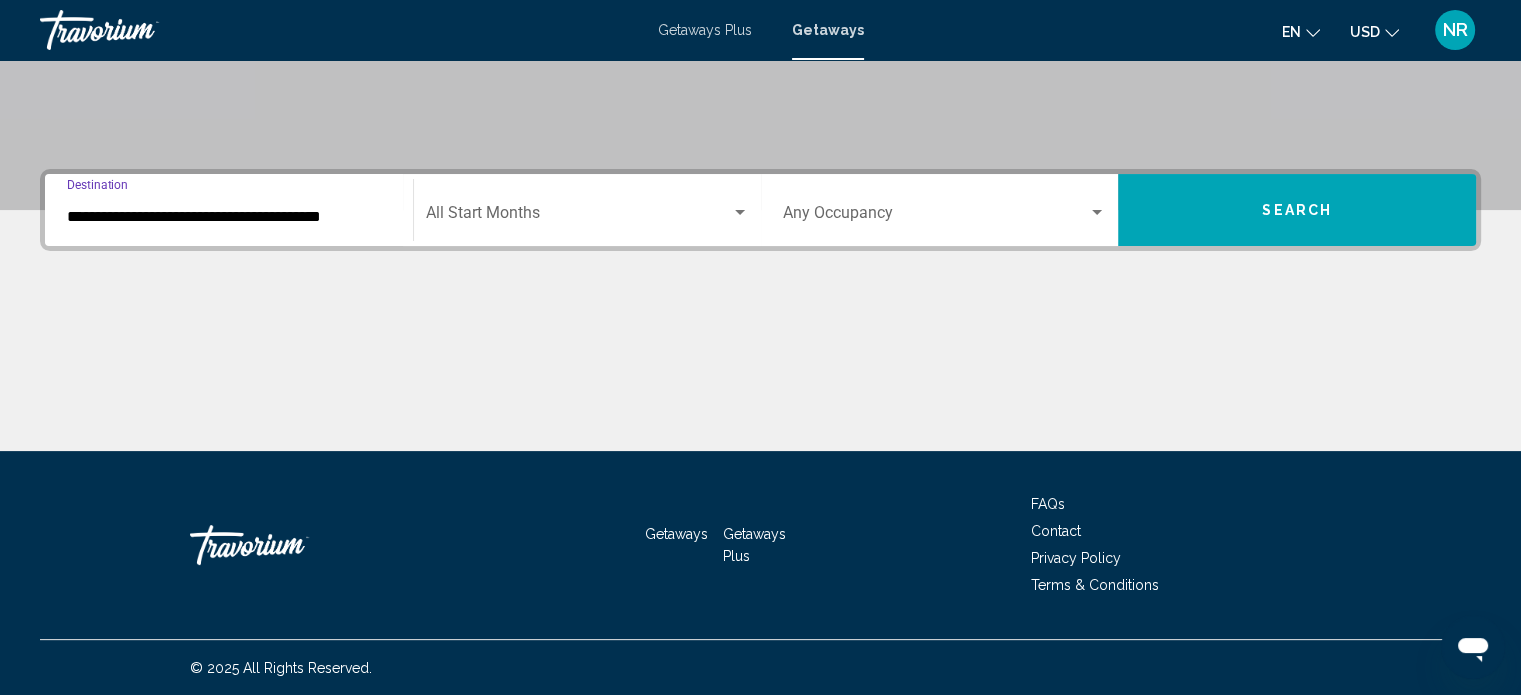 click at bounding box center (578, 217) 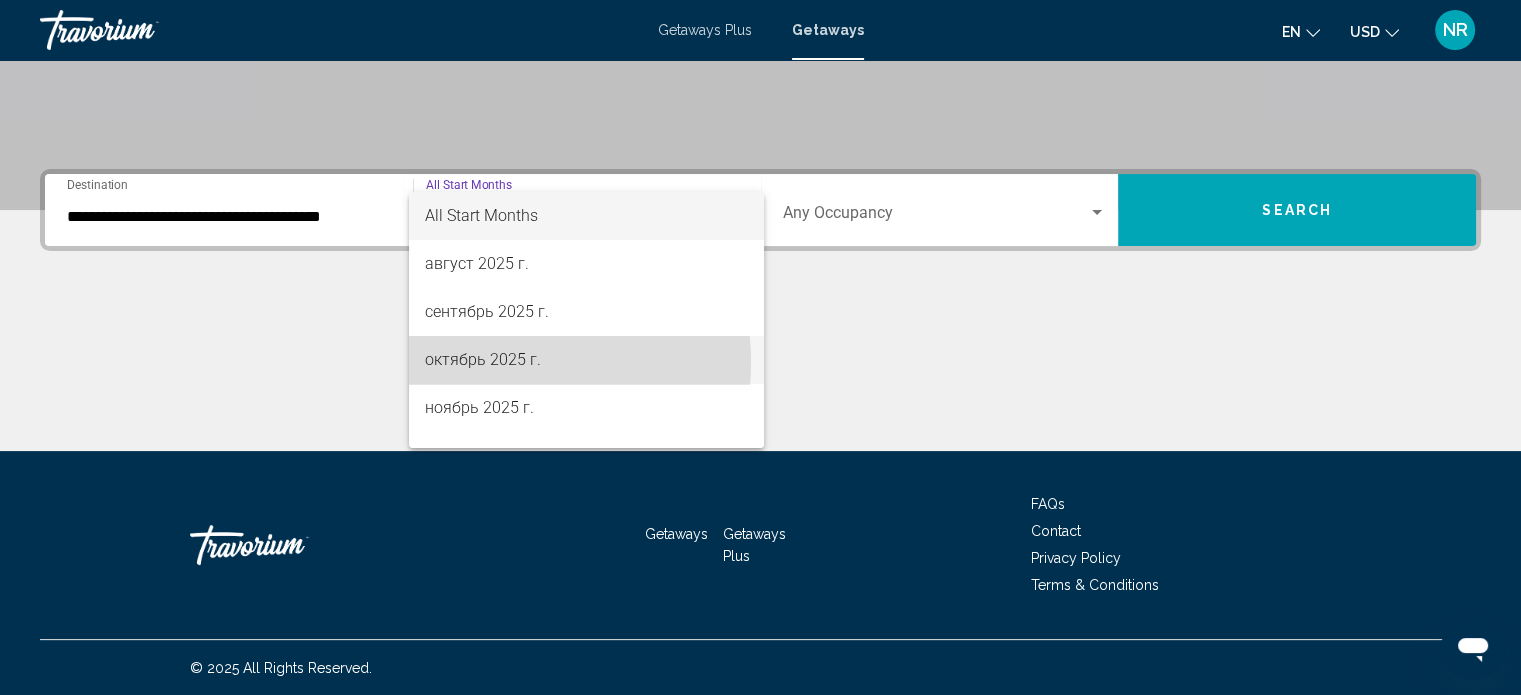click on "октябрь 2025 г." at bounding box center [586, 360] 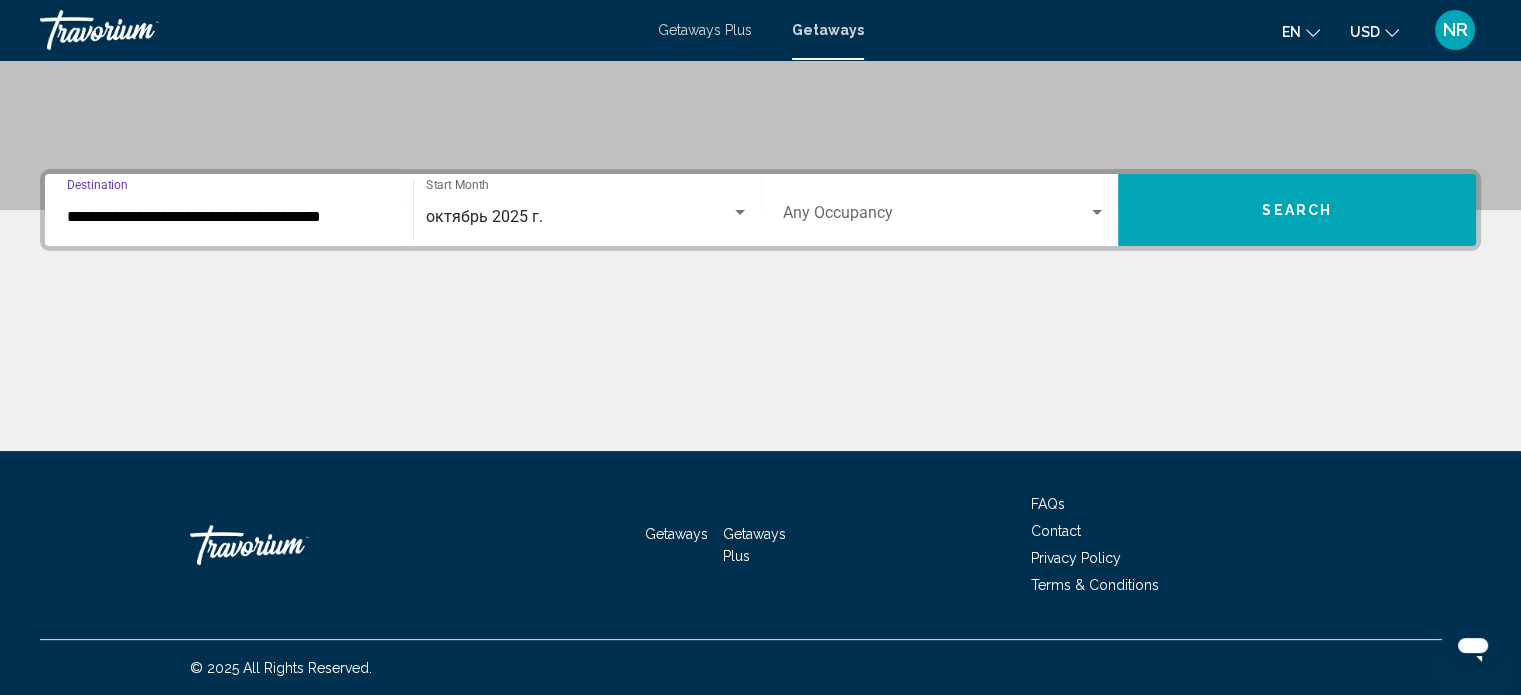 click on "**********" at bounding box center [229, 217] 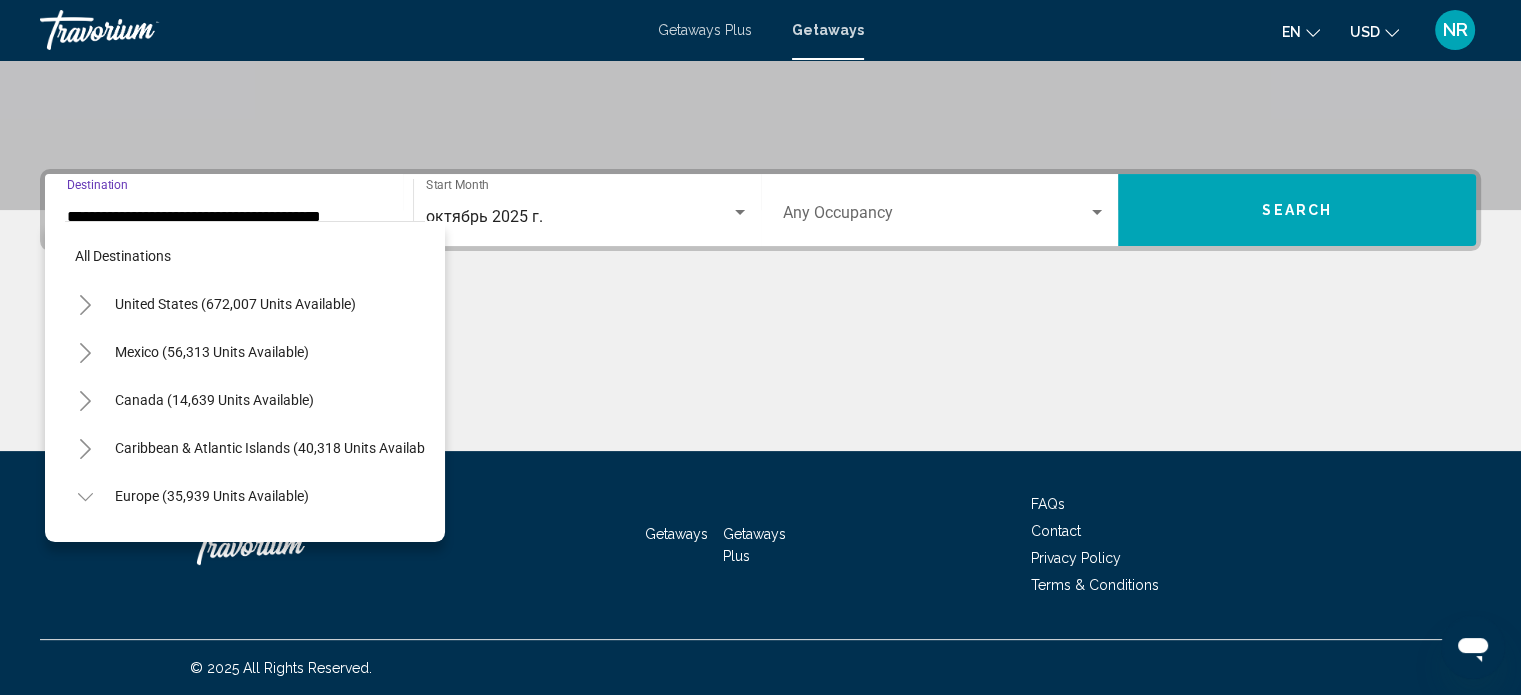 scroll, scrollTop: 3507, scrollLeft: 0, axis: vertical 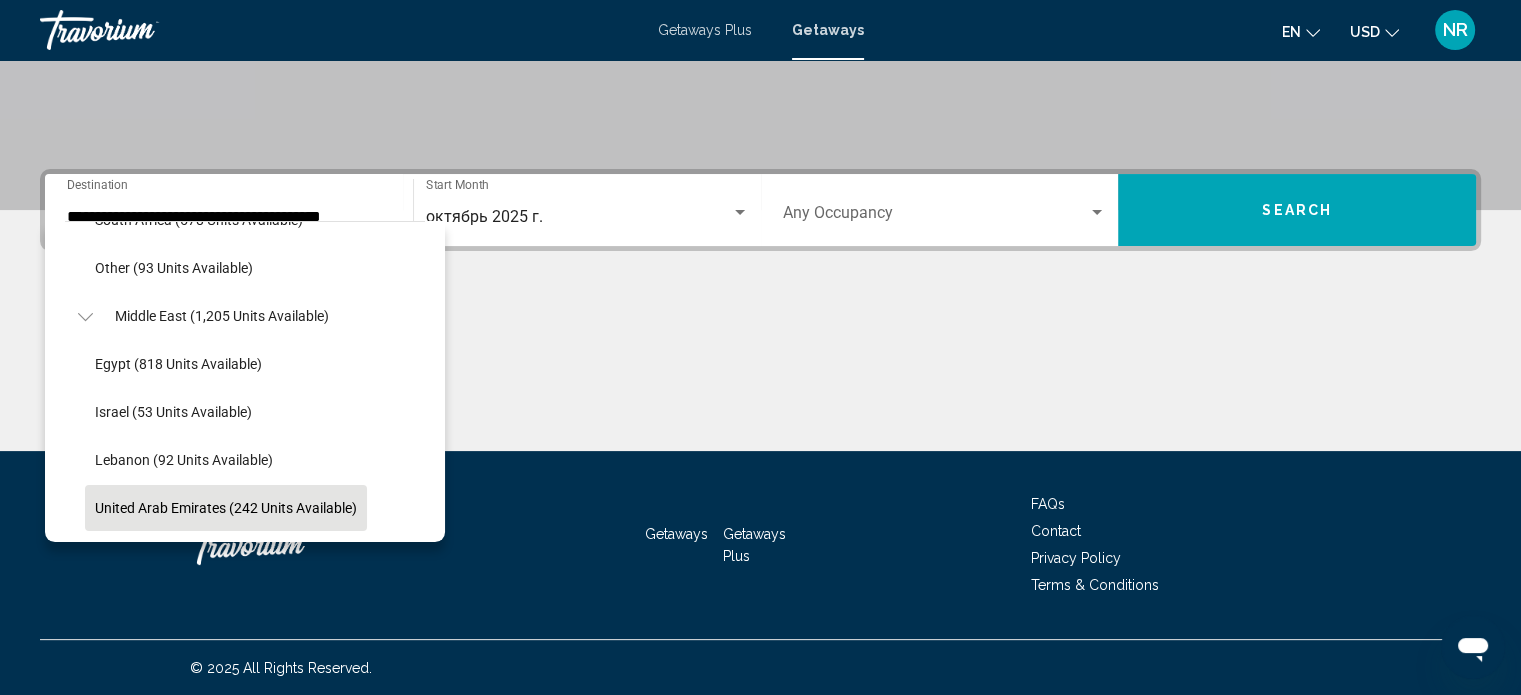 click on "**********" at bounding box center [760, 310] 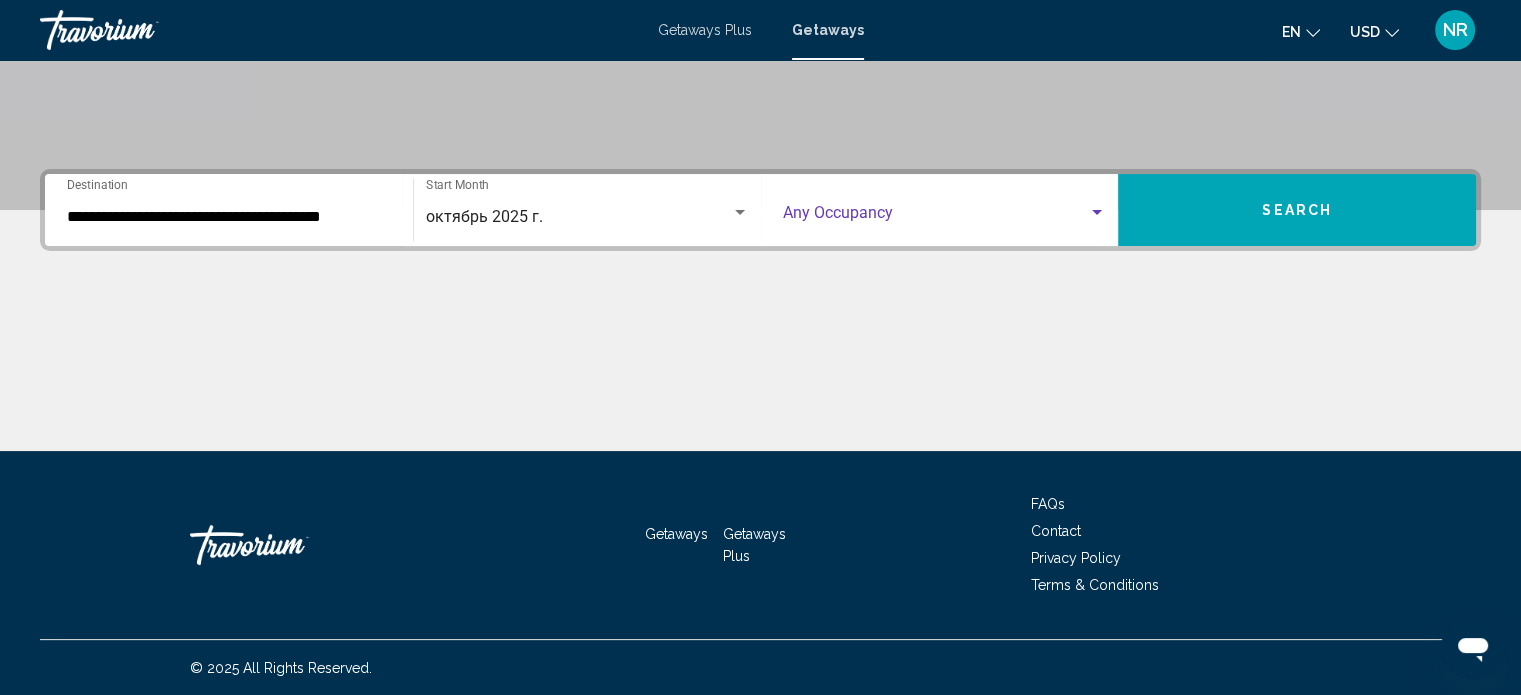 click at bounding box center [936, 217] 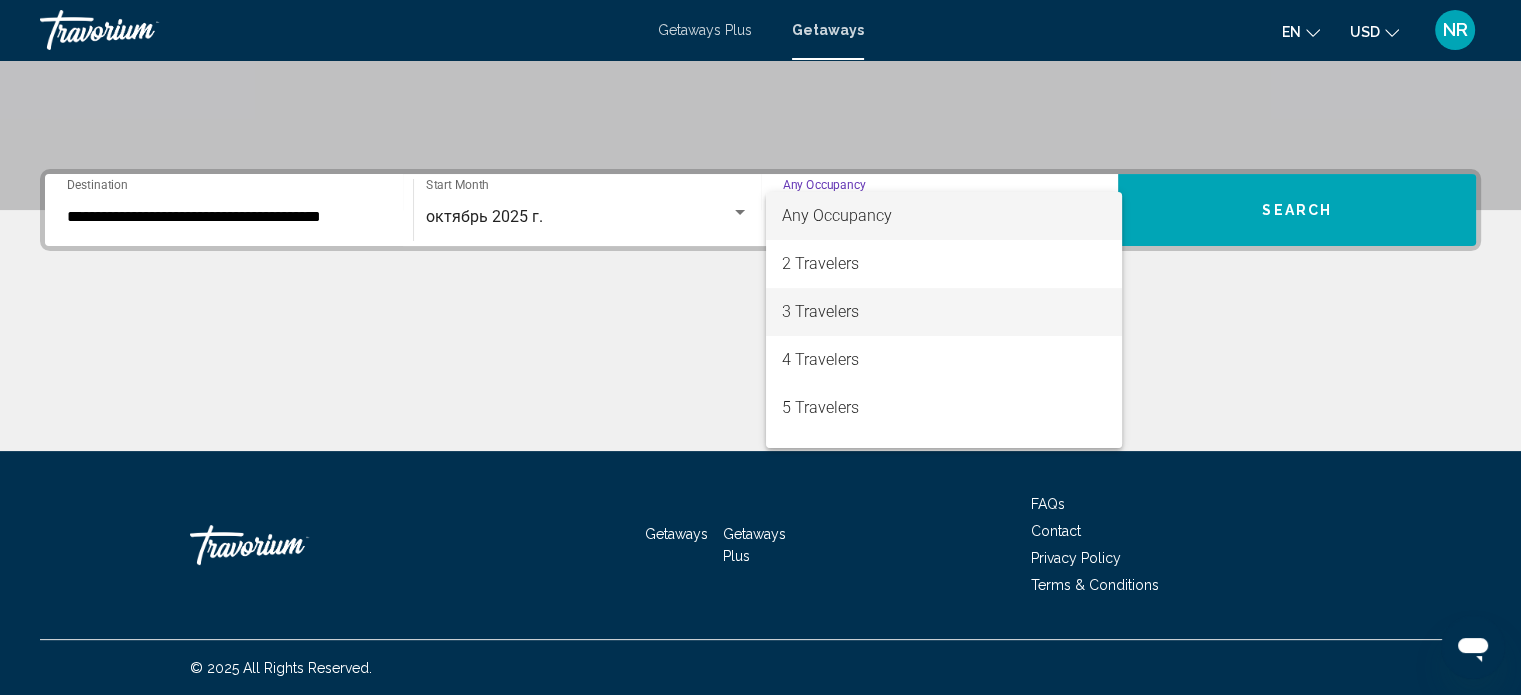 click on "3 Travelers" at bounding box center [944, 312] 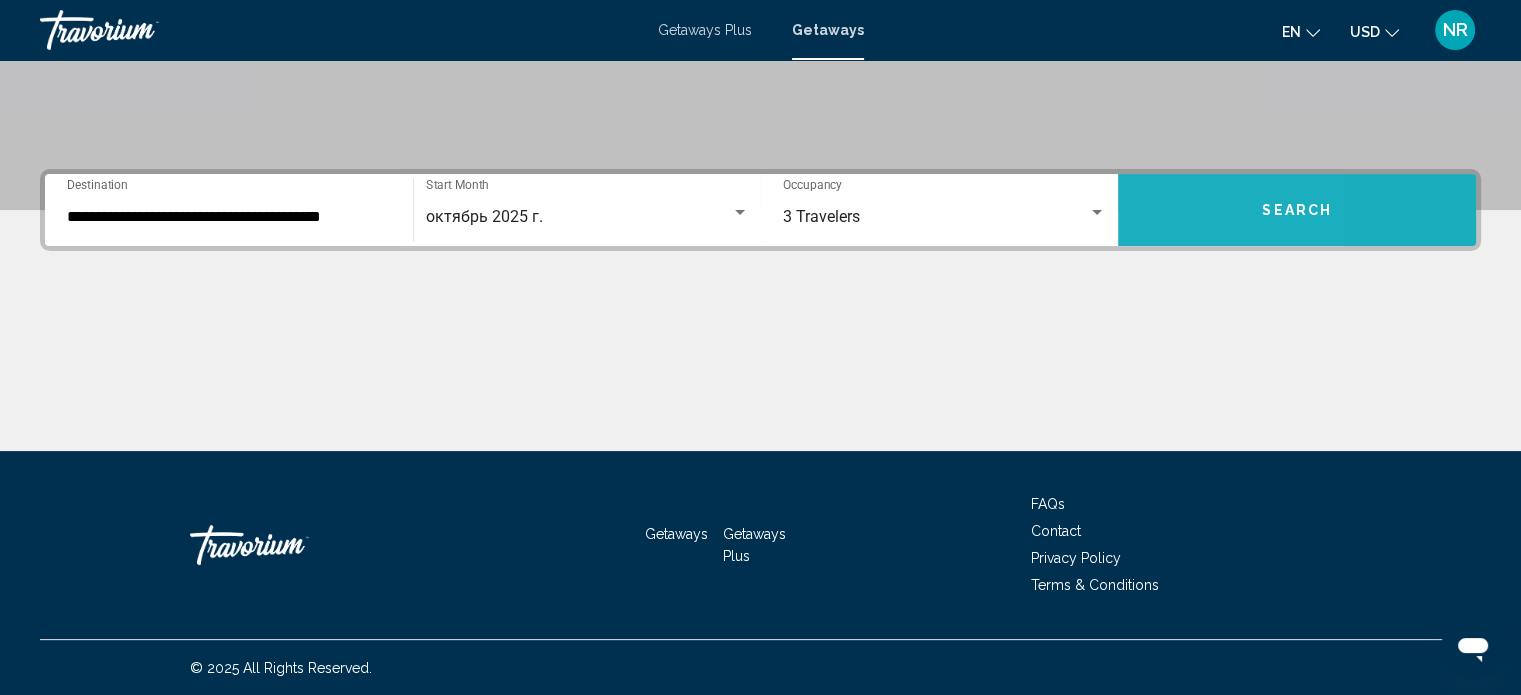 click on "Search" at bounding box center (1297, 210) 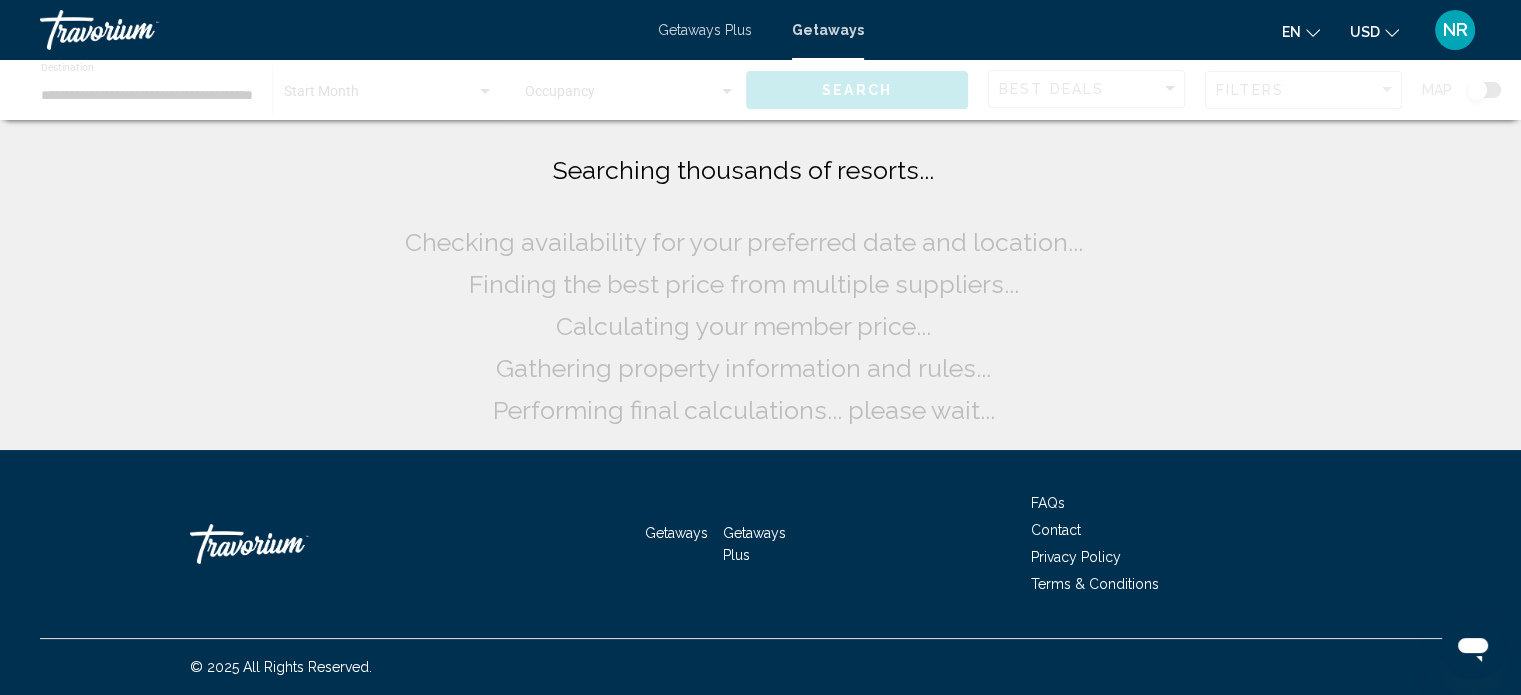 scroll, scrollTop: 0, scrollLeft: 0, axis: both 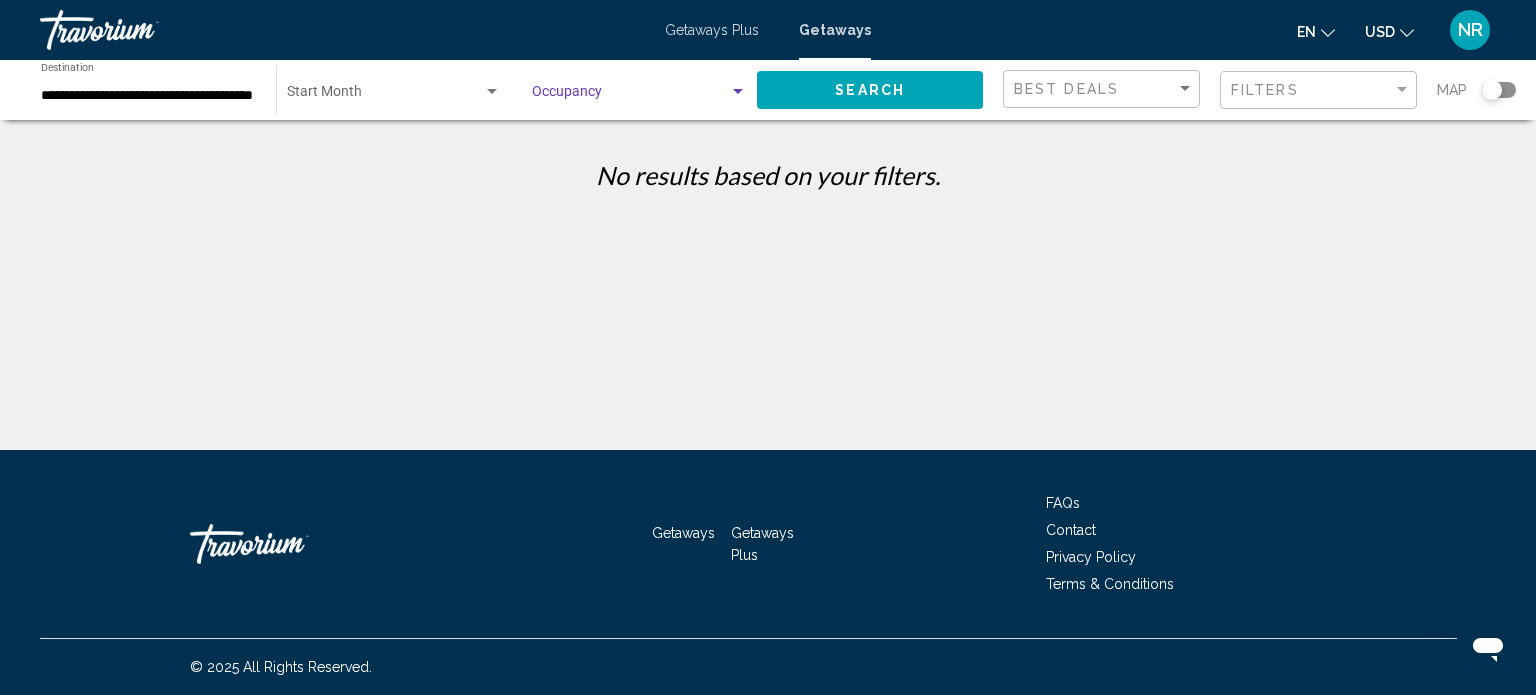 click at bounding box center [738, 92] 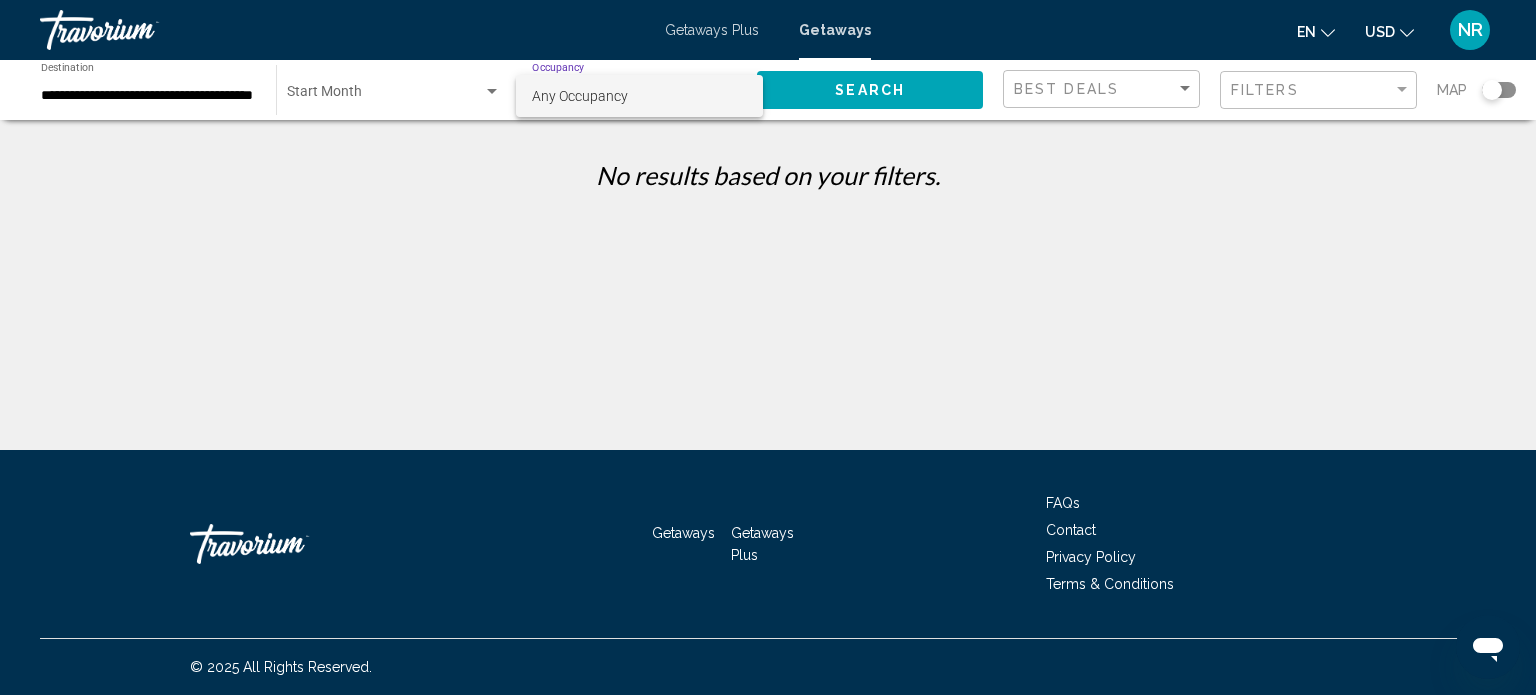 click on "Any Occupancy" at bounding box center (639, 96) 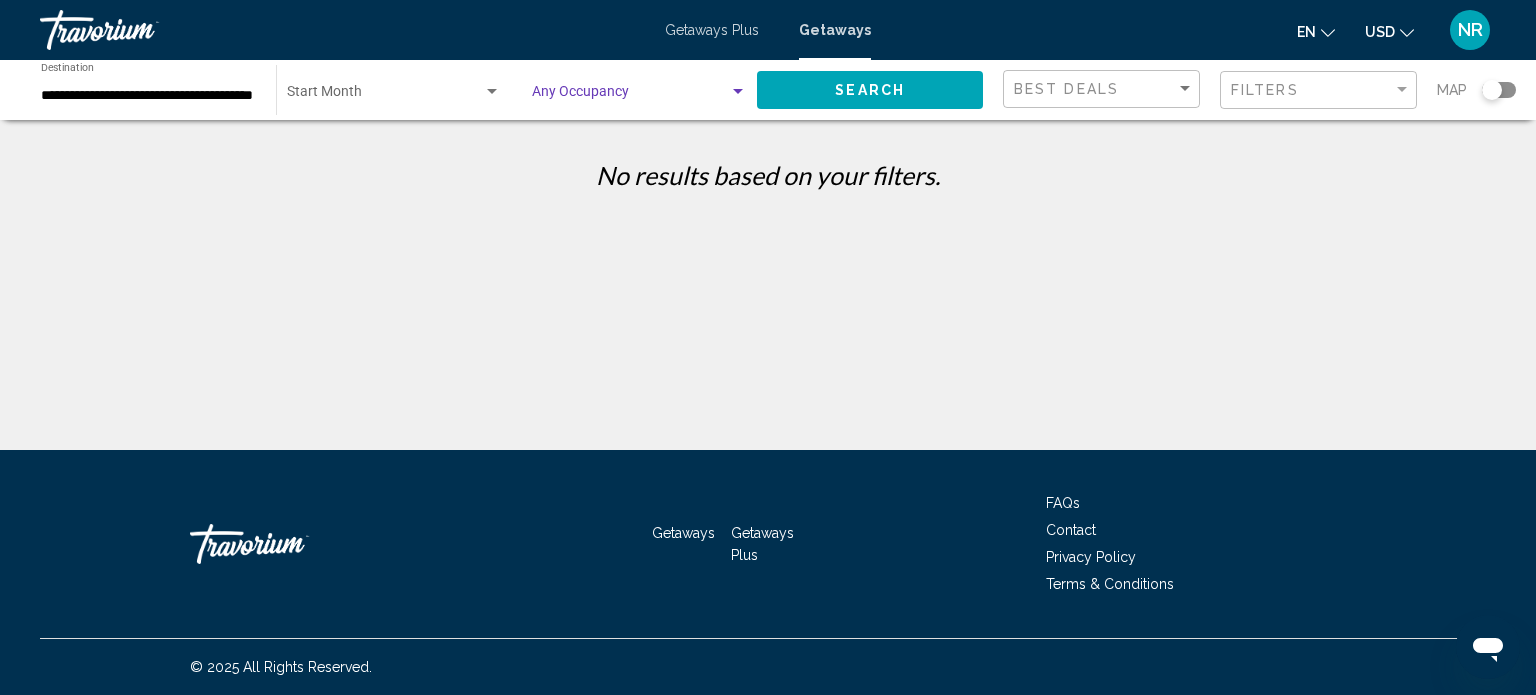 click on "Start Month All Start Months" 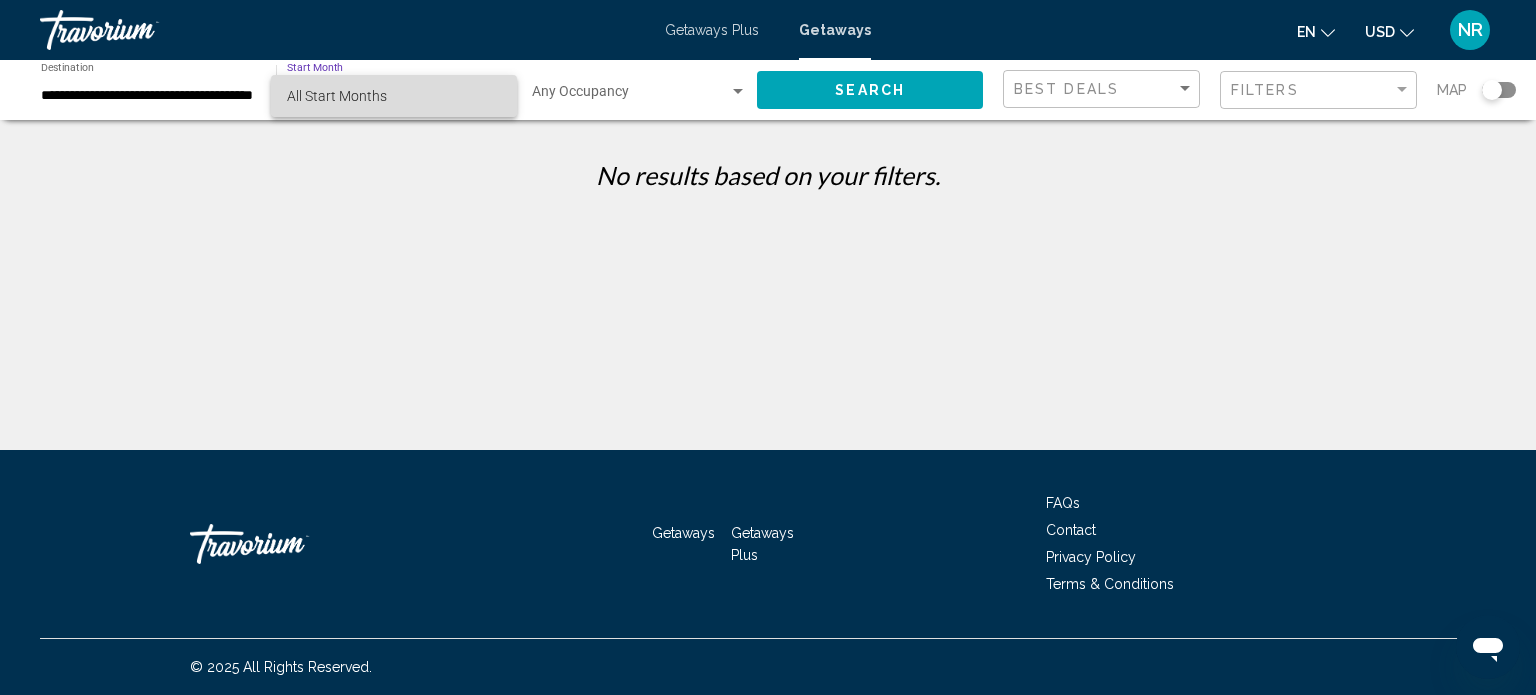 click on "All Start Months" at bounding box center [394, 96] 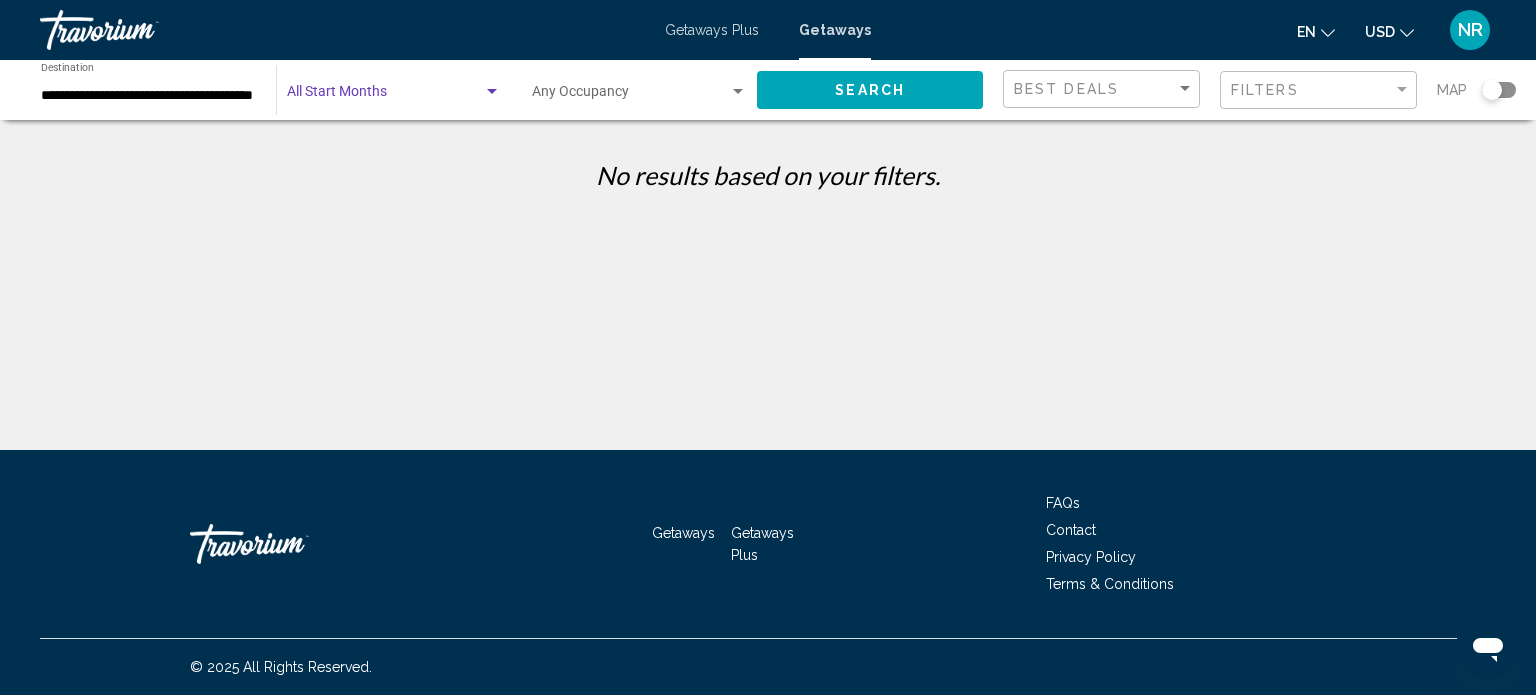 click on "Best Deals" 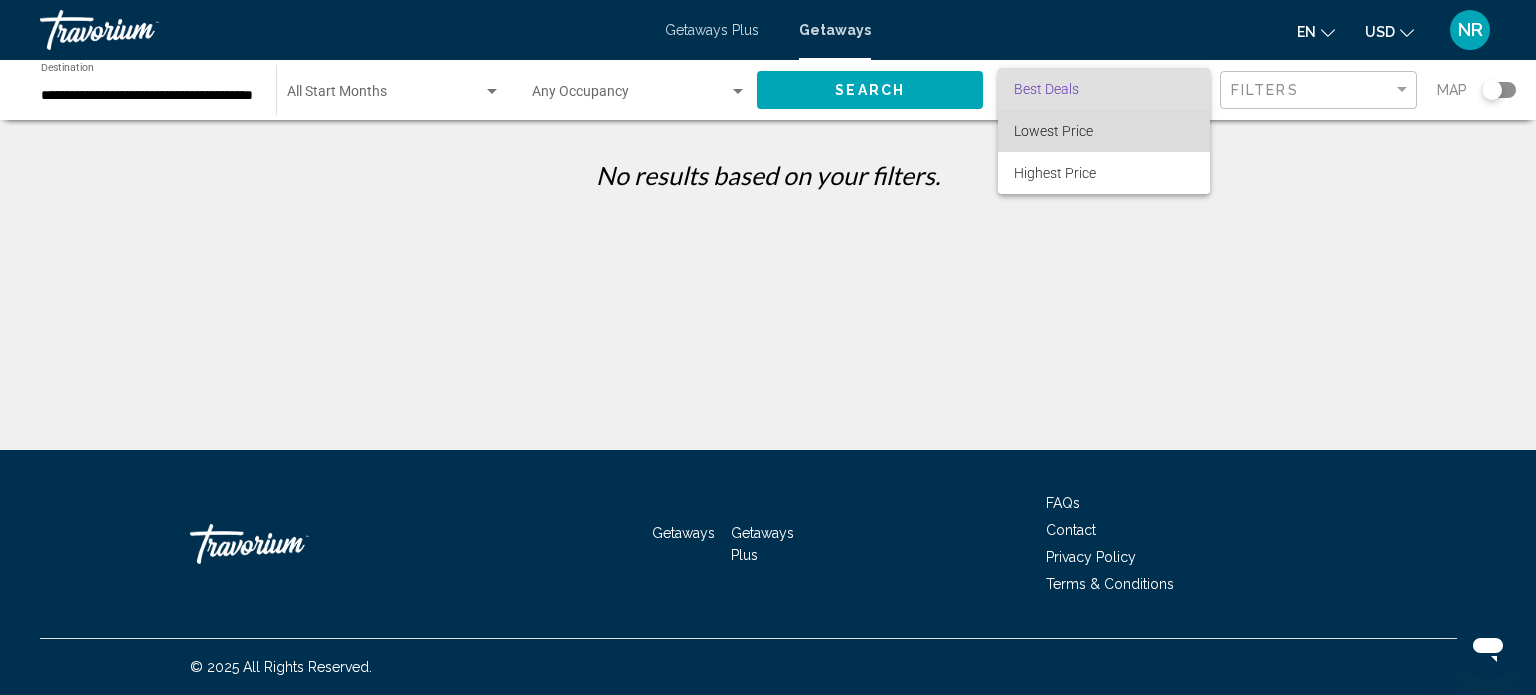 click on "Lowest Price" at bounding box center [1053, 131] 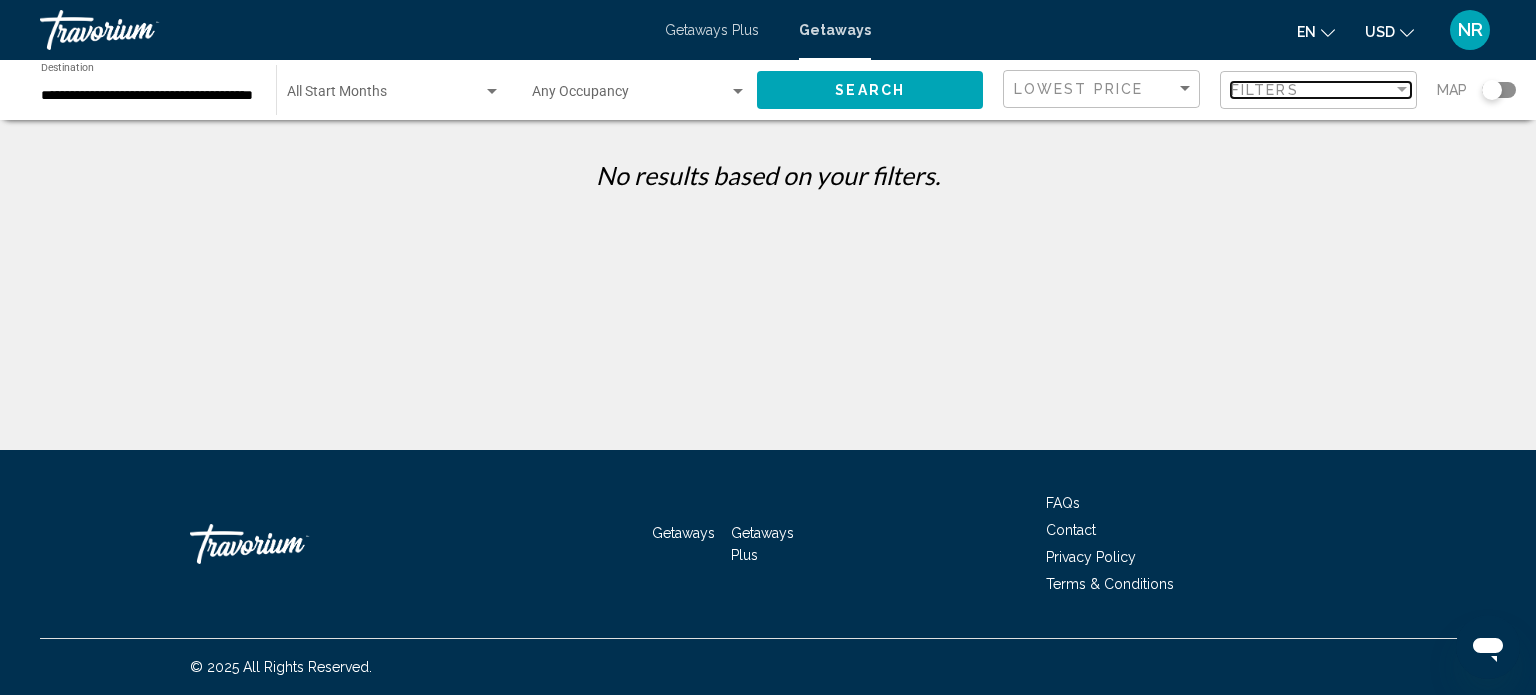 click at bounding box center [1402, 90] 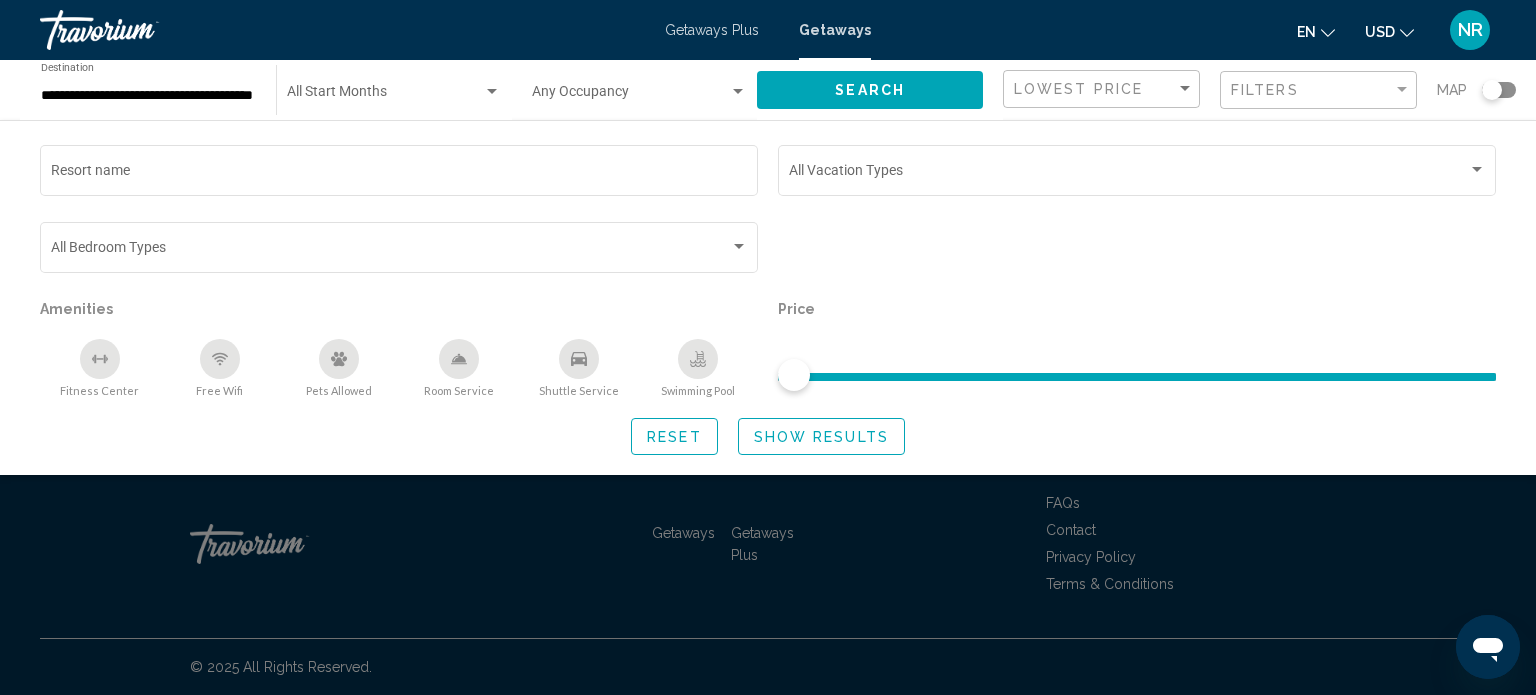 click at bounding box center [385, 96] 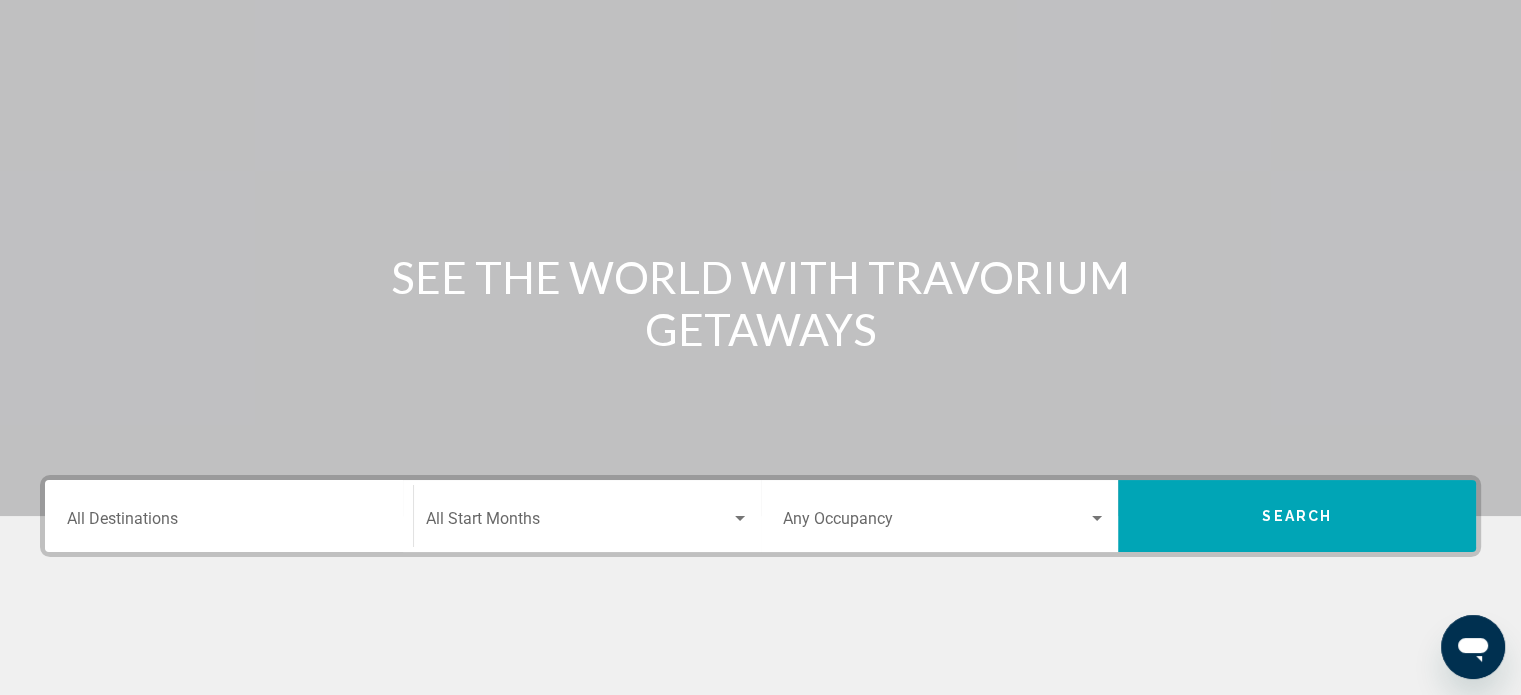 scroll, scrollTop: 200, scrollLeft: 0, axis: vertical 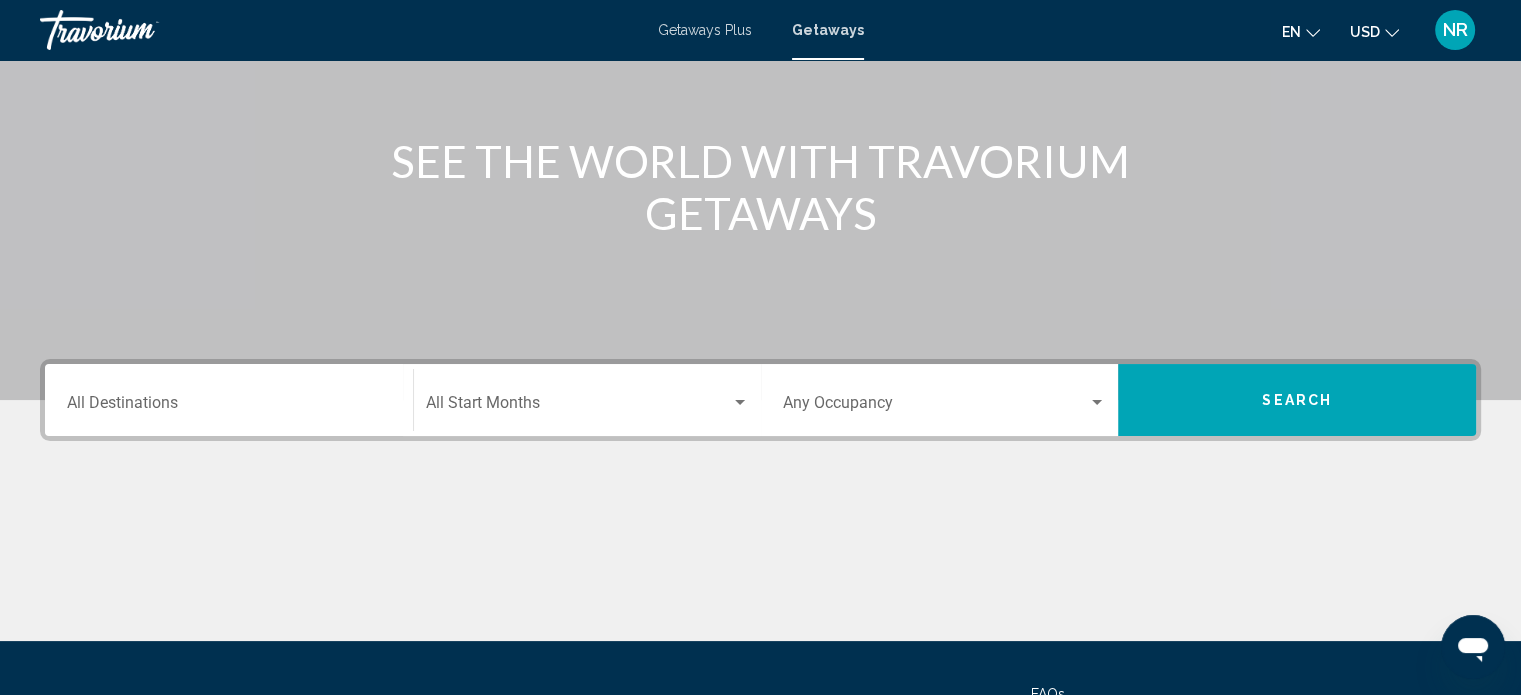 click on "Destination All Destinations" at bounding box center (229, 407) 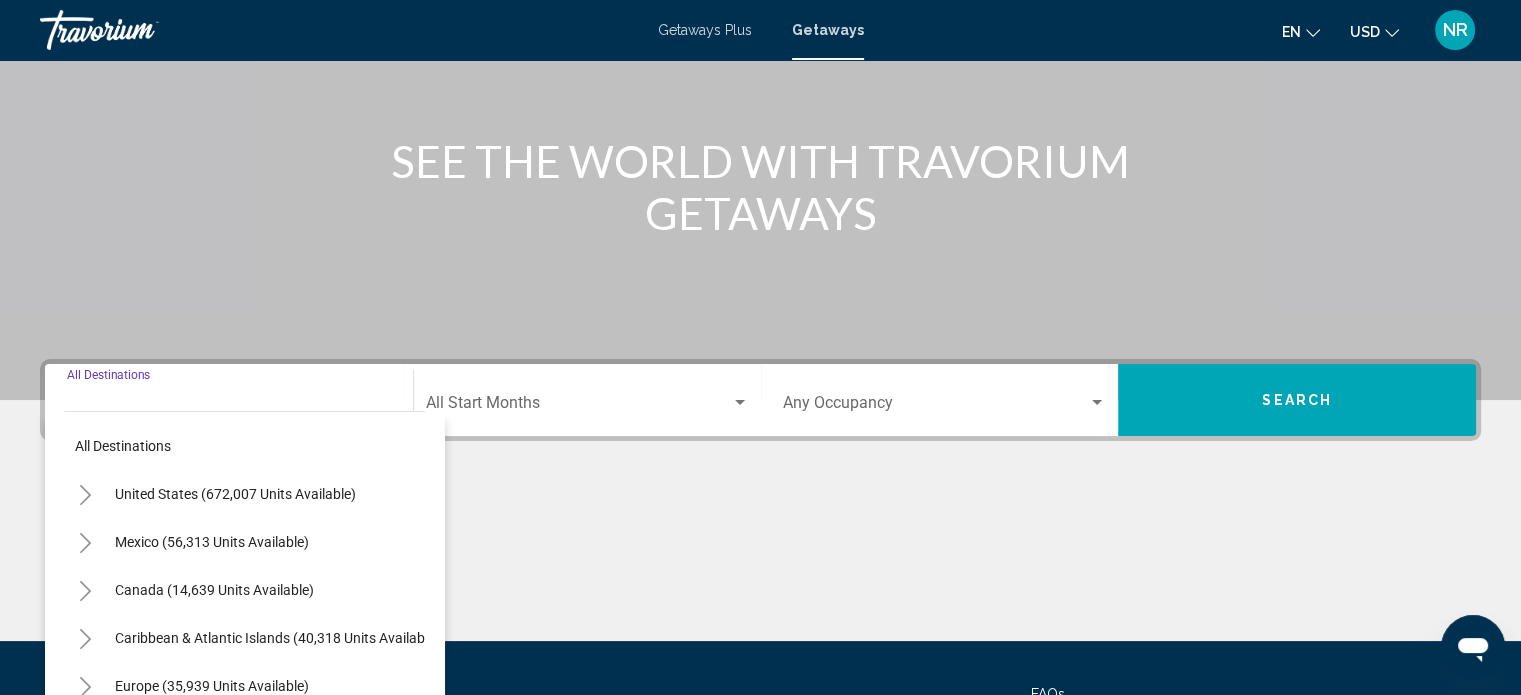 scroll, scrollTop: 390, scrollLeft: 0, axis: vertical 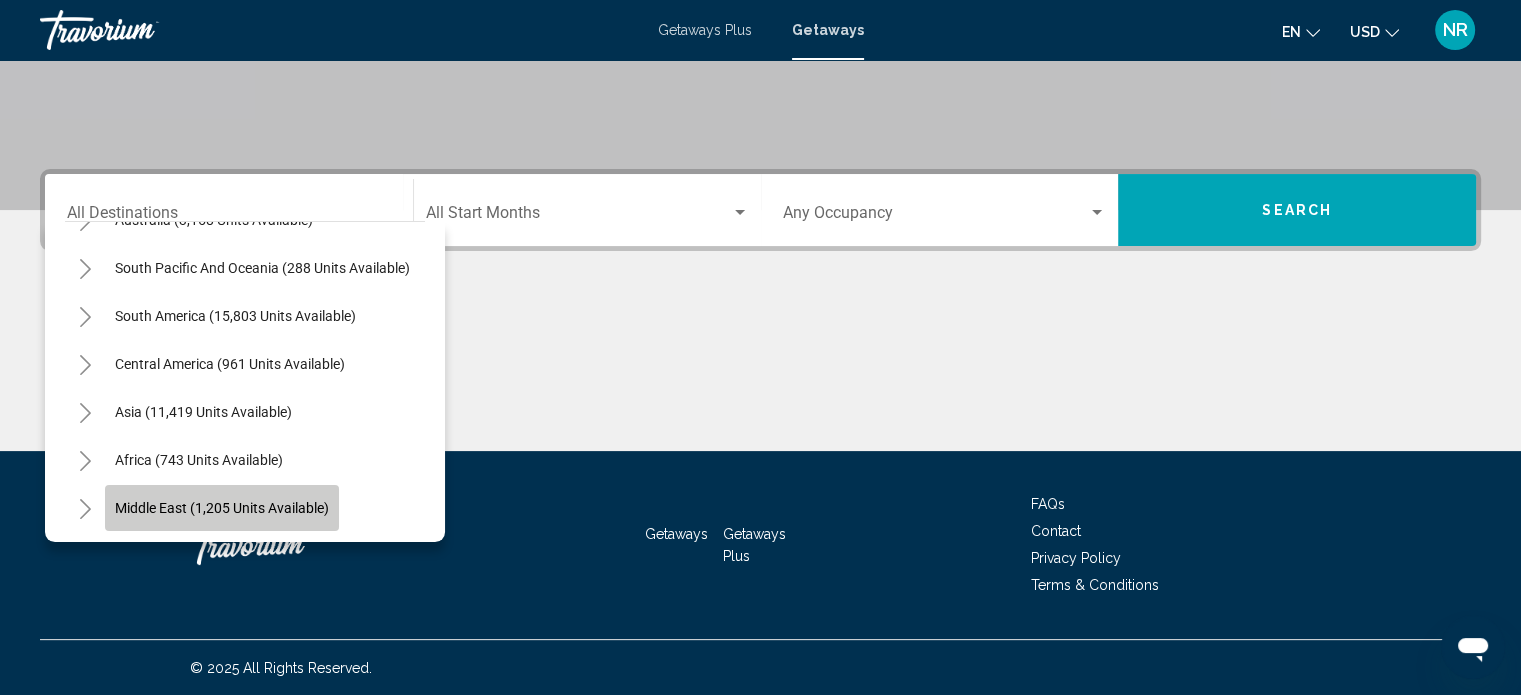 click on "Middle East (1,205 units available)" 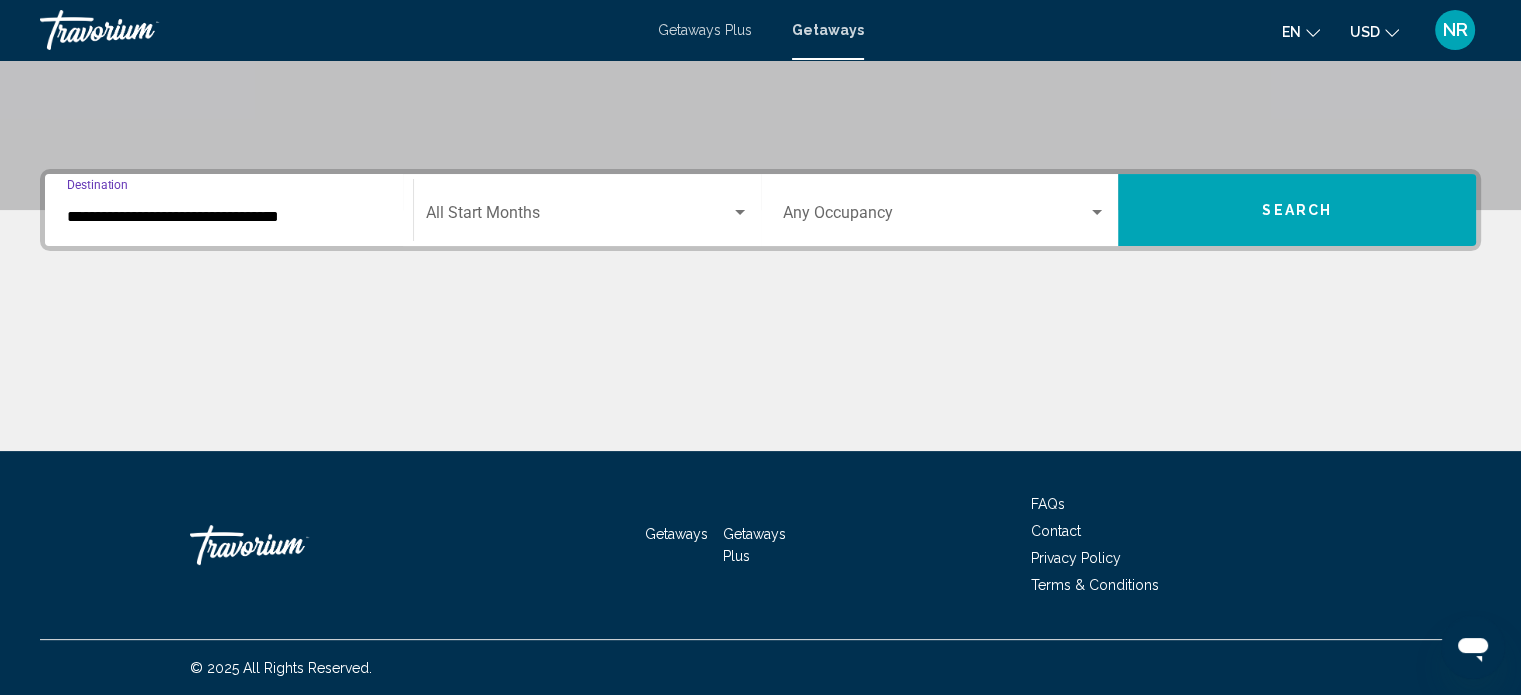 click on "**********" at bounding box center (229, 217) 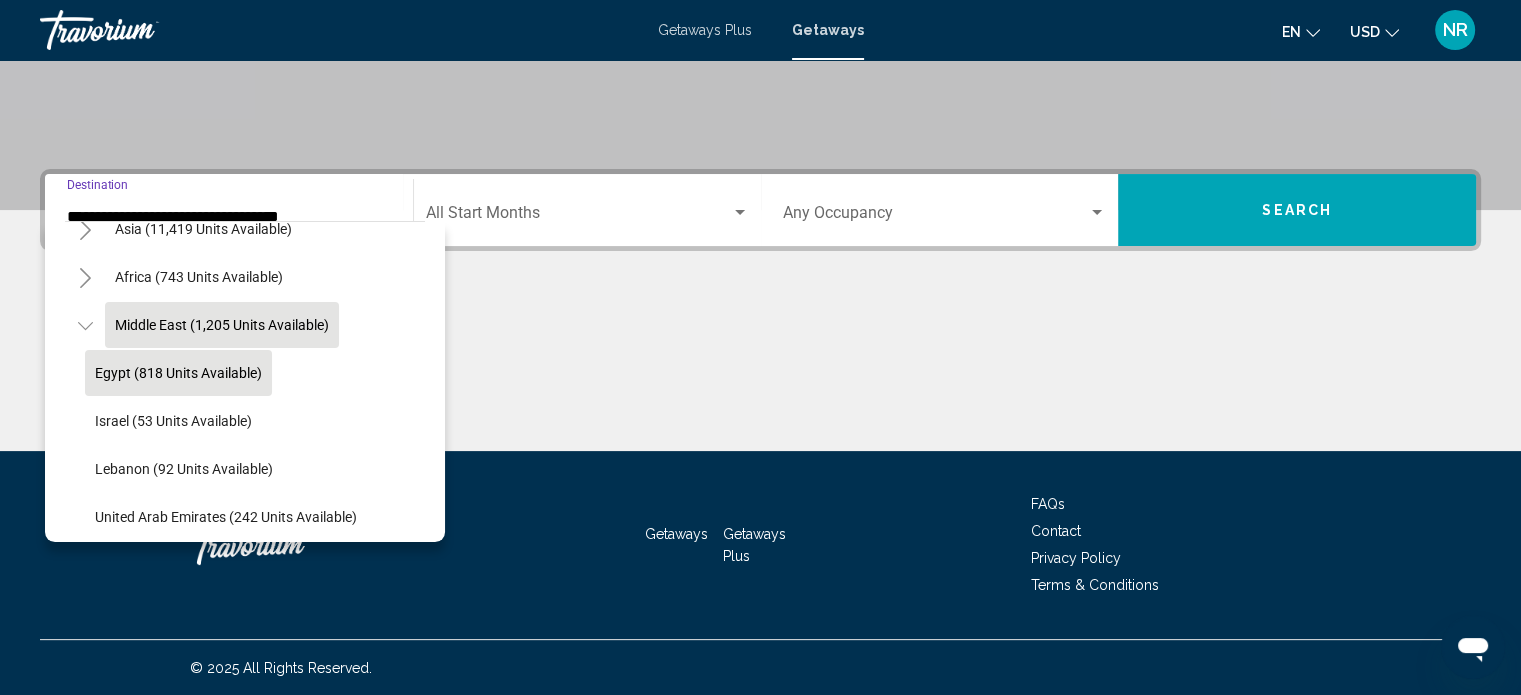 scroll, scrollTop: 531, scrollLeft: 0, axis: vertical 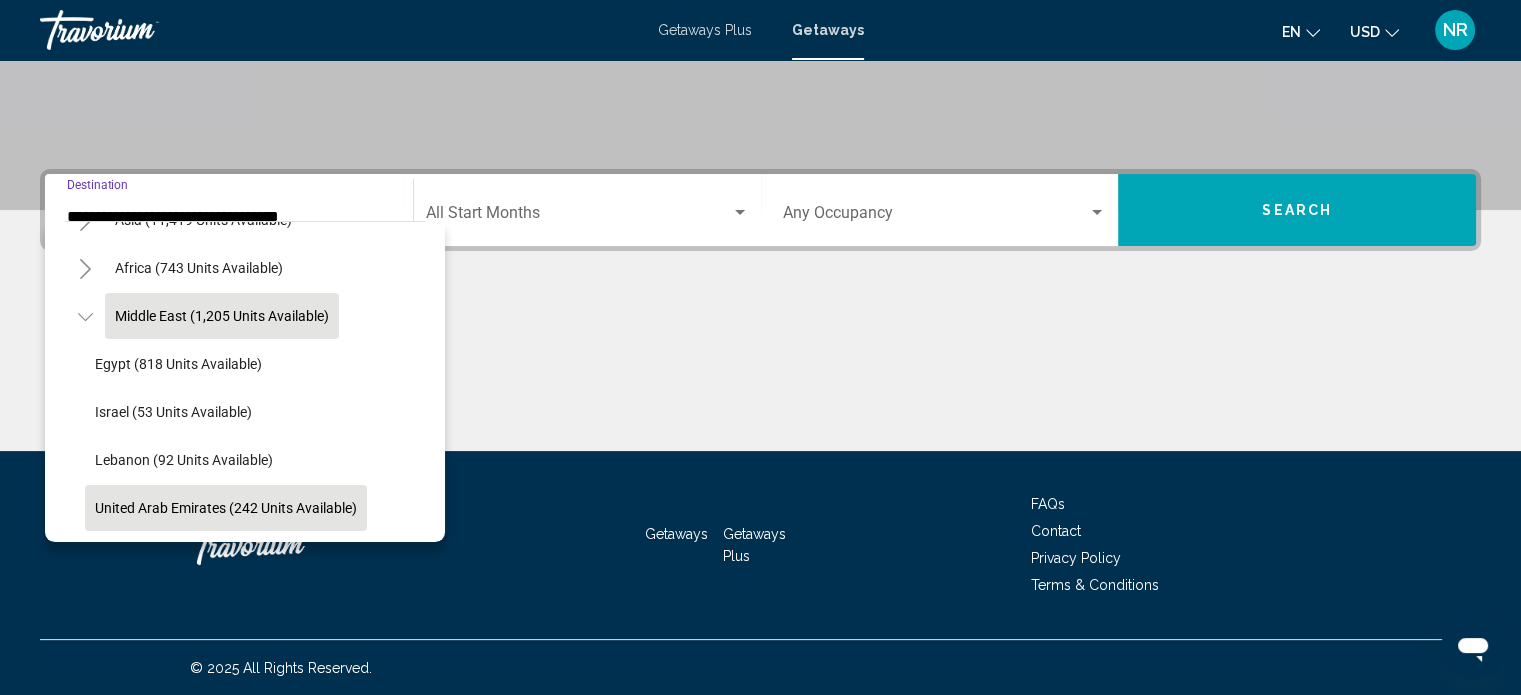 click on "United Arab Emirates (242 units available)" 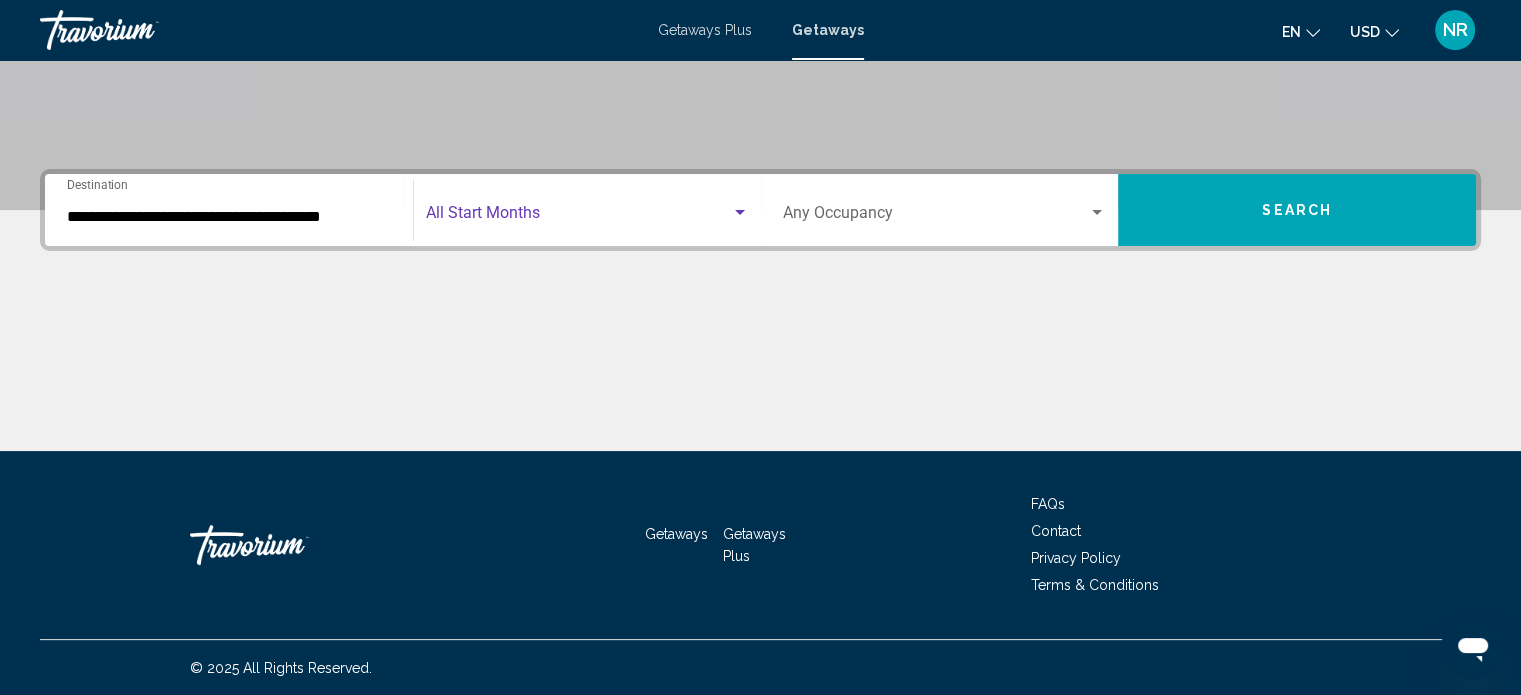 click at bounding box center [578, 217] 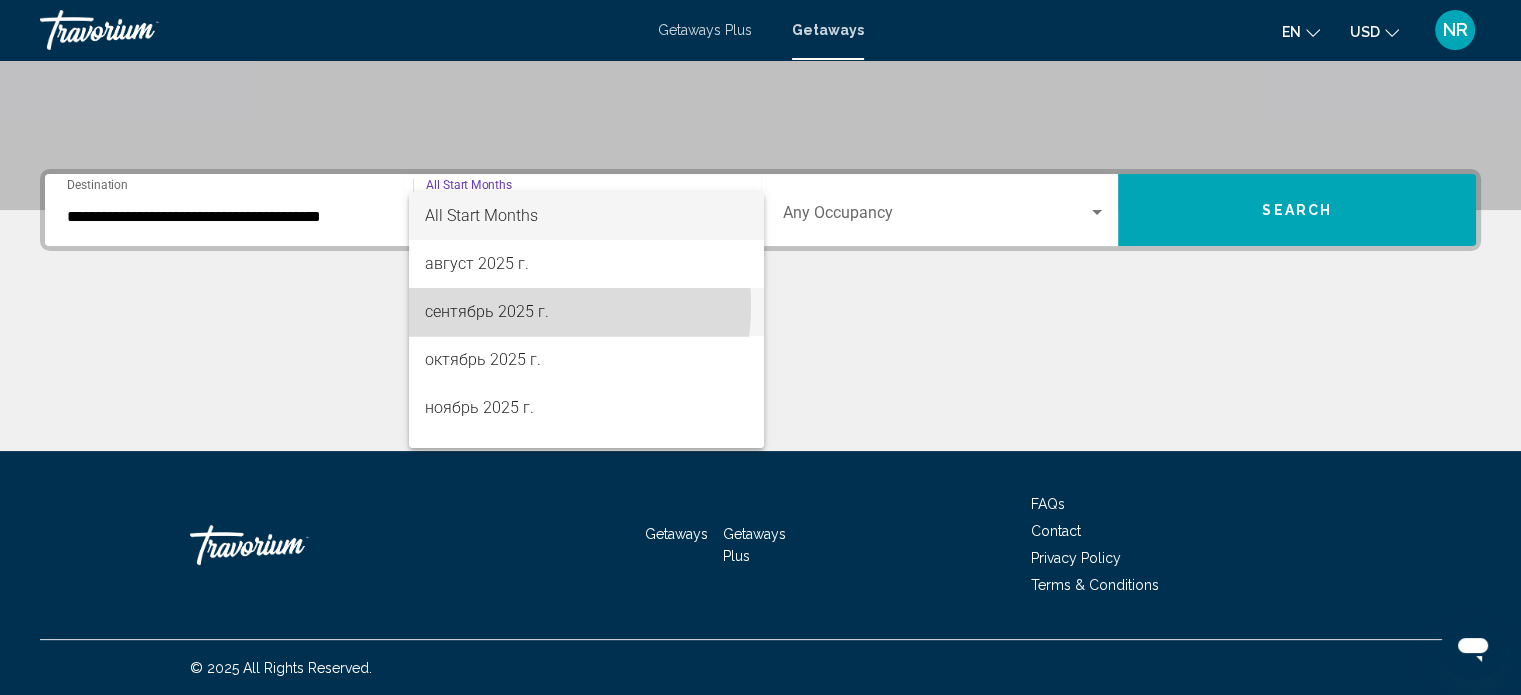 click on "сентябрь 2025 г." at bounding box center (586, 312) 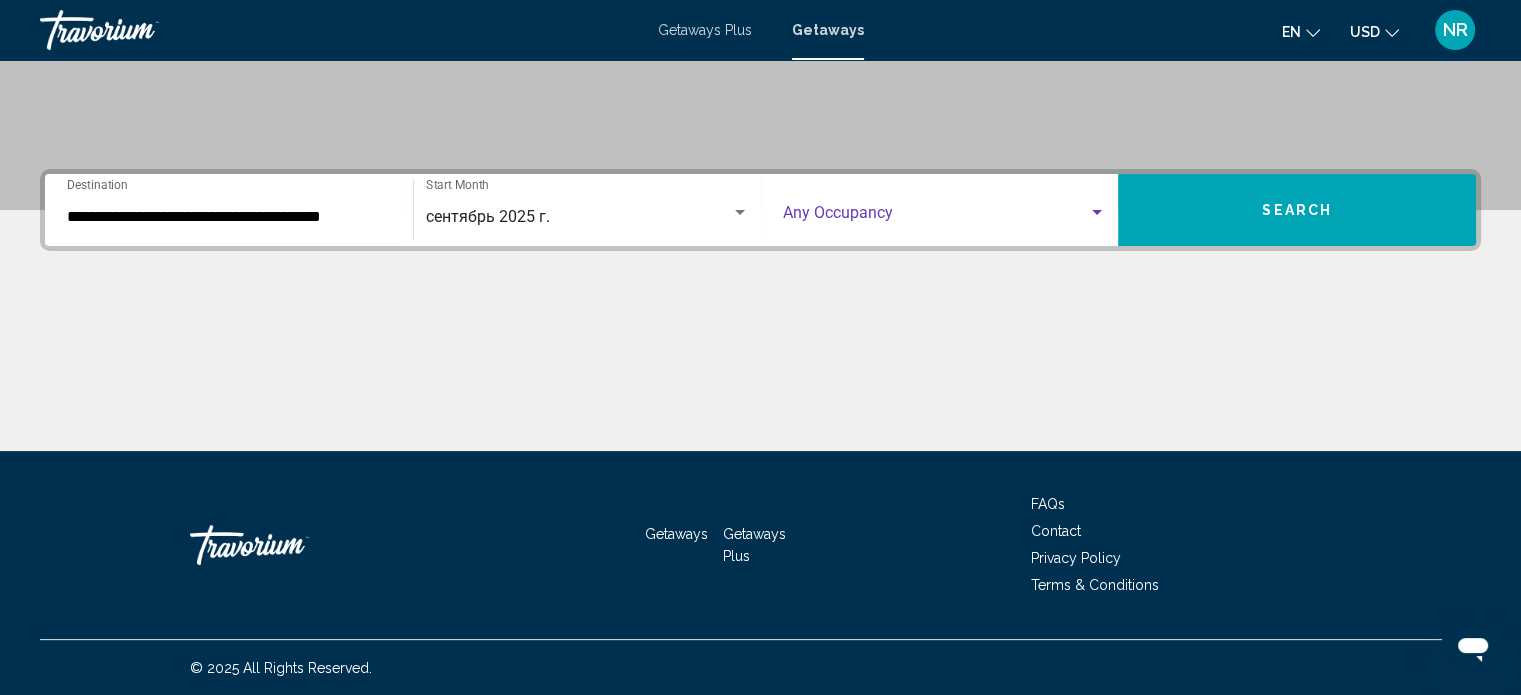 click at bounding box center (936, 217) 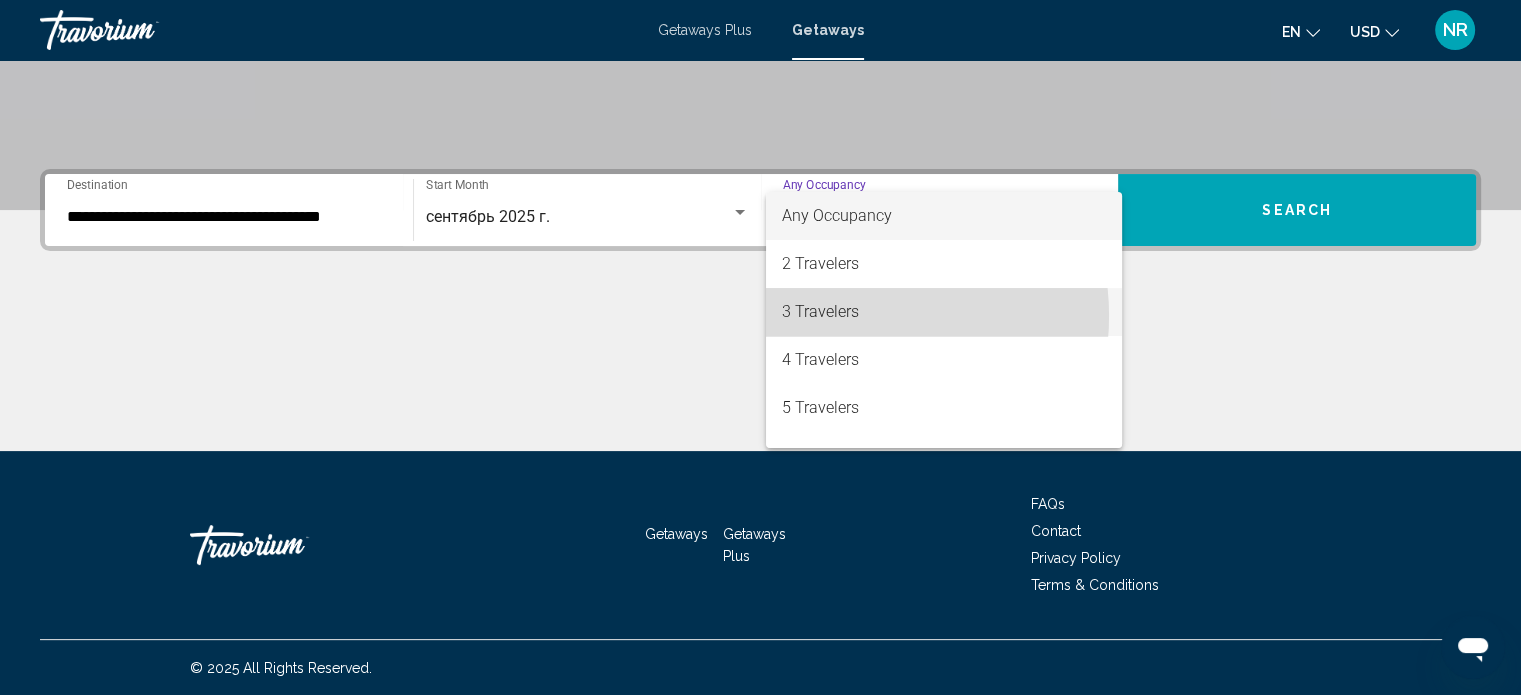 click on "3 Travelers" at bounding box center (944, 312) 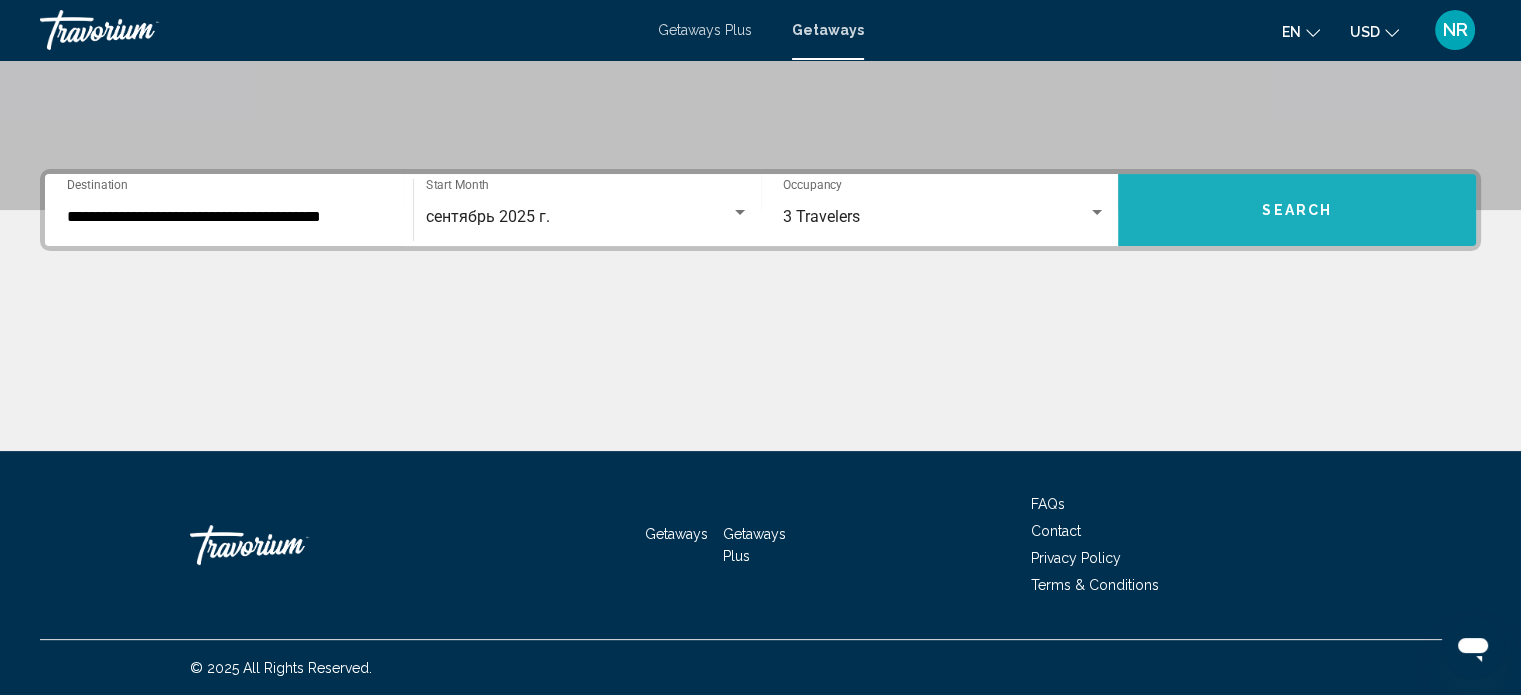 click on "Search" at bounding box center [1297, 210] 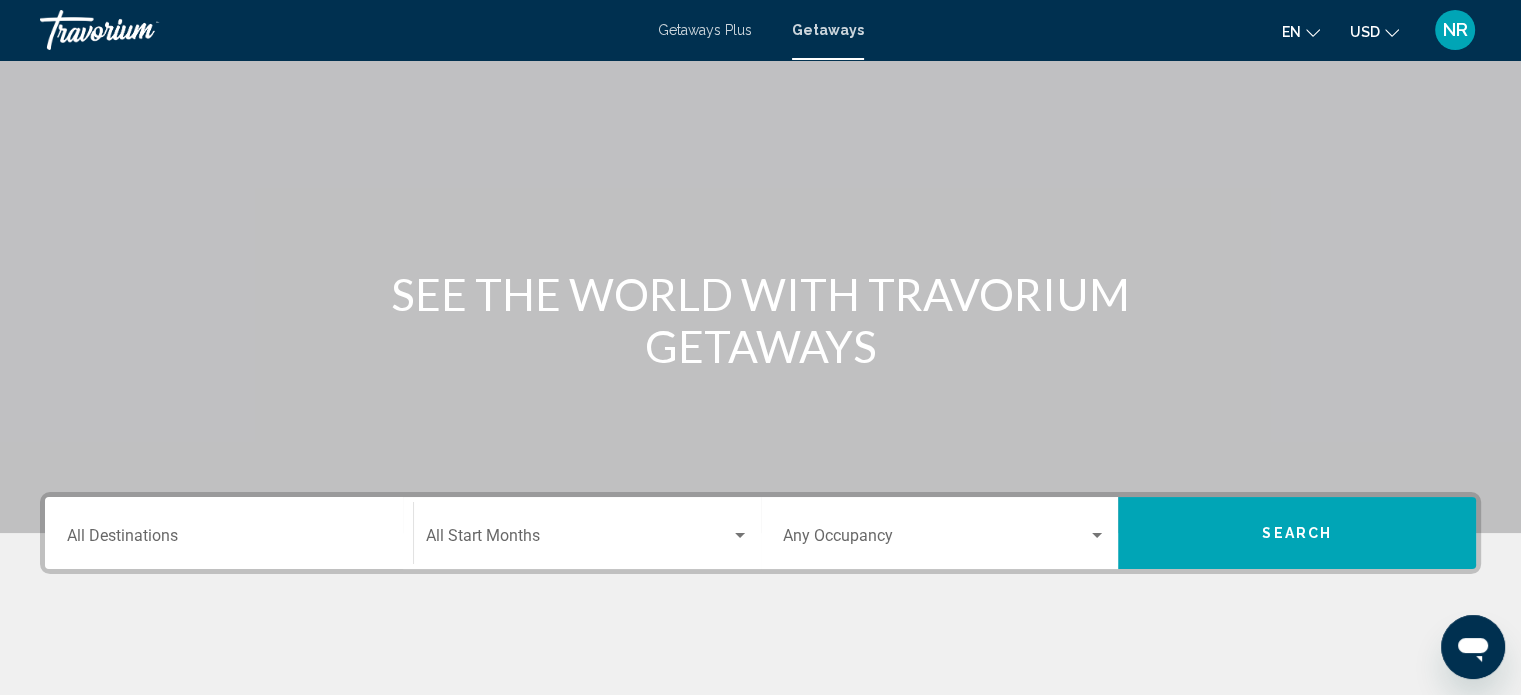 scroll, scrollTop: 200, scrollLeft: 0, axis: vertical 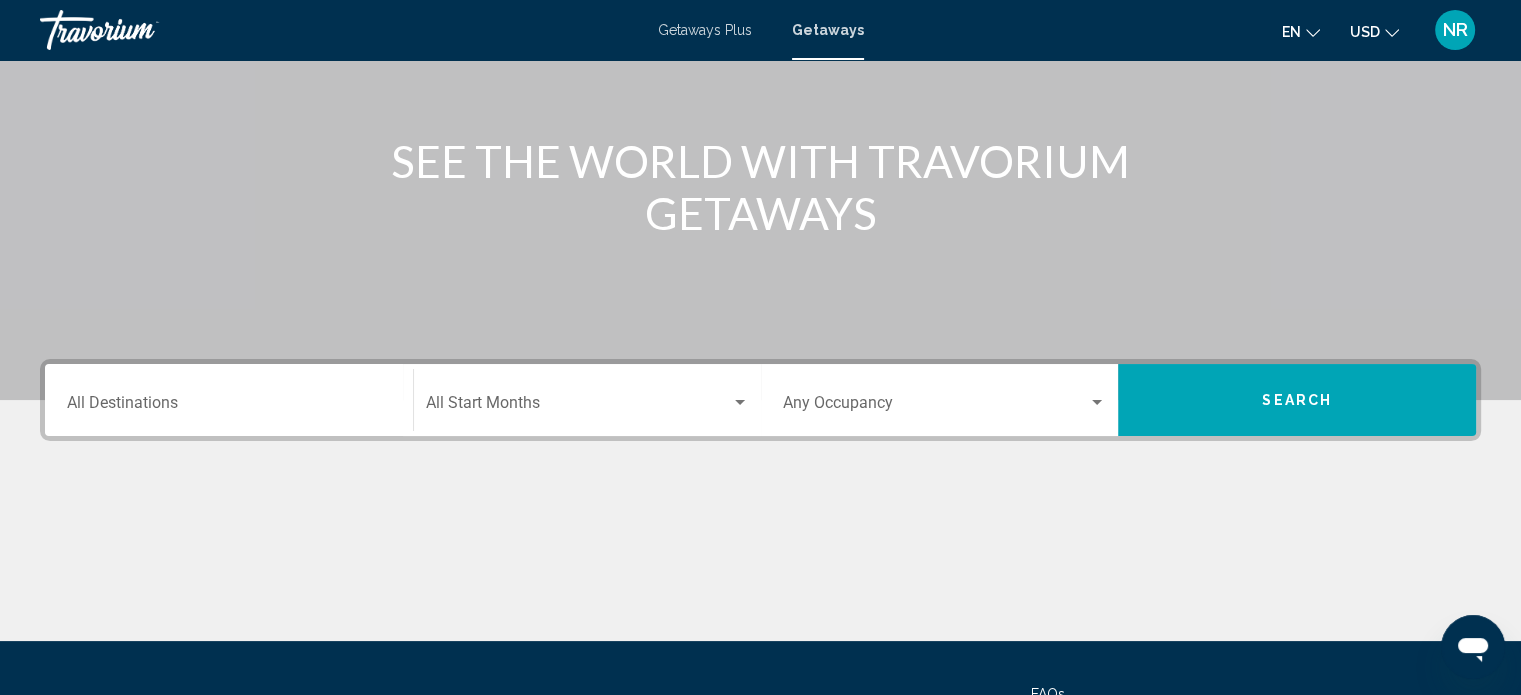 click on "Destination All Destinations" at bounding box center (229, 407) 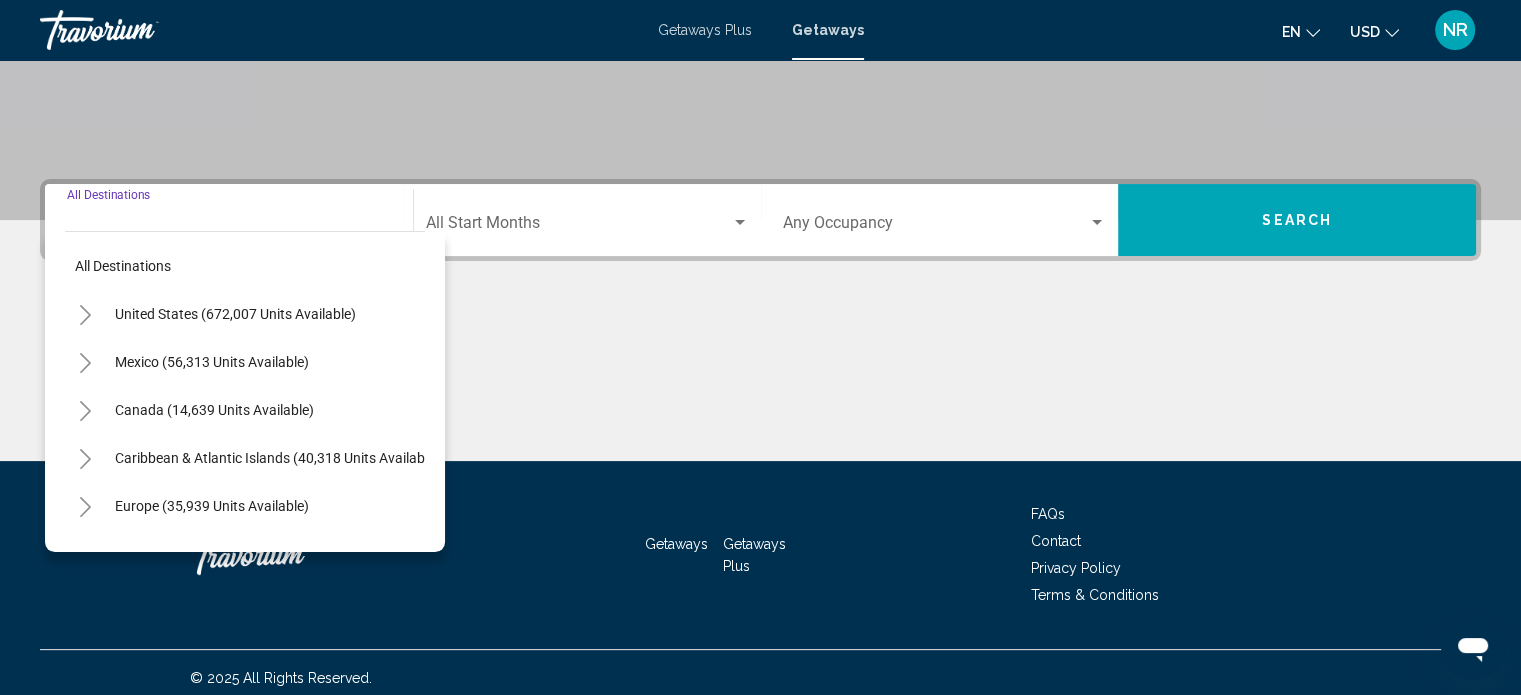 scroll, scrollTop: 390, scrollLeft: 0, axis: vertical 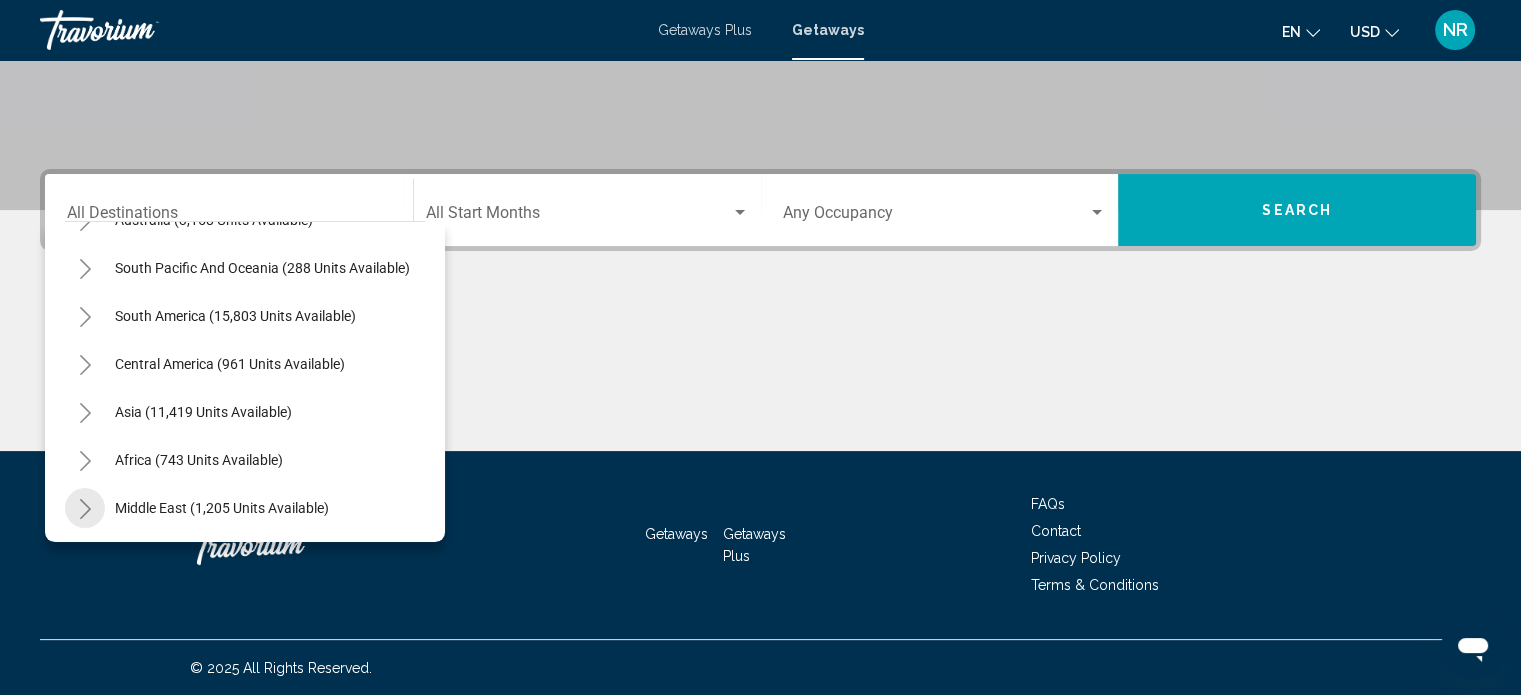 click 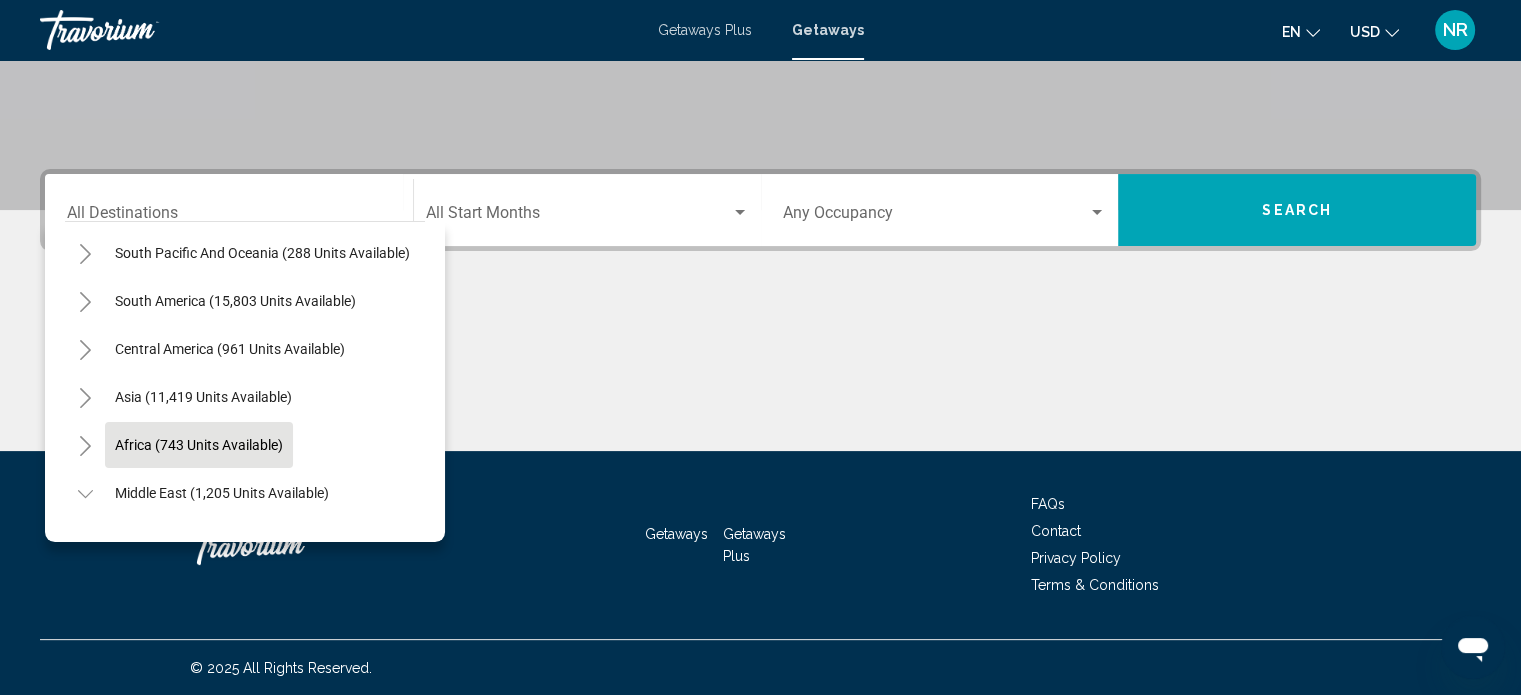 scroll, scrollTop: 531, scrollLeft: 0, axis: vertical 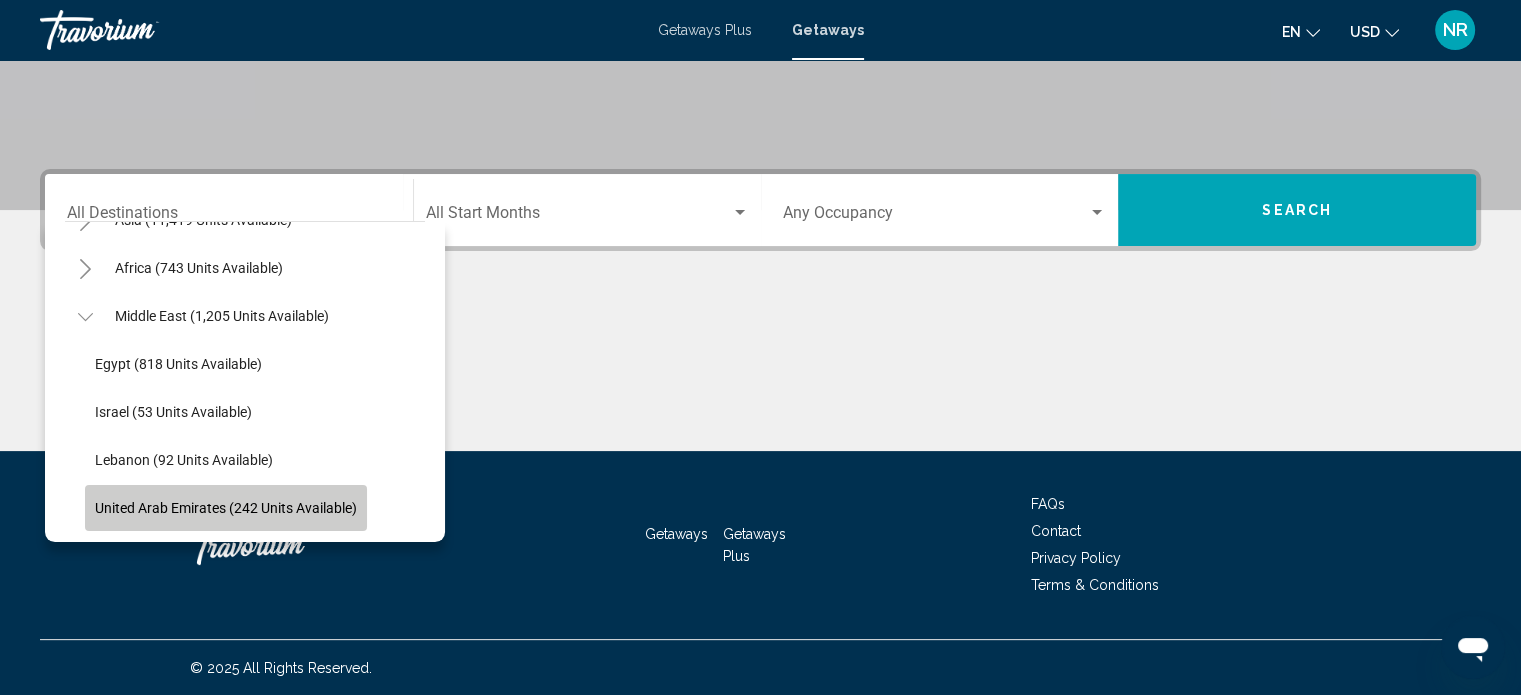 click on "United Arab Emirates (242 units available)" 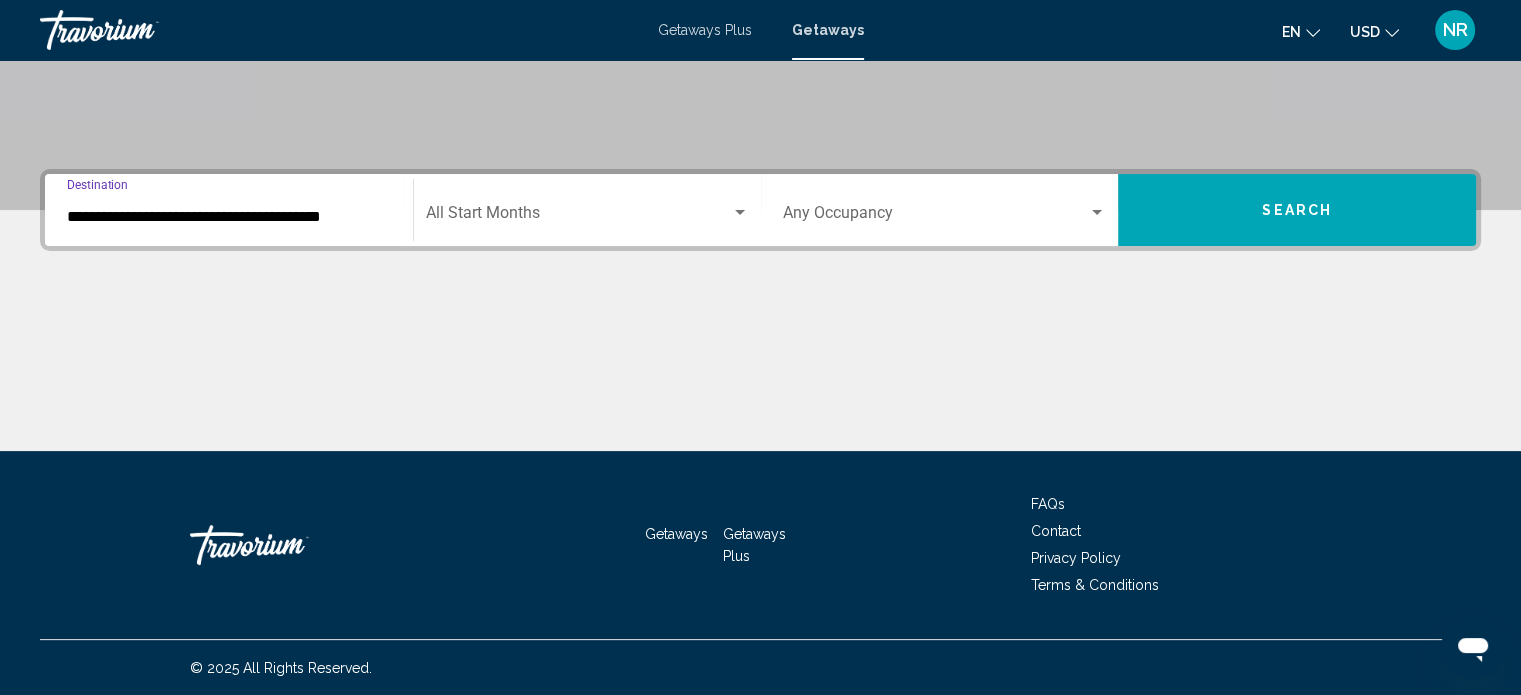 click at bounding box center [578, 217] 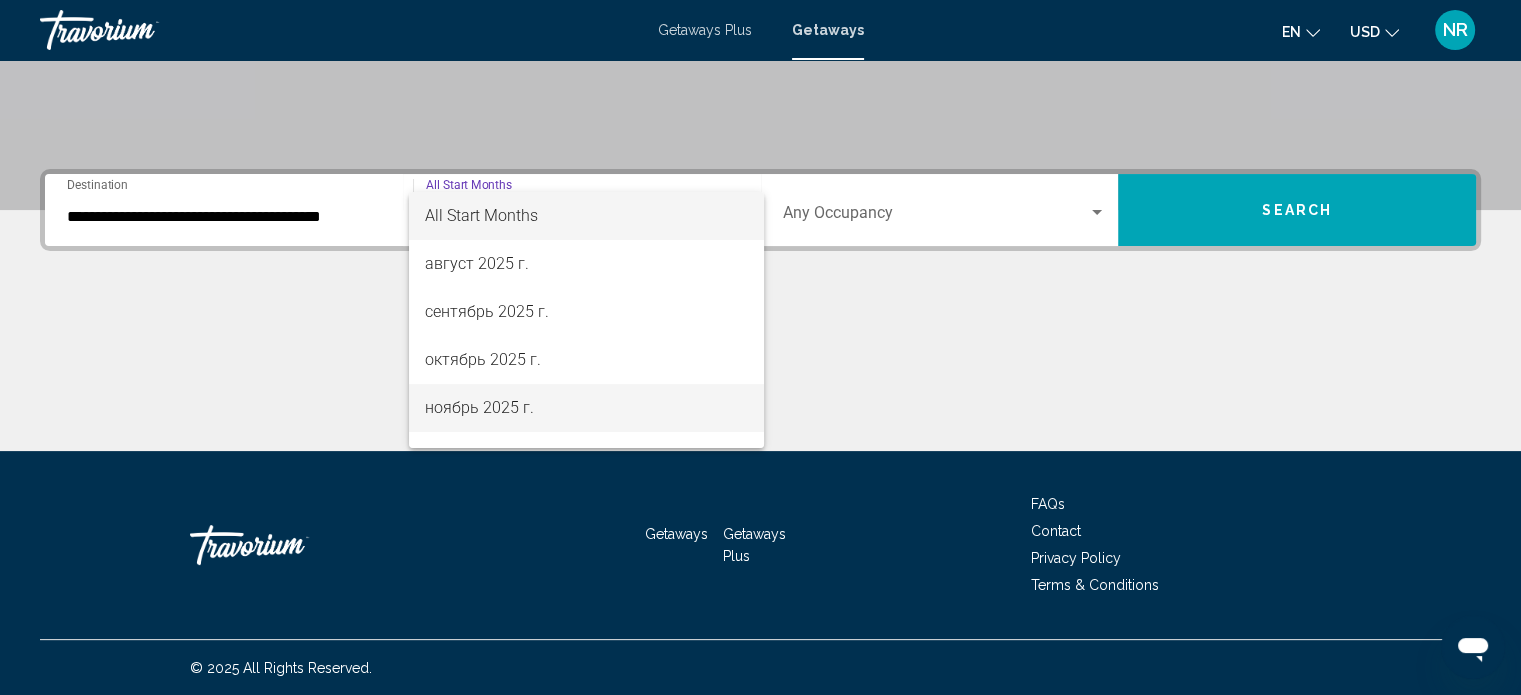 click on "ноябрь 2025 г." at bounding box center [586, 408] 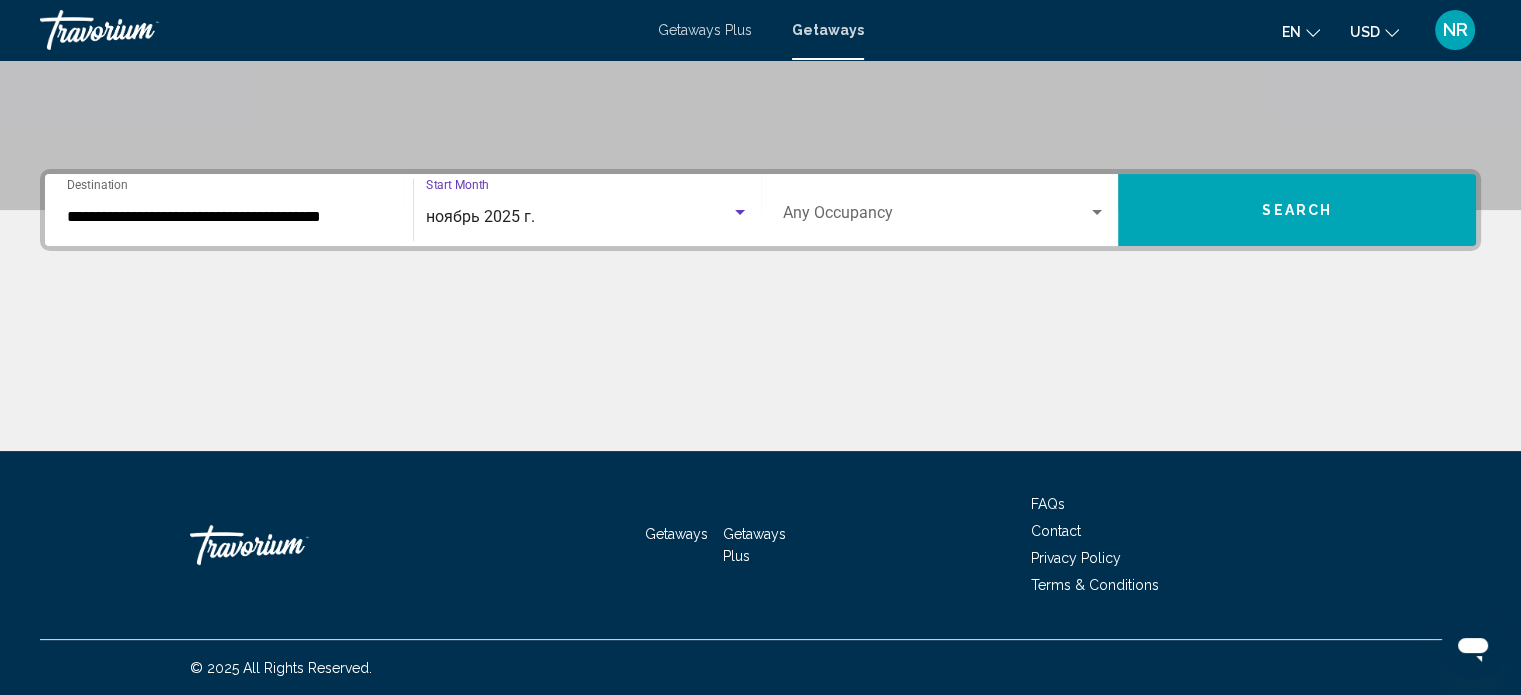 click on "Occupancy Any Occupancy" at bounding box center [945, 210] 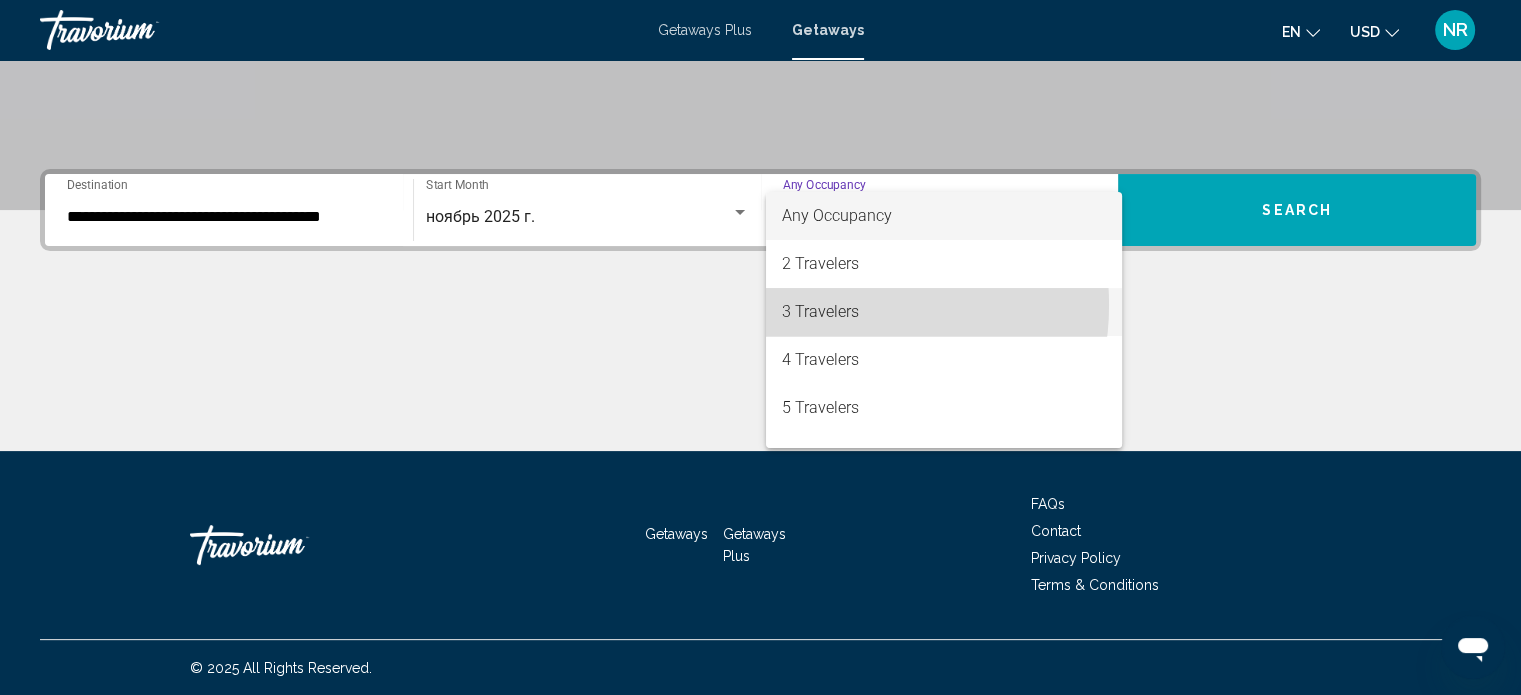 click on "3 Travelers" at bounding box center (944, 312) 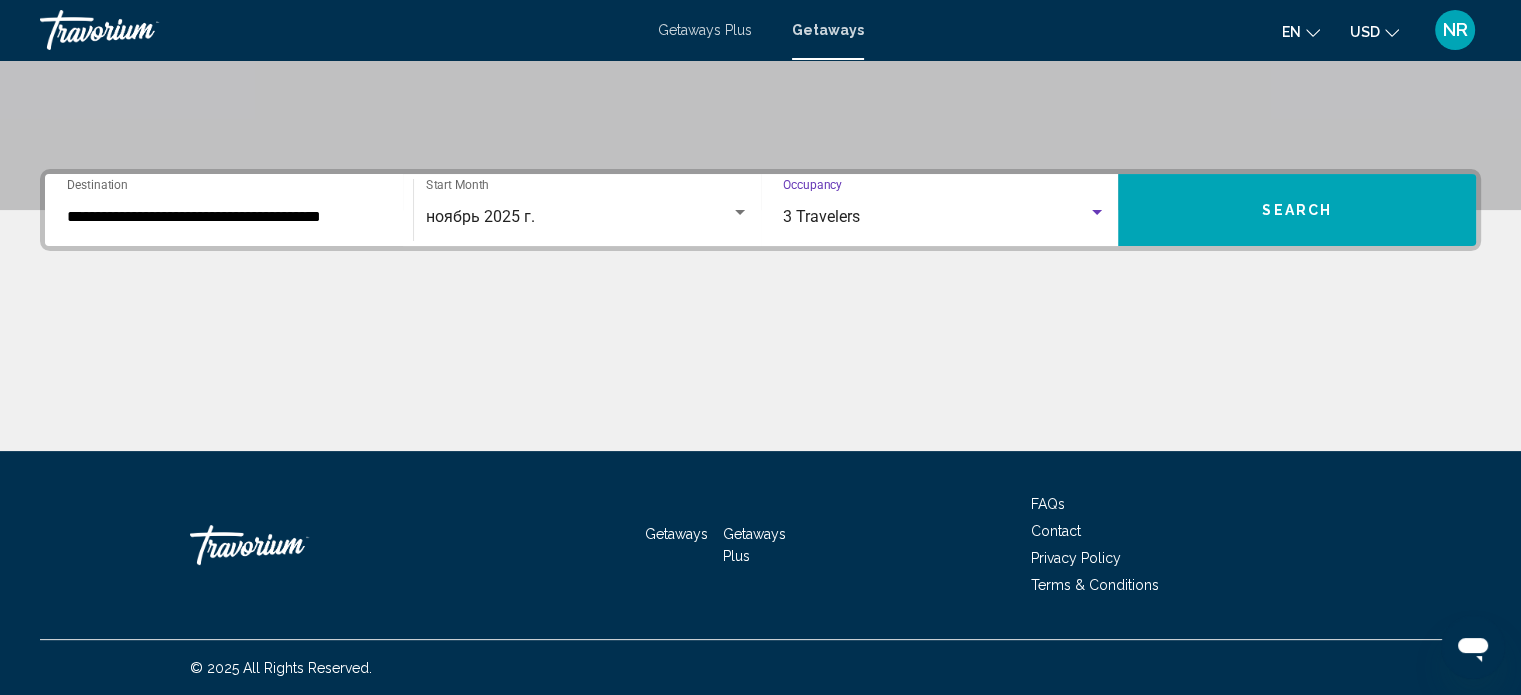 click on "Search" at bounding box center [1297, 210] 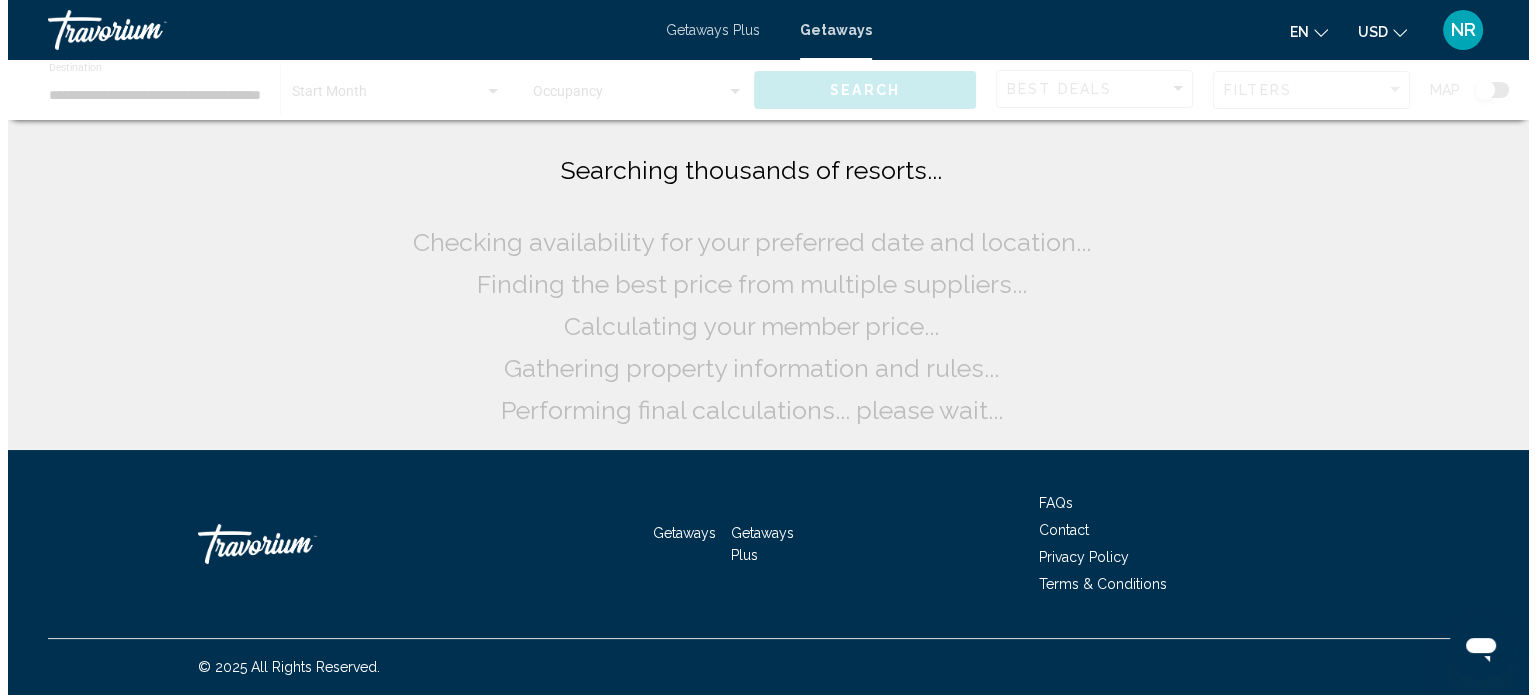 scroll, scrollTop: 0, scrollLeft: 0, axis: both 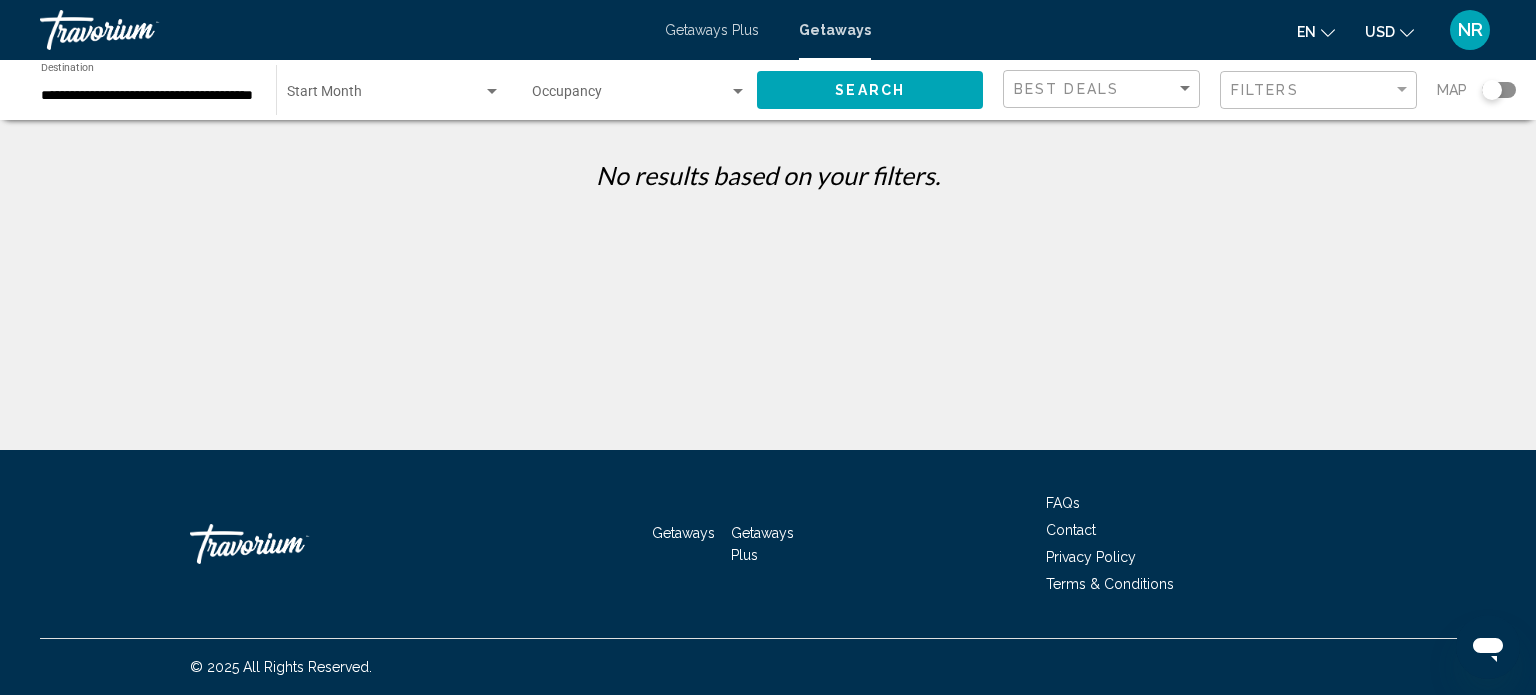 click at bounding box center (630, 96) 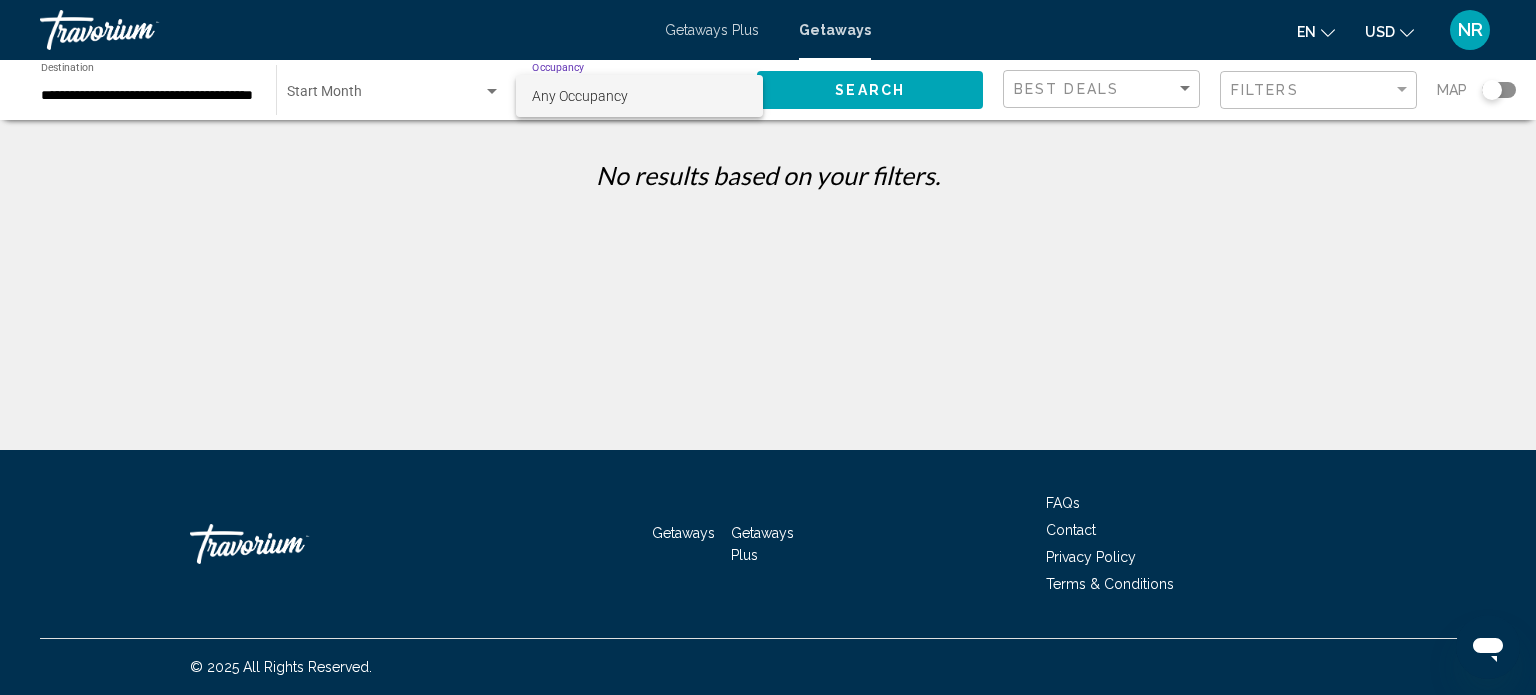 click at bounding box center (768, 347) 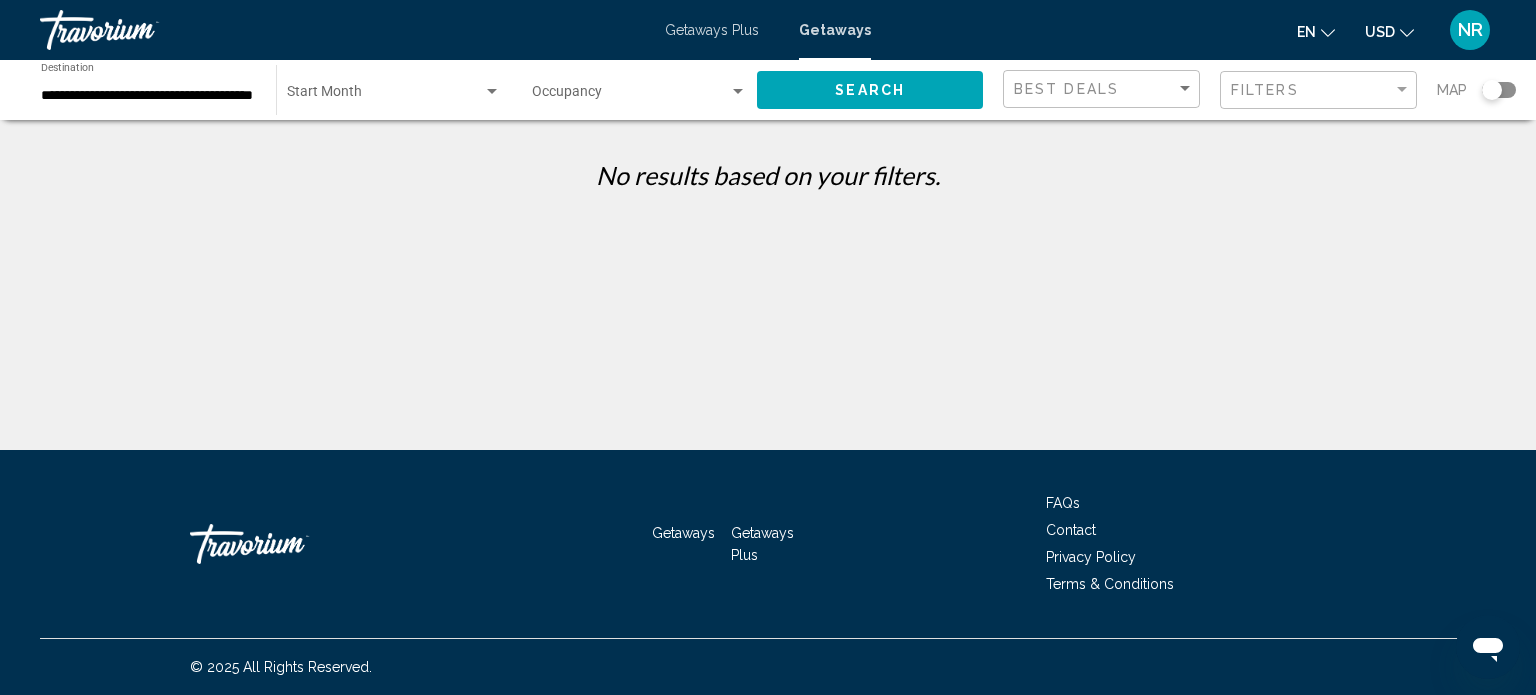 click at bounding box center [492, 92] 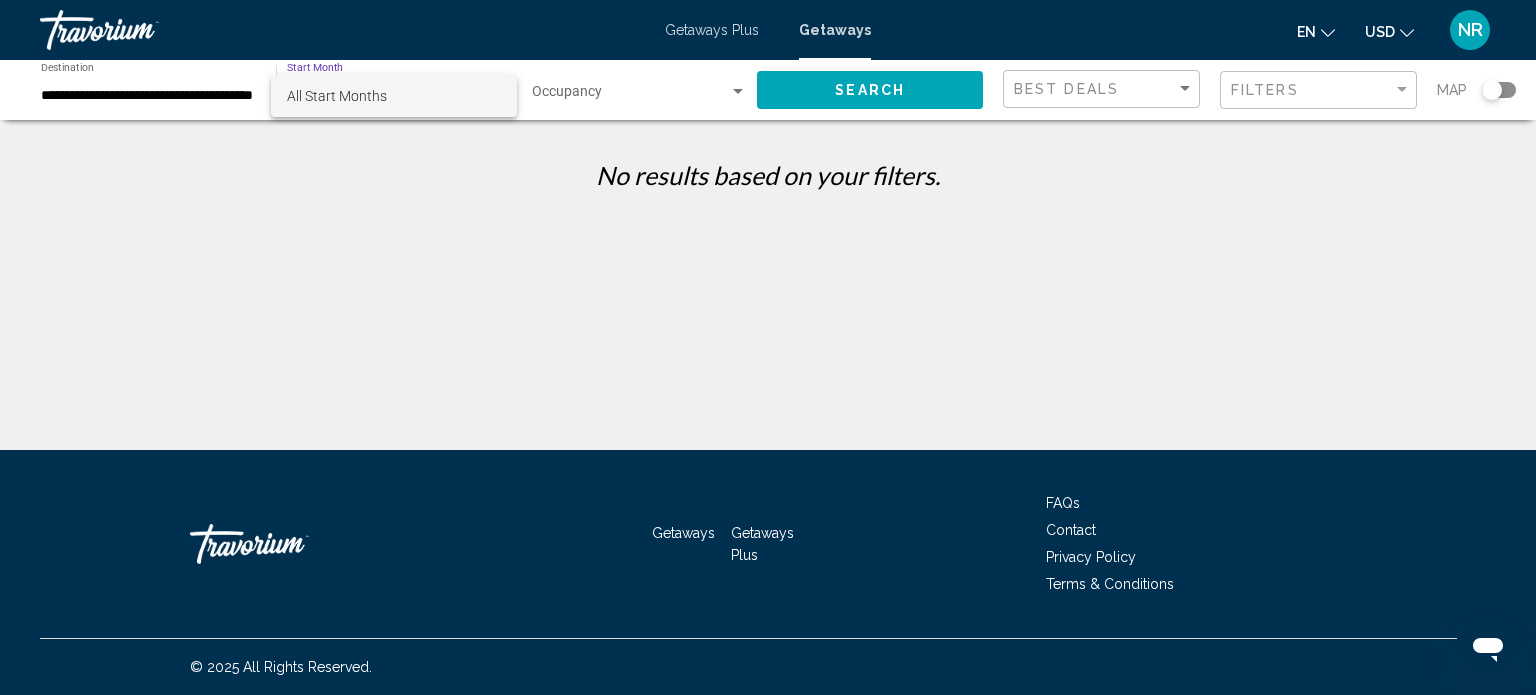 click on "All Start Months" at bounding box center [394, 96] 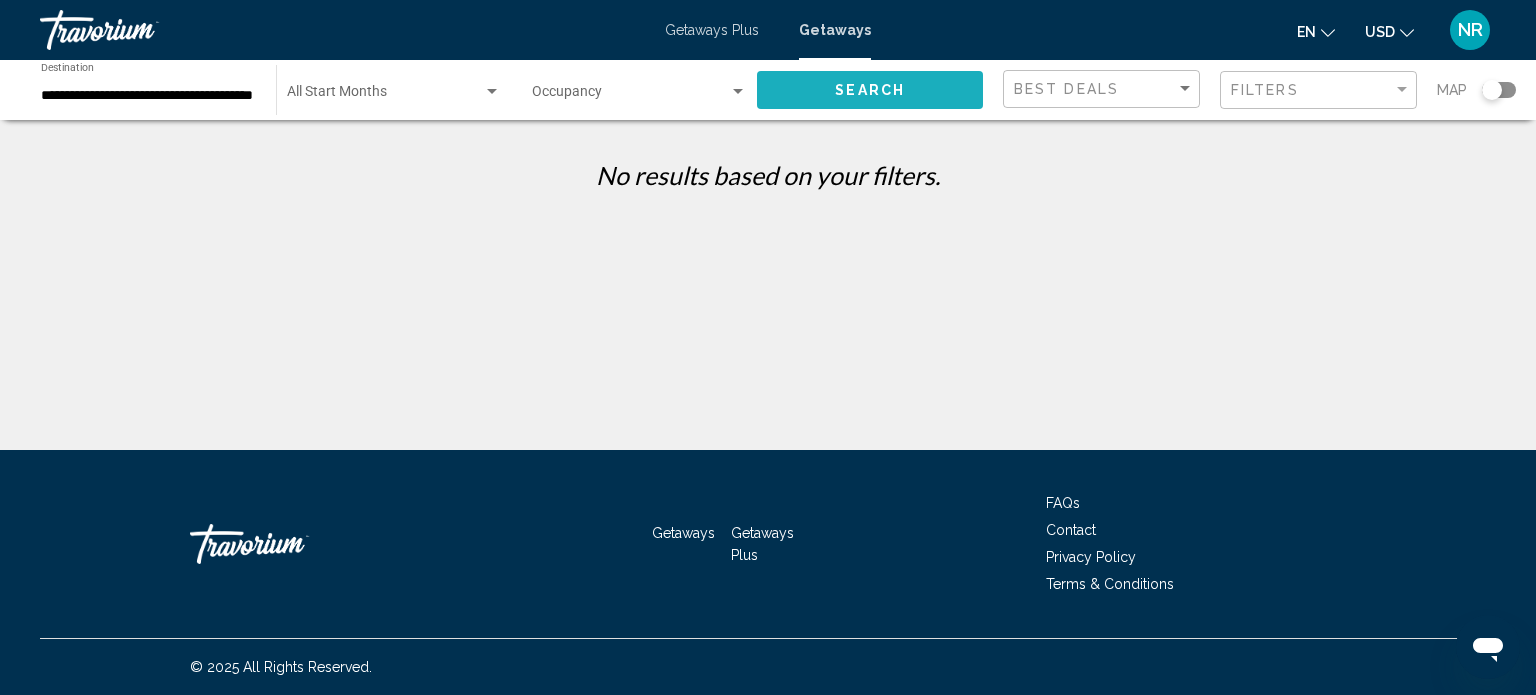 click on "Search" 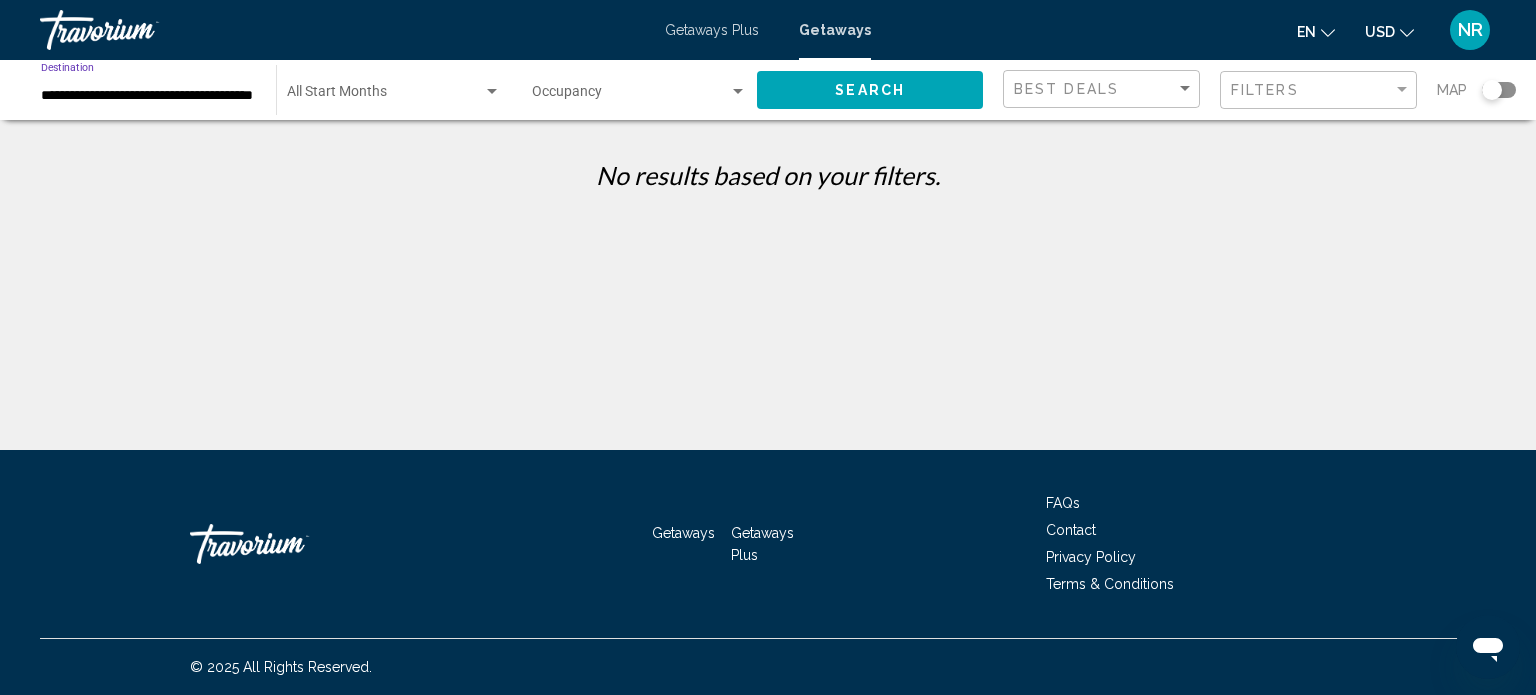 click on "**********" at bounding box center [148, 96] 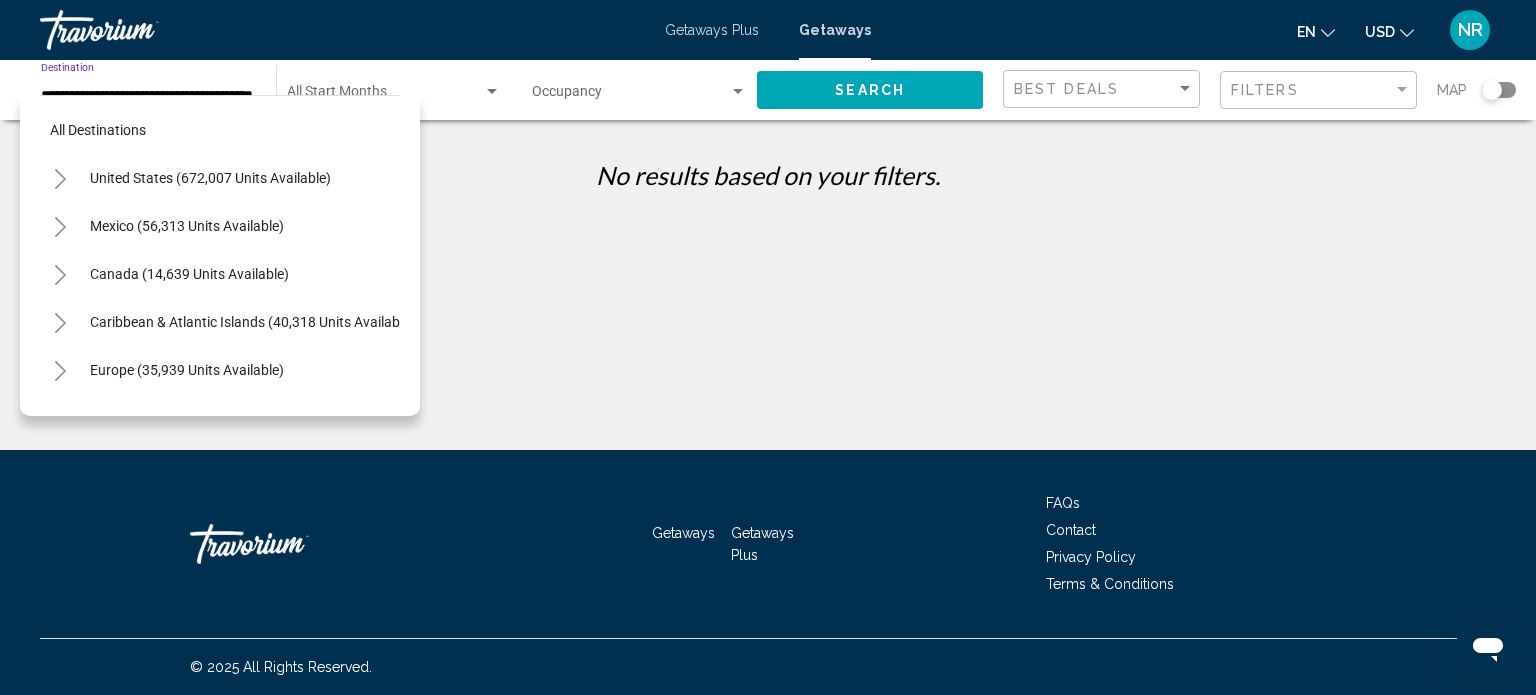 scroll, scrollTop: 531, scrollLeft: 0, axis: vertical 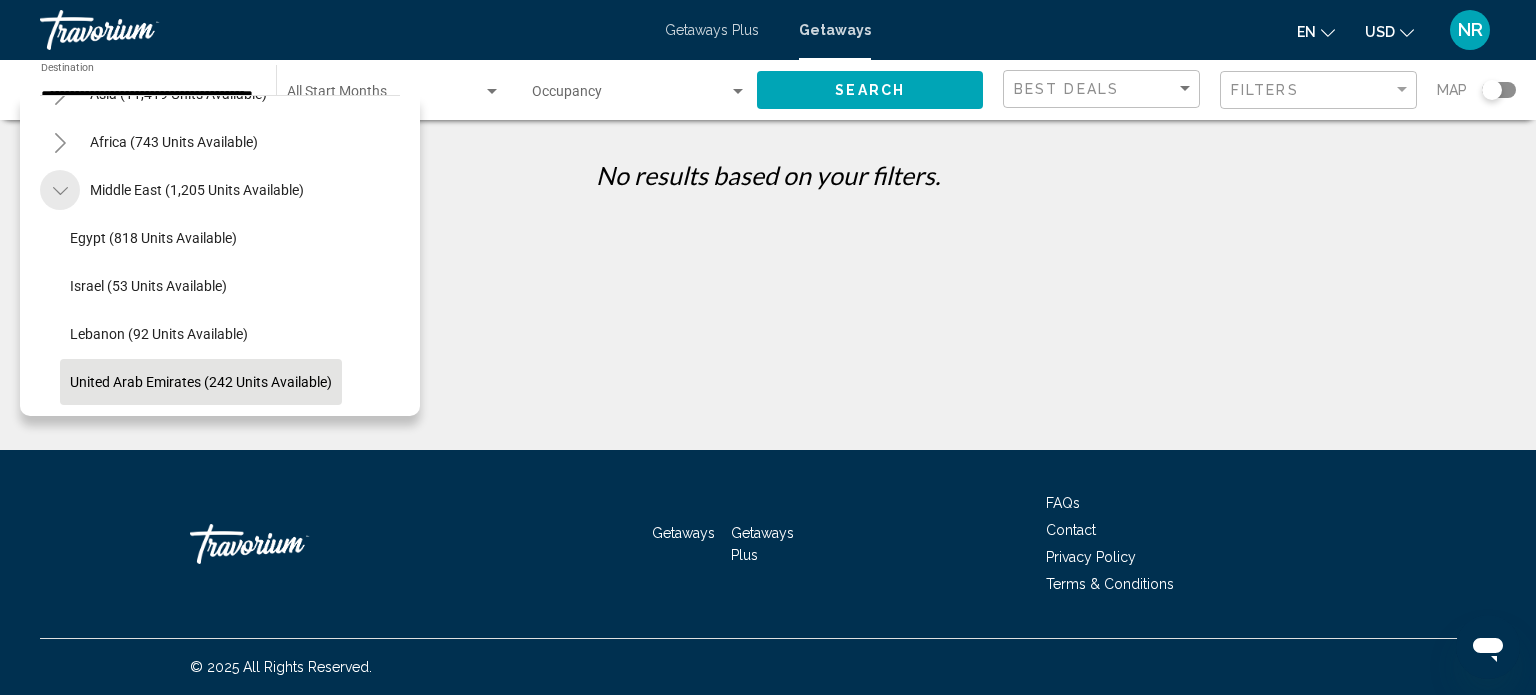 click 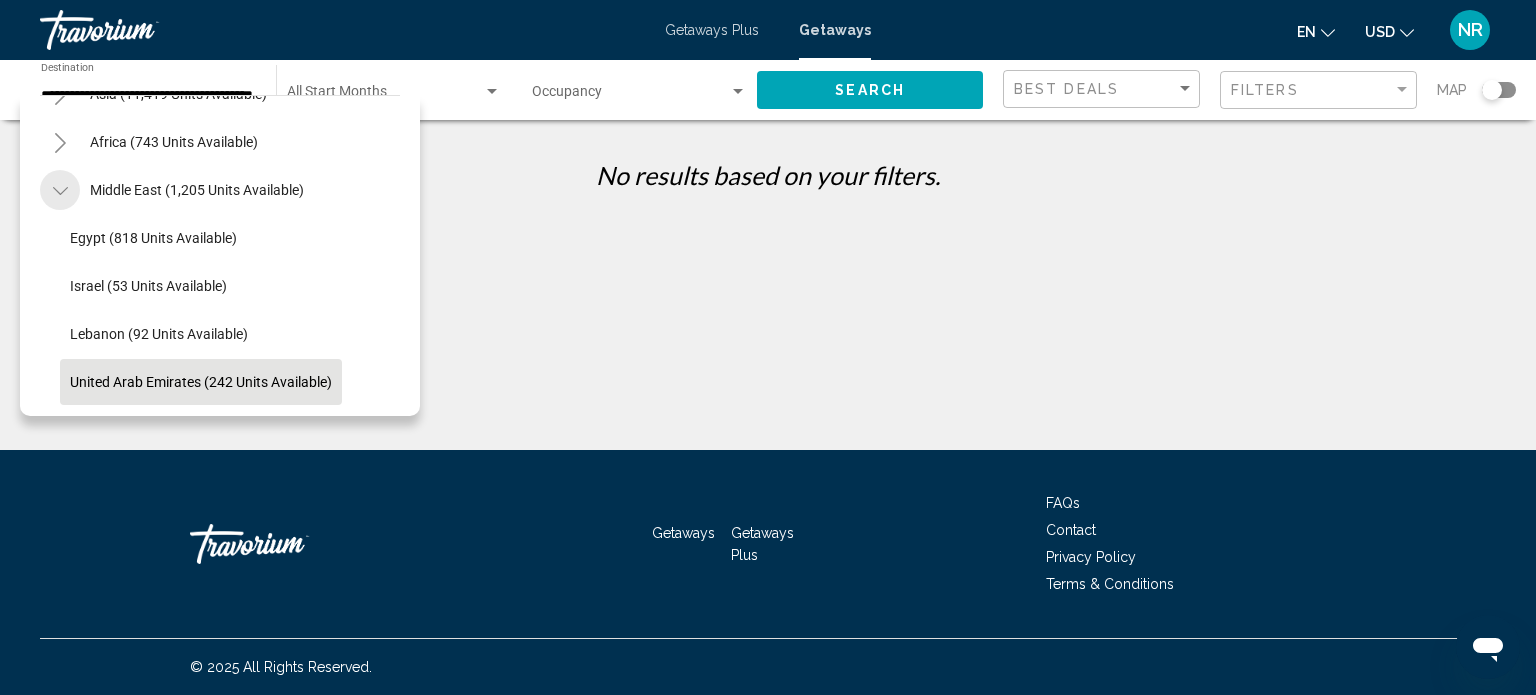 scroll, scrollTop: 339, scrollLeft: 0, axis: vertical 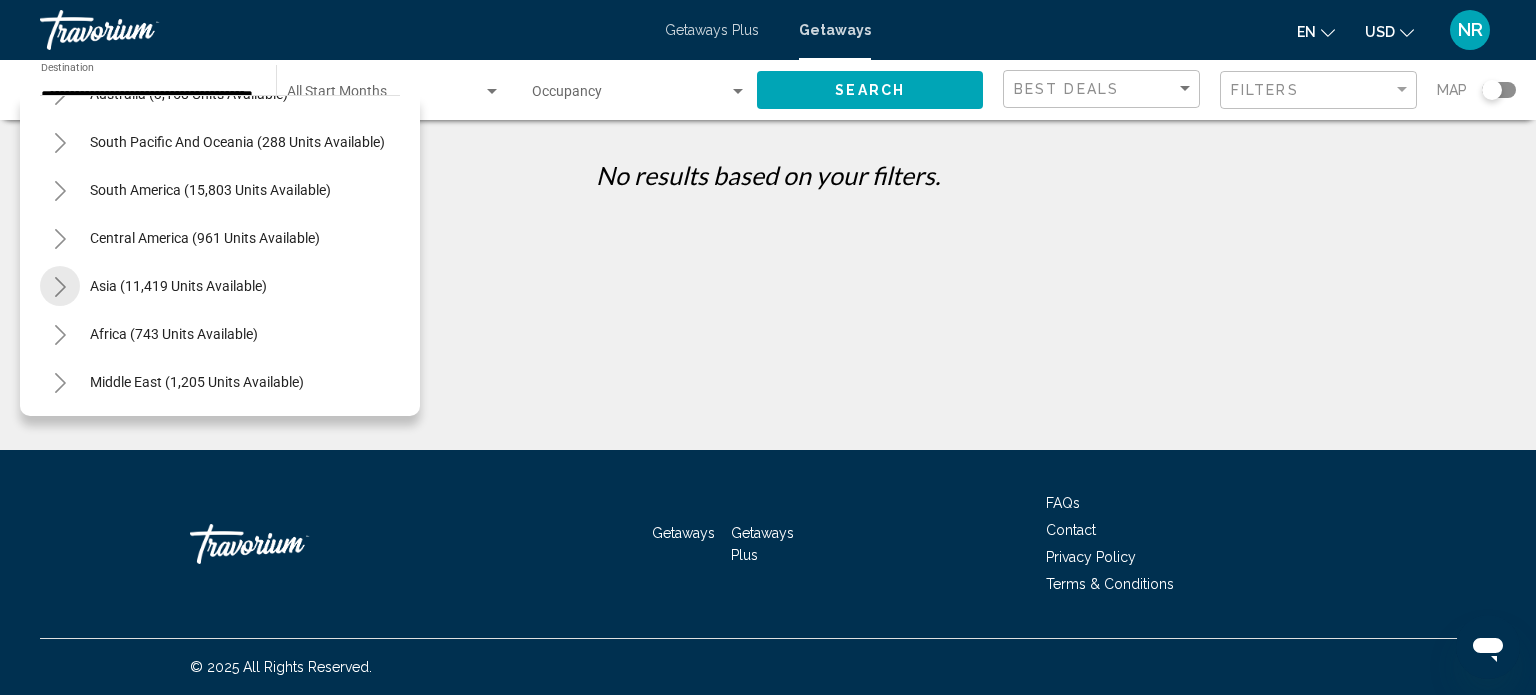 click 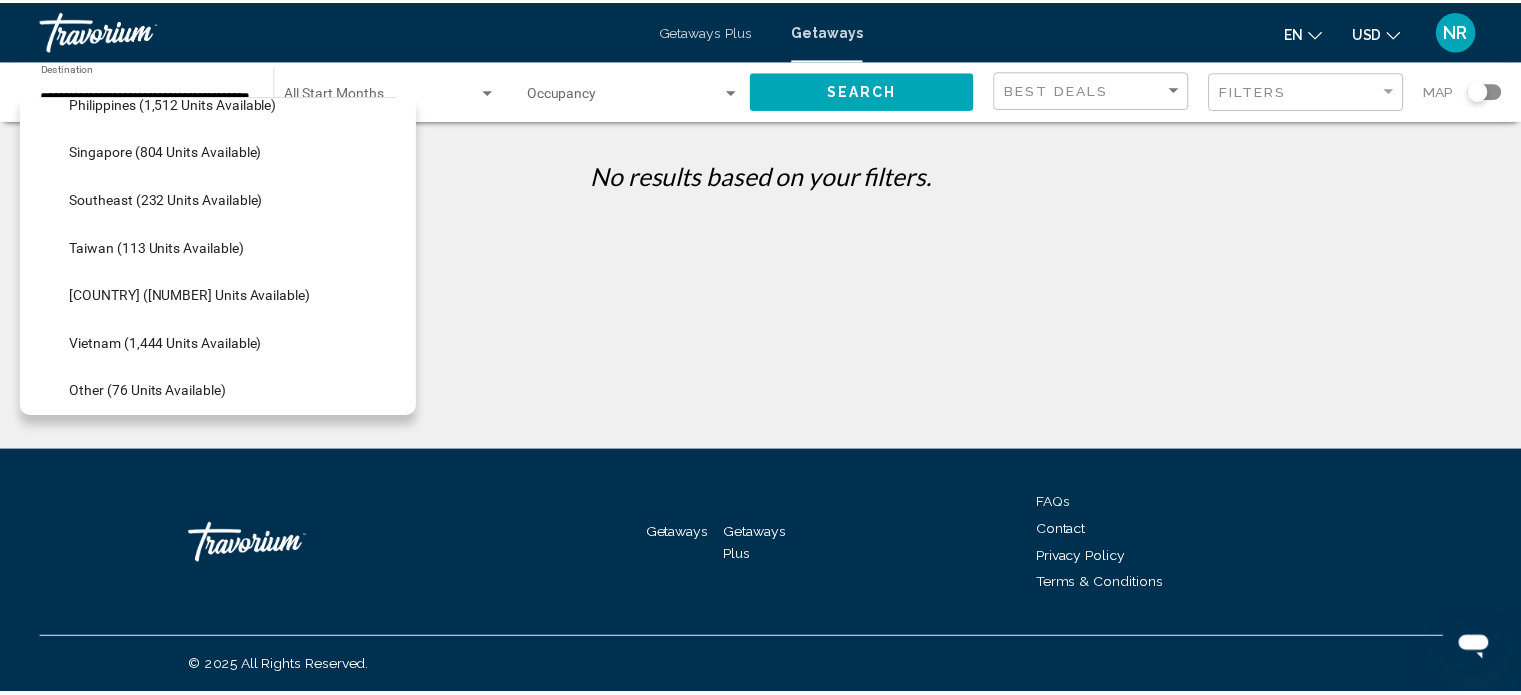 scroll, scrollTop: 1039, scrollLeft: 0, axis: vertical 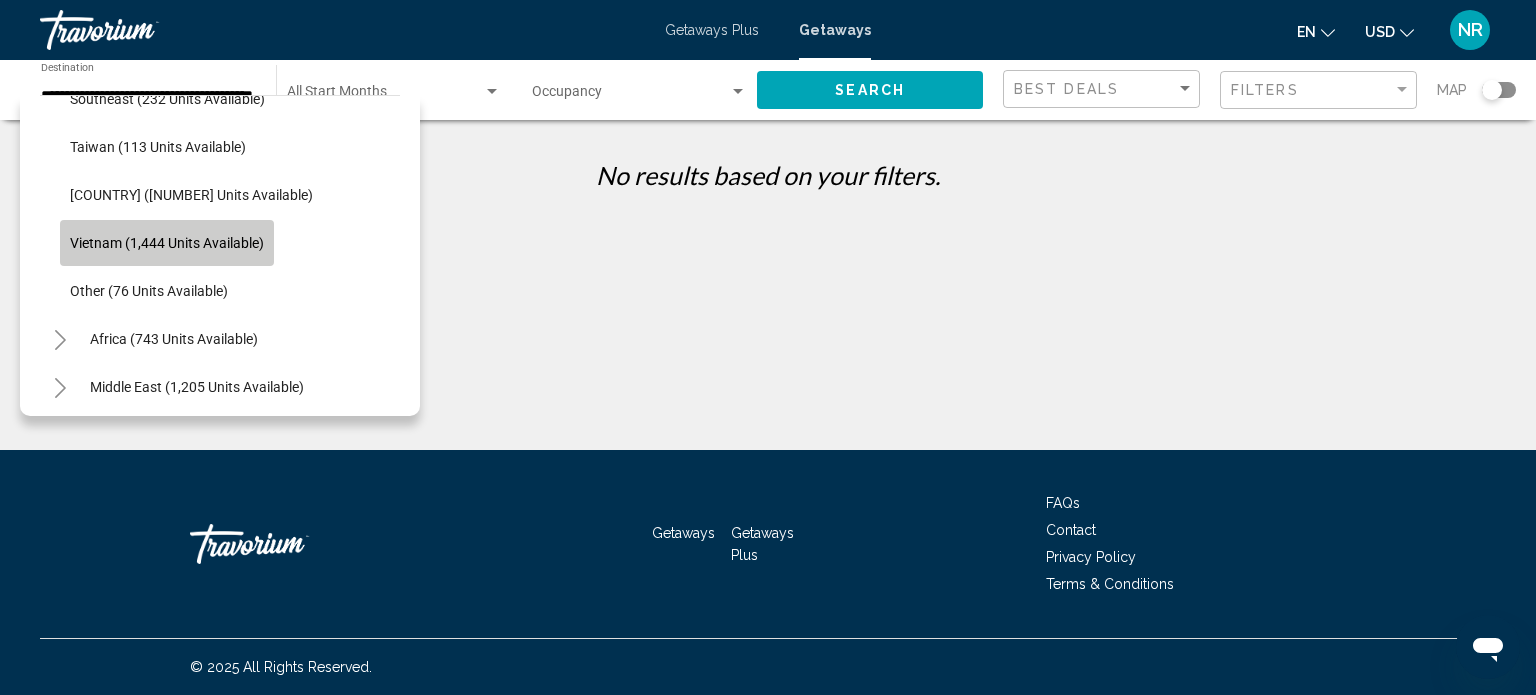 click on "Vietnam (1,444 units available)" 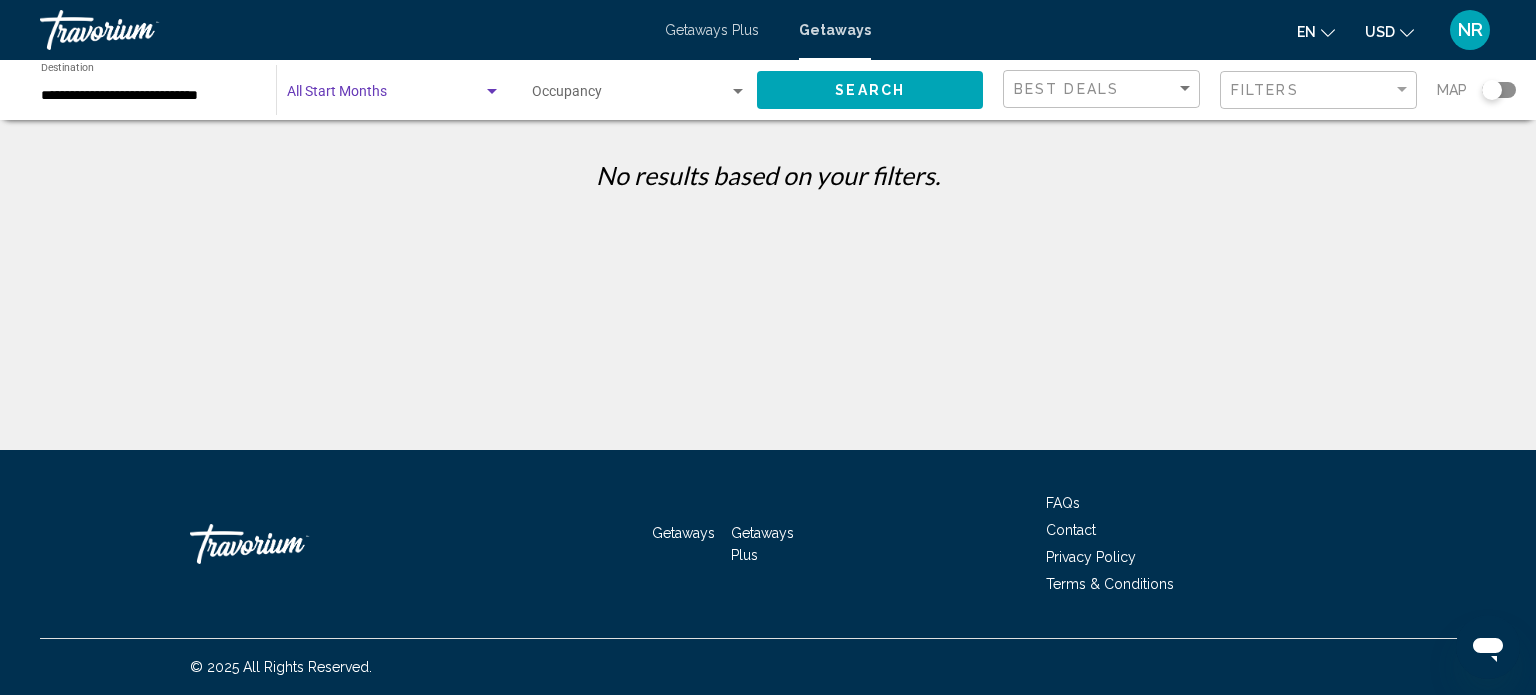 click at bounding box center (385, 96) 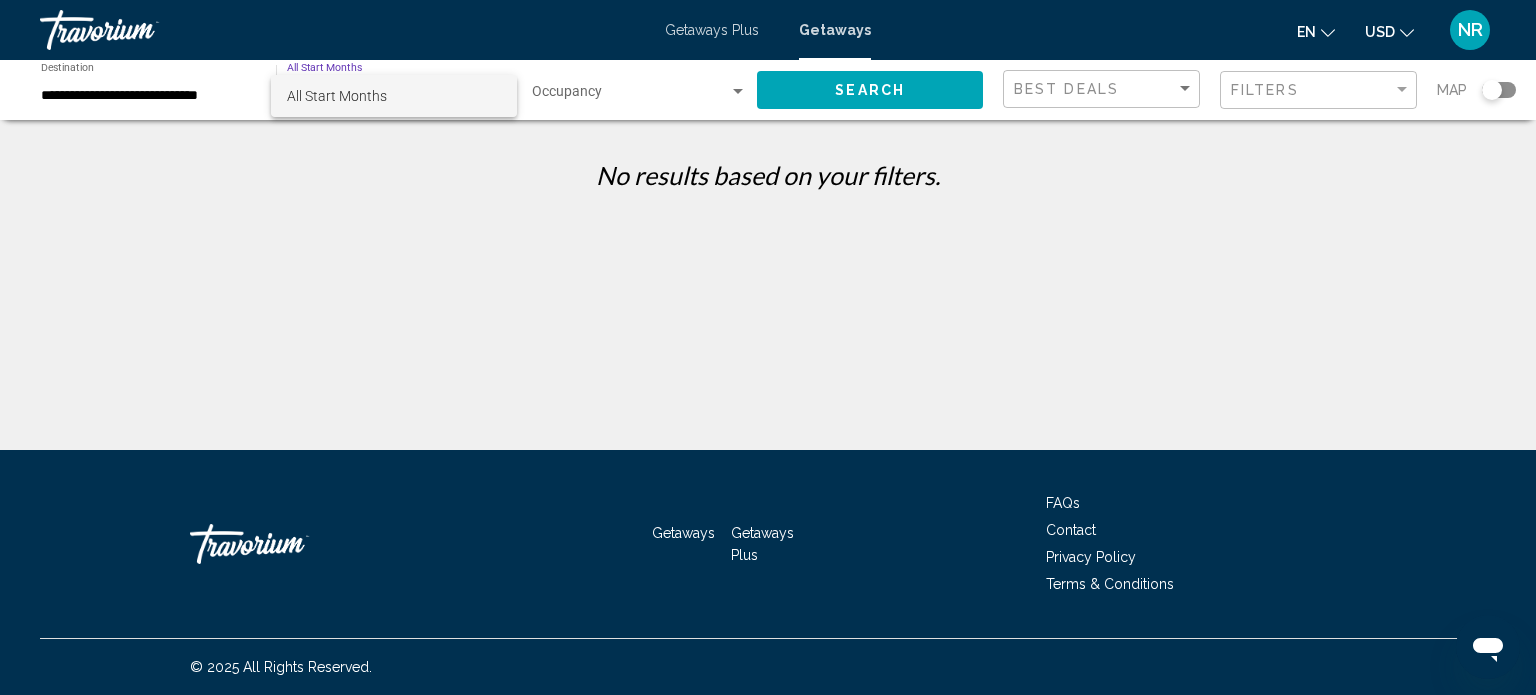 click at bounding box center (768, 347) 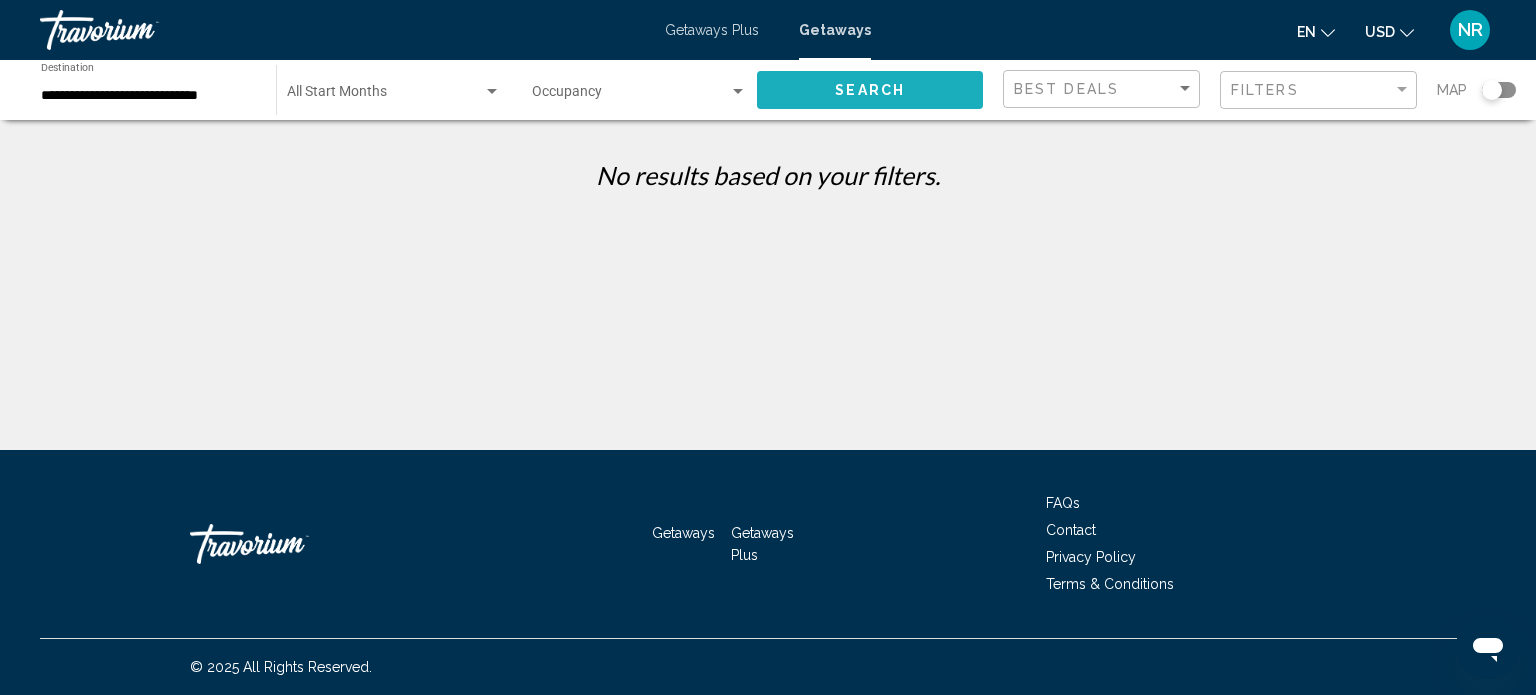 click on "Search" 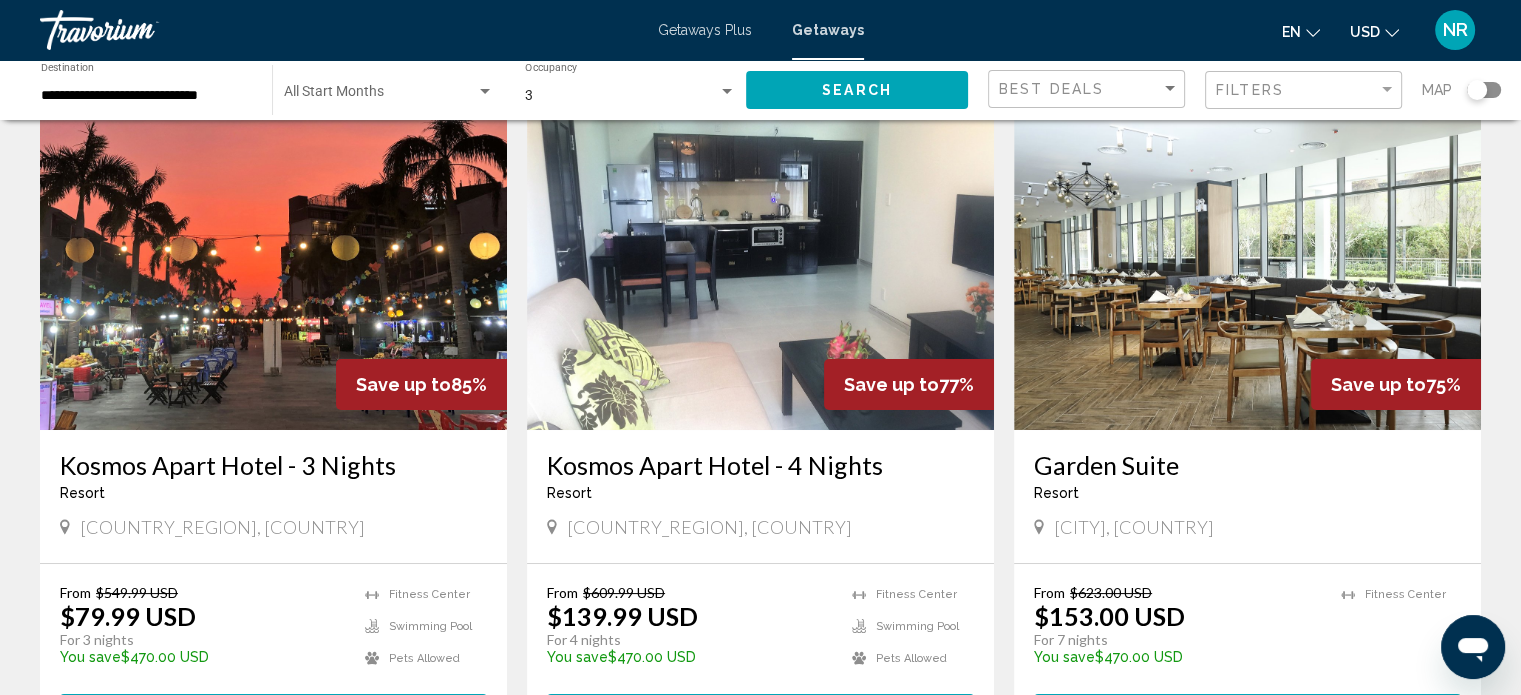 scroll, scrollTop: 200, scrollLeft: 0, axis: vertical 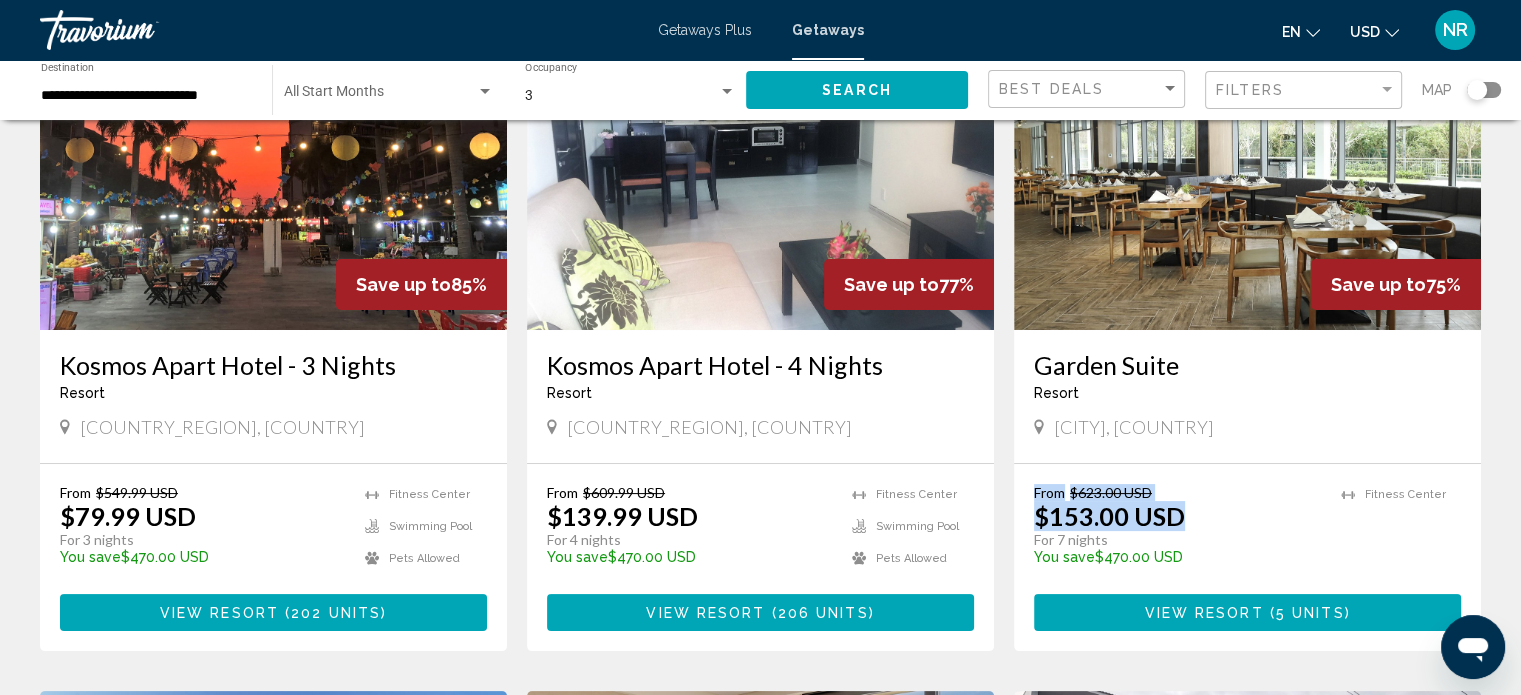 drag, startPoint x: 1203, startPoint y: 519, endPoint x: 1018, endPoint y: 483, distance: 188.47015 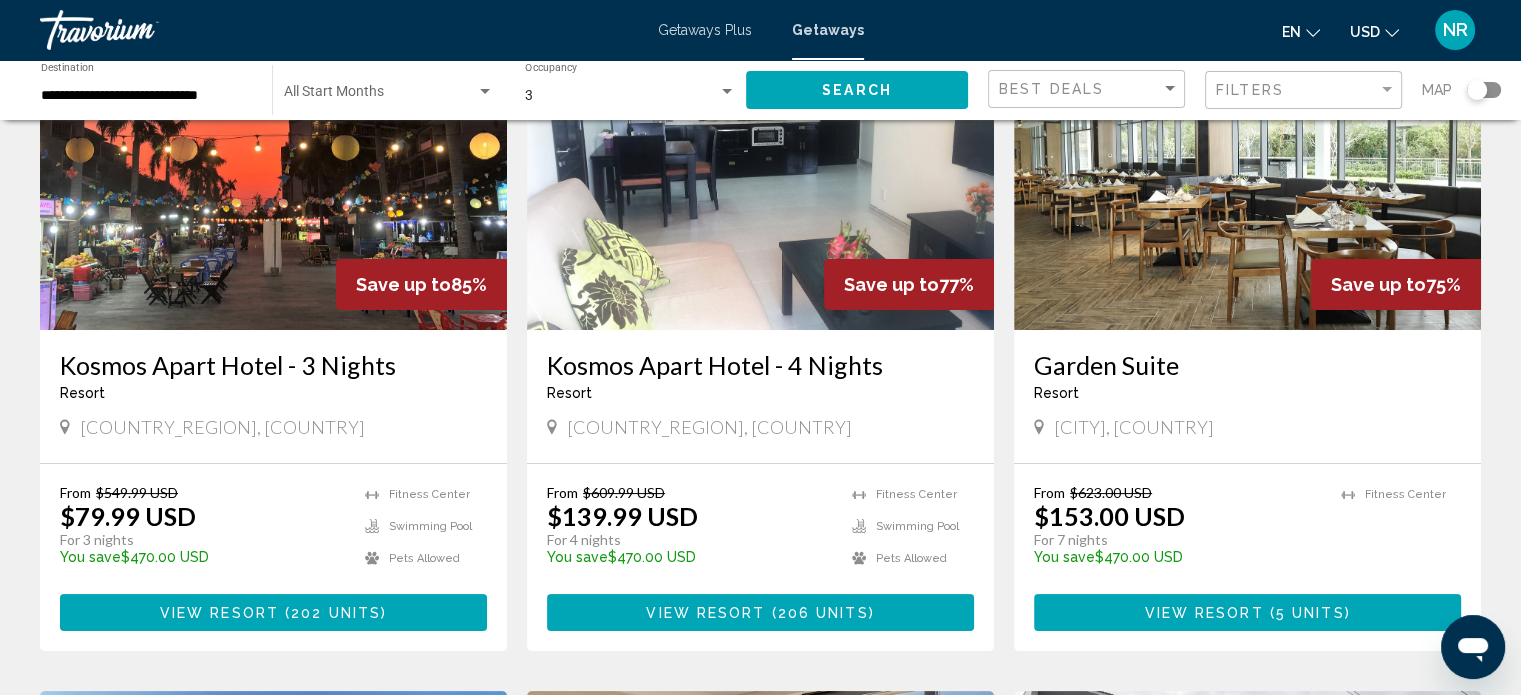 click on "[NUMBER] Getaways units available across [NUMBER] Resorts Save up to 85% Kosmos Apart Hotel - [NUMBER] Nights Resort - This is an adults only resort [REGION], [COUNTRY] From $[PRICE] USD $[PRICE] USD For [NUMBER] nights You save $[PRICE] USD temp ... Fitness Center Swimming Pool Pets Allowed View Resort ( [NUMBER] units ) Save up to 77% Kosmos Apart Hotel - [NUMBER] Nights Resort - This is an adults only resort [REGION], [COUNTRY] From $[PRICE] USD $[PRICE] USD For [NUMBER] nights You save $[PRICE] USD temp ... Fitness Center Swimming Pool Pets Allowed View Resort ( [NUMBER] units ) Save up to 75% Garden Suite Resort - From" at bounding box center (760, 1387) 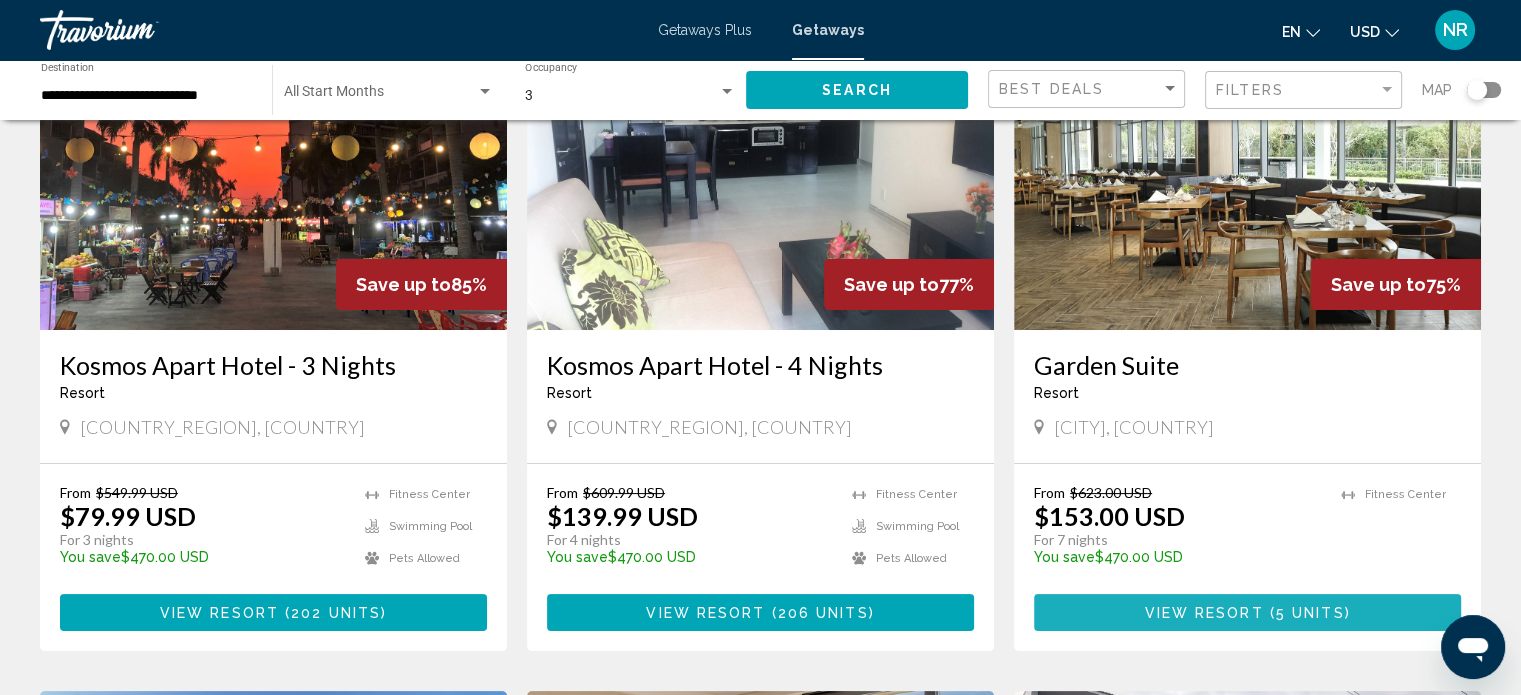 click on "View Resort" at bounding box center [1203, 613] 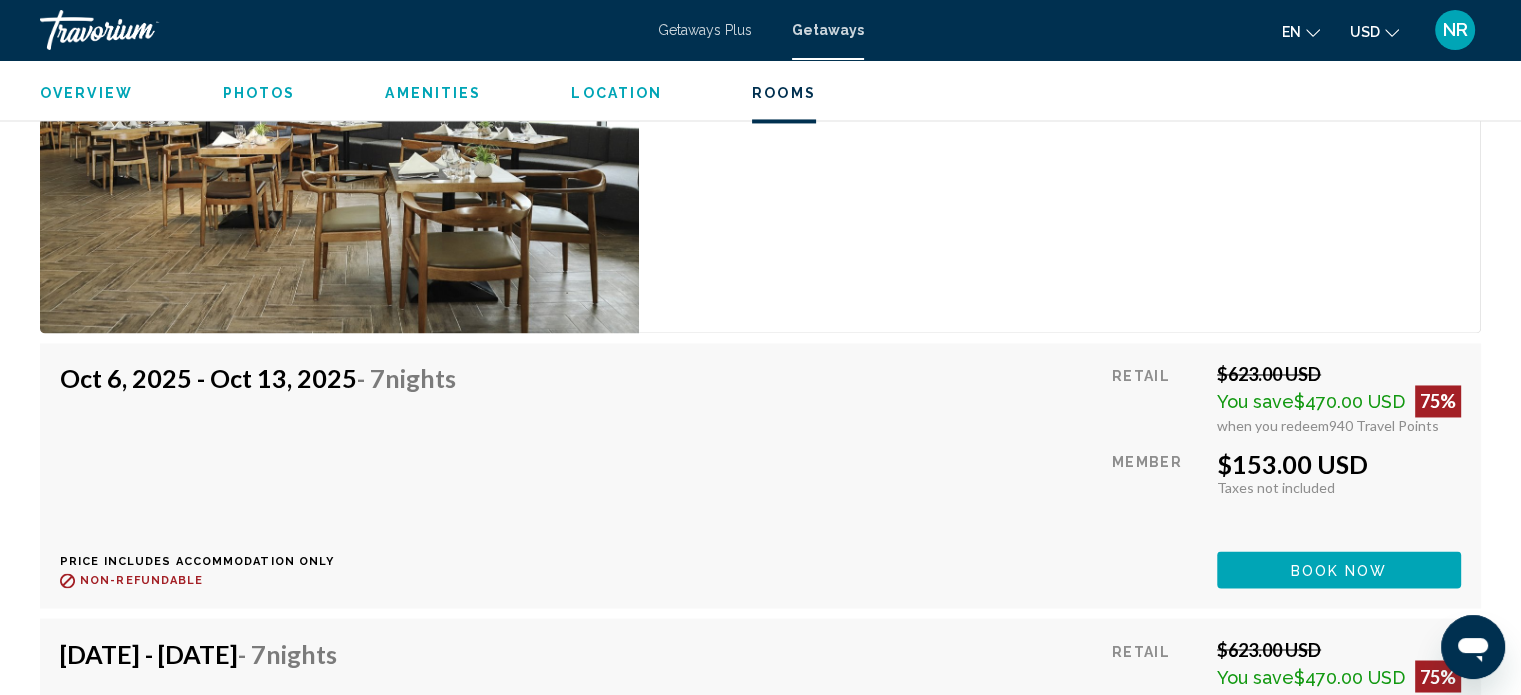 scroll, scrollTop: 3180, scrollLeft: 0, axis: vertical 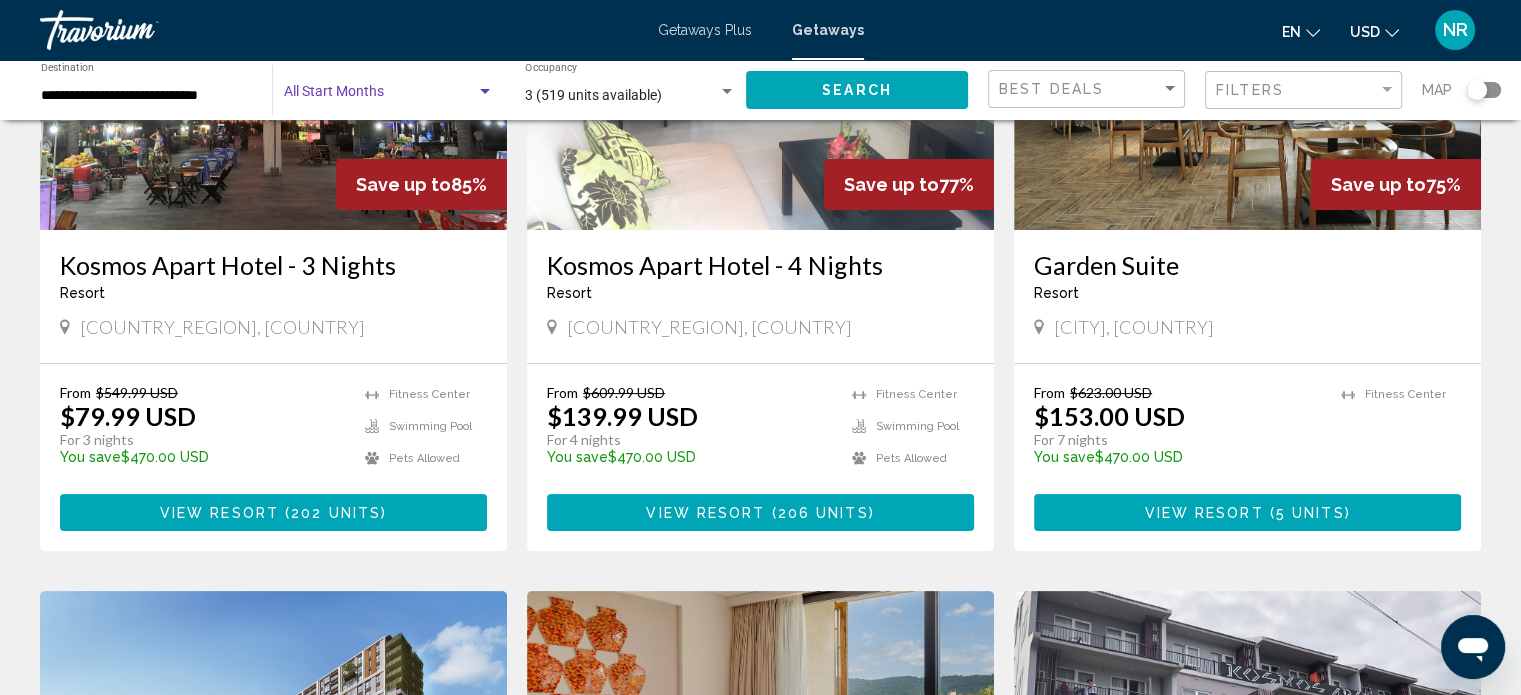 click at bounding box center [380, 96] 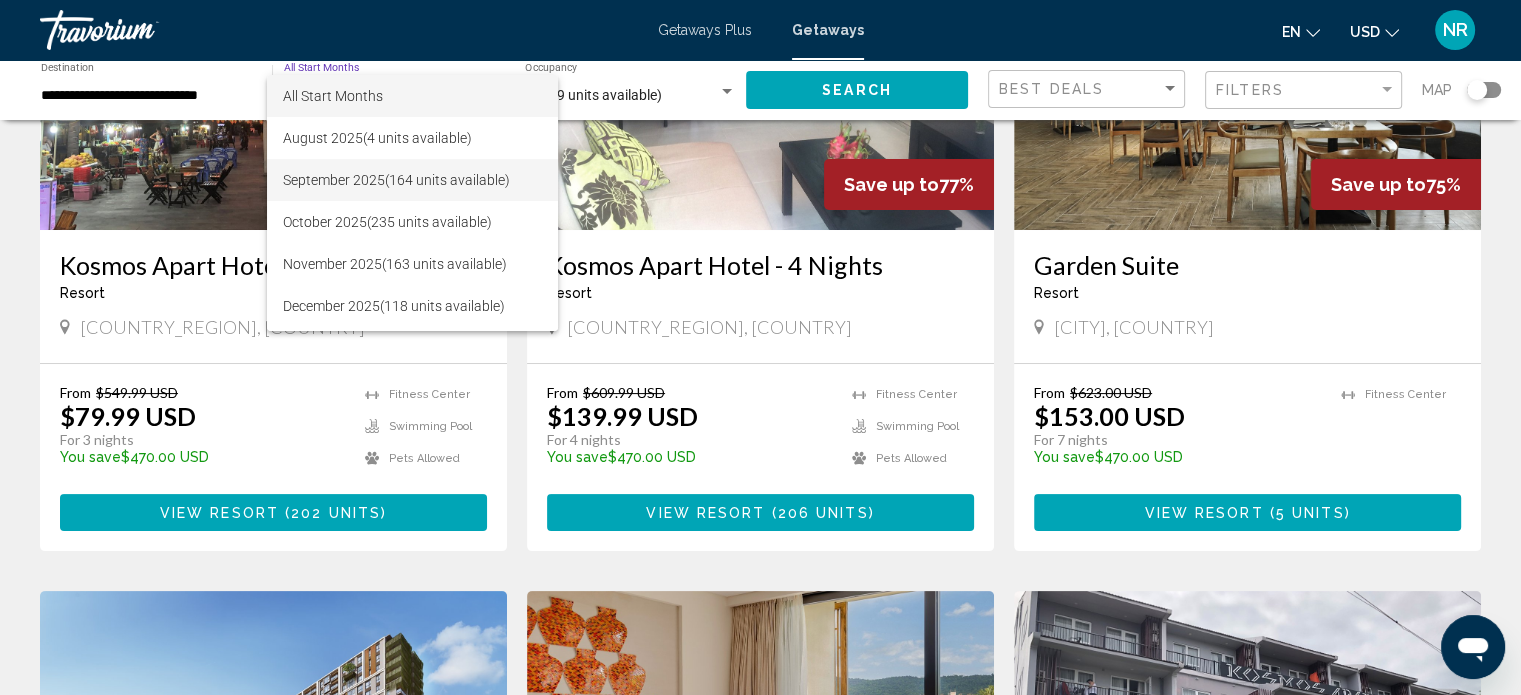 click on "[MONTH] [YEAR] ([NUMBER] units available)" at bounding box center [412, 180] 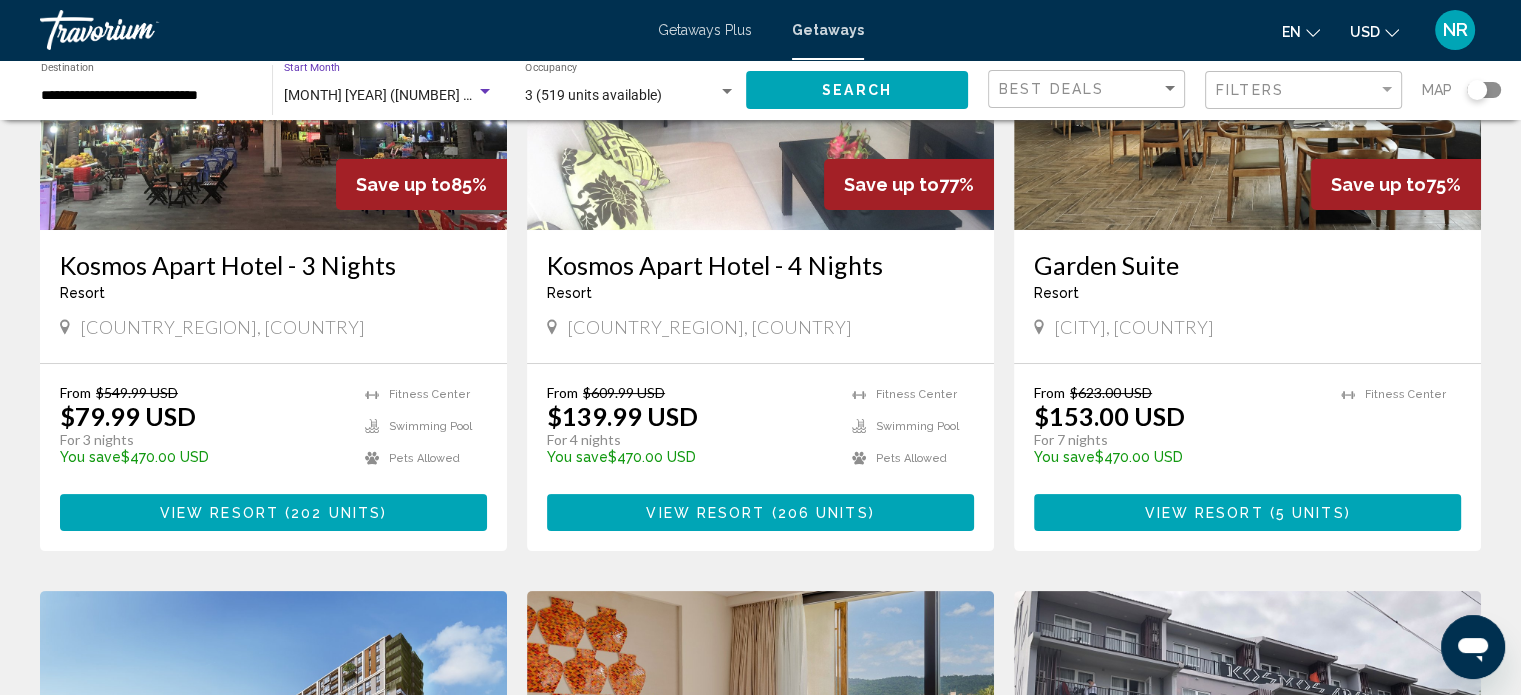 click on "Search" 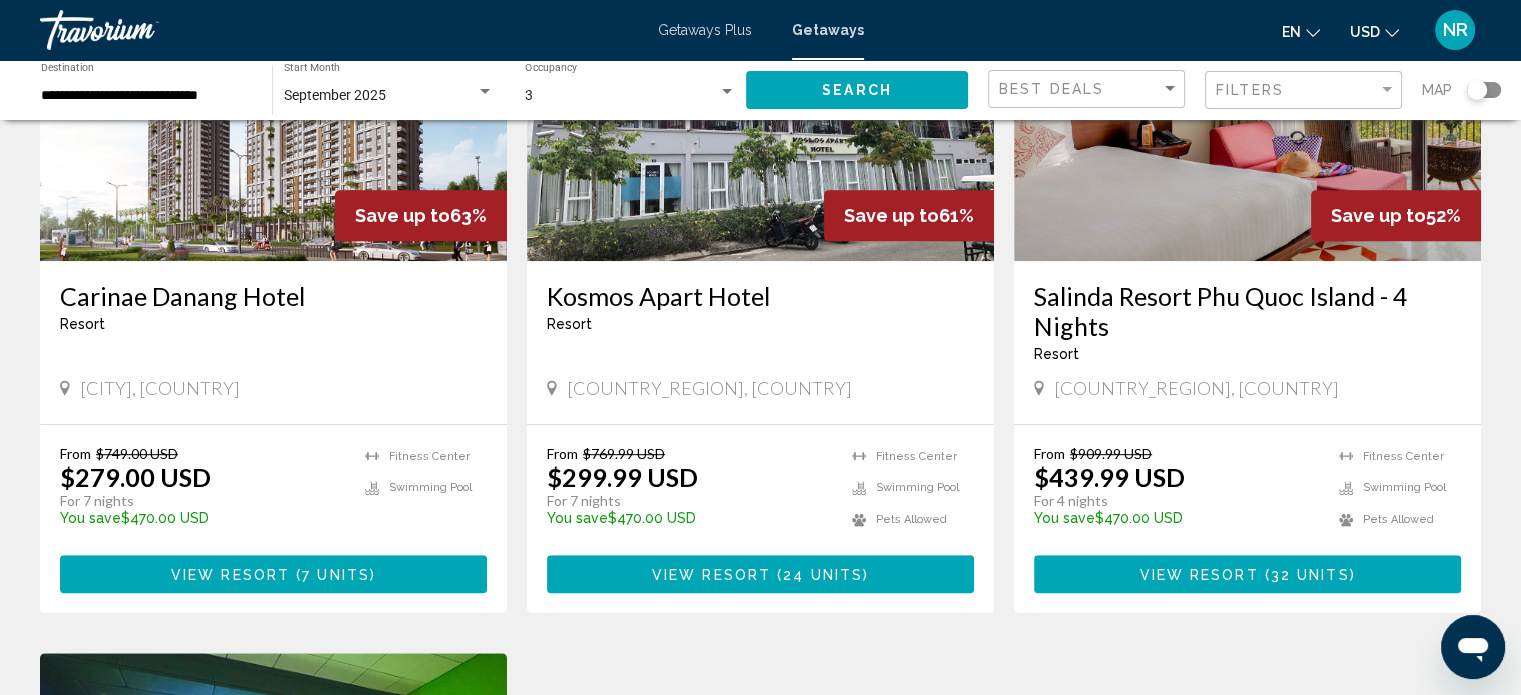 scroll, scrollTop: 700, scrollLeft: 0, axis: vertical 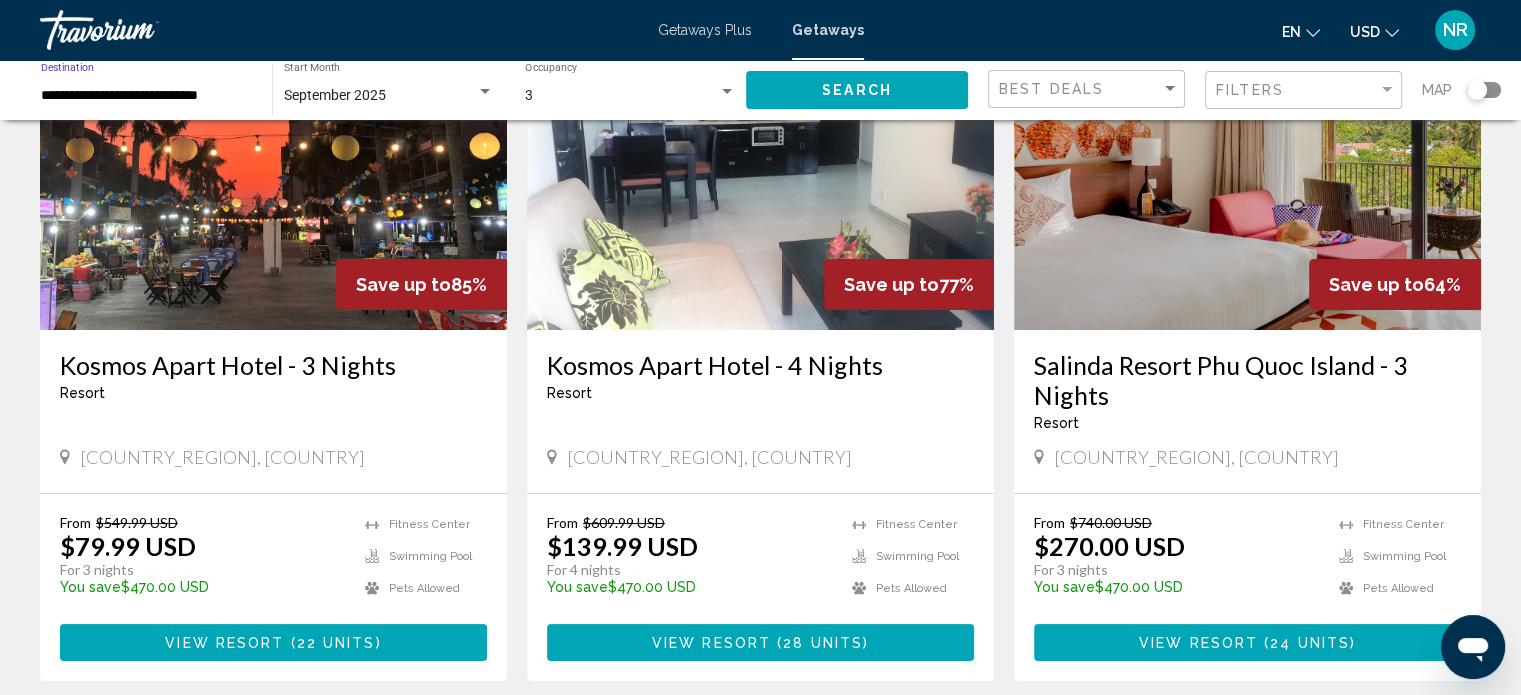 click on "**********" at bounding box center (146, 96) 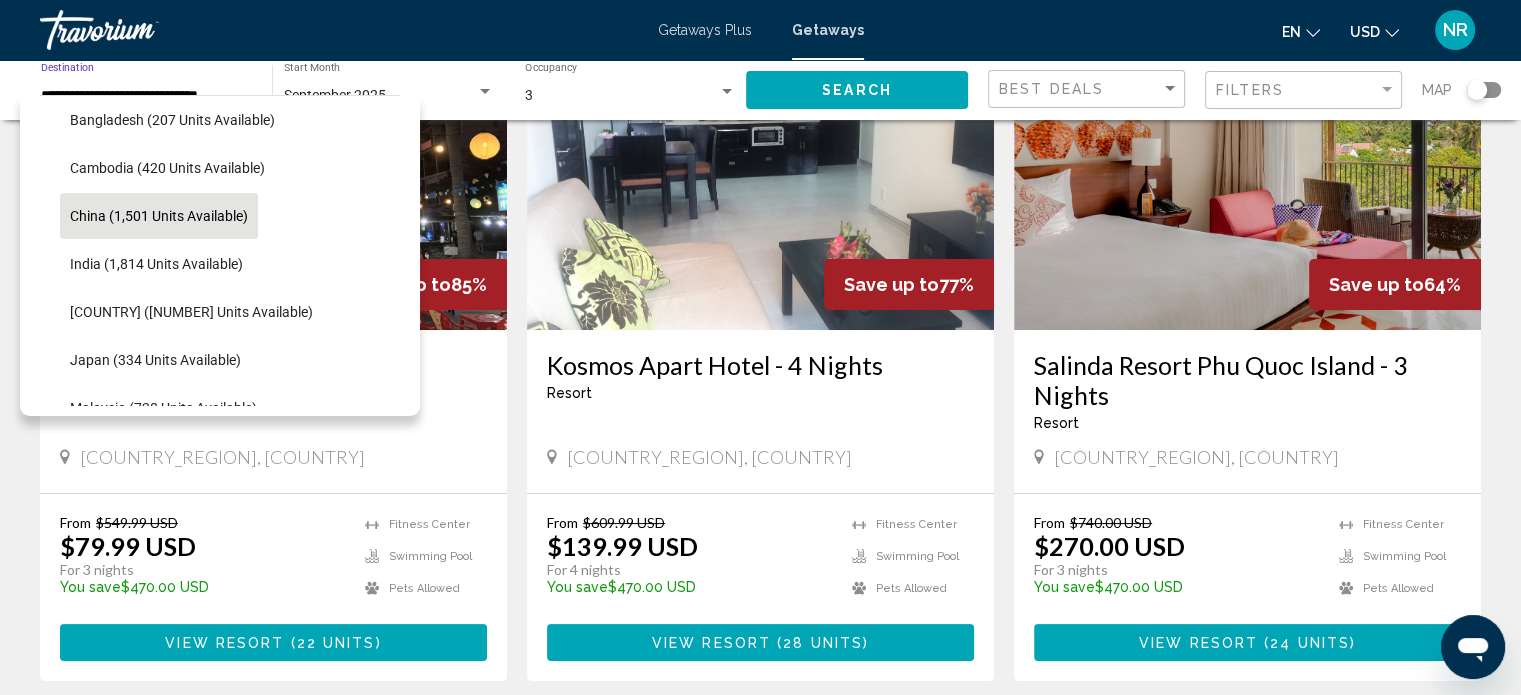 scroll, scrollTop: 438, scrollLeft: 0, axis: vertical 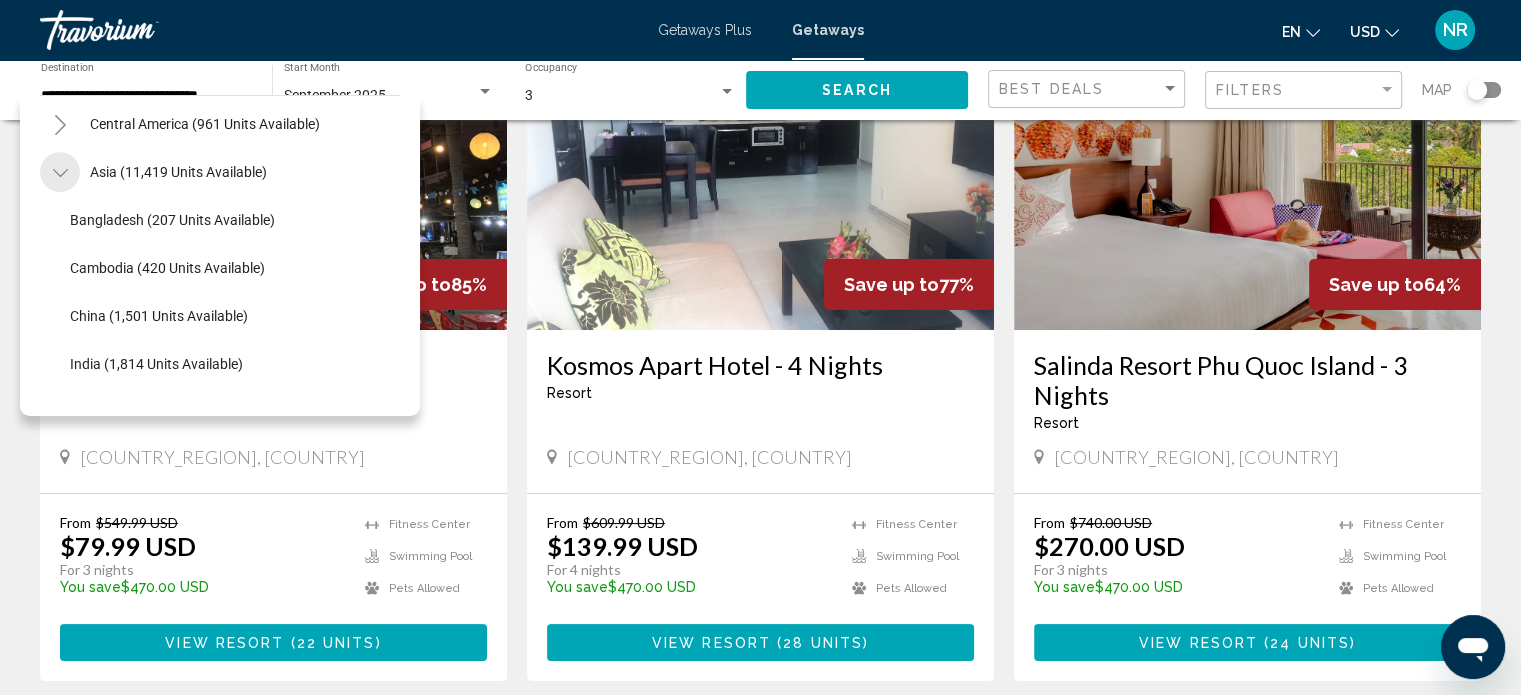 click 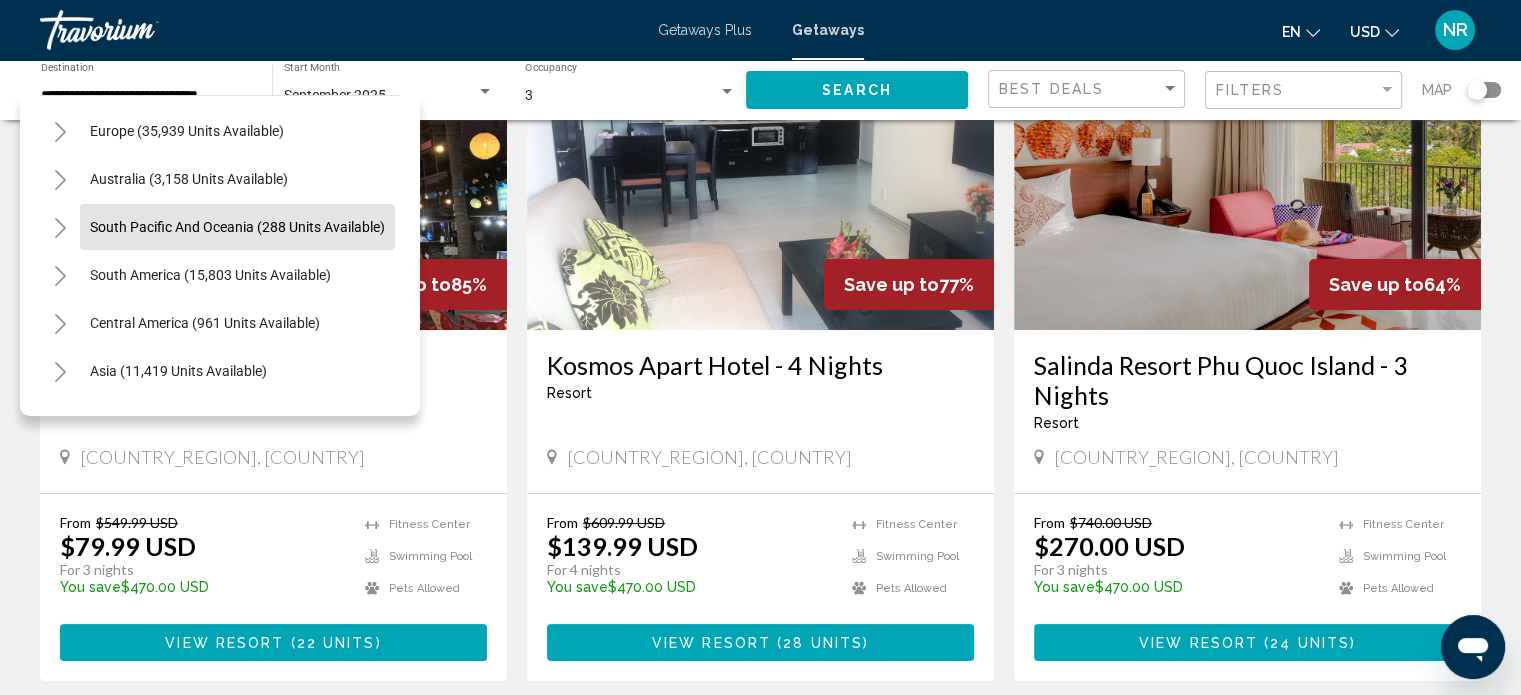 scroll, scrollTop: 139, scrollLeft: 0, axis: vertical 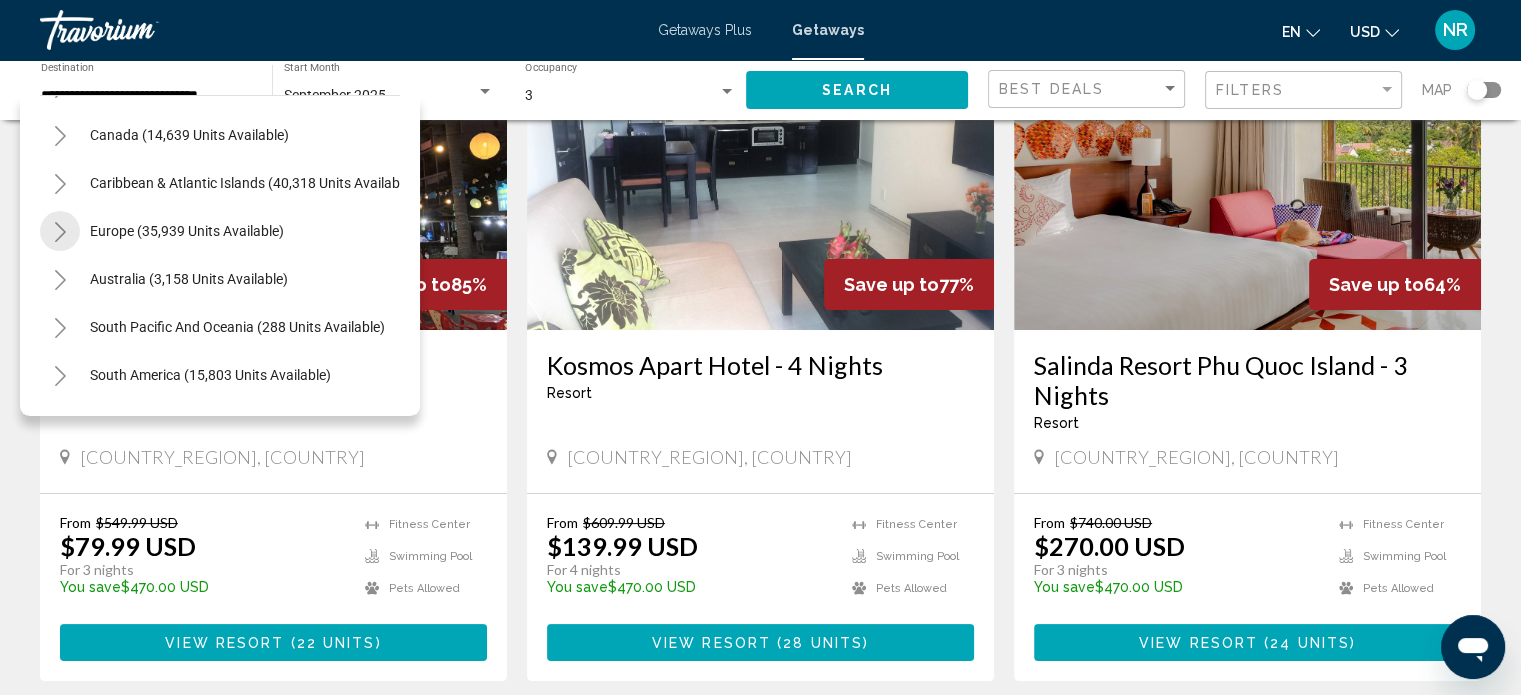 click 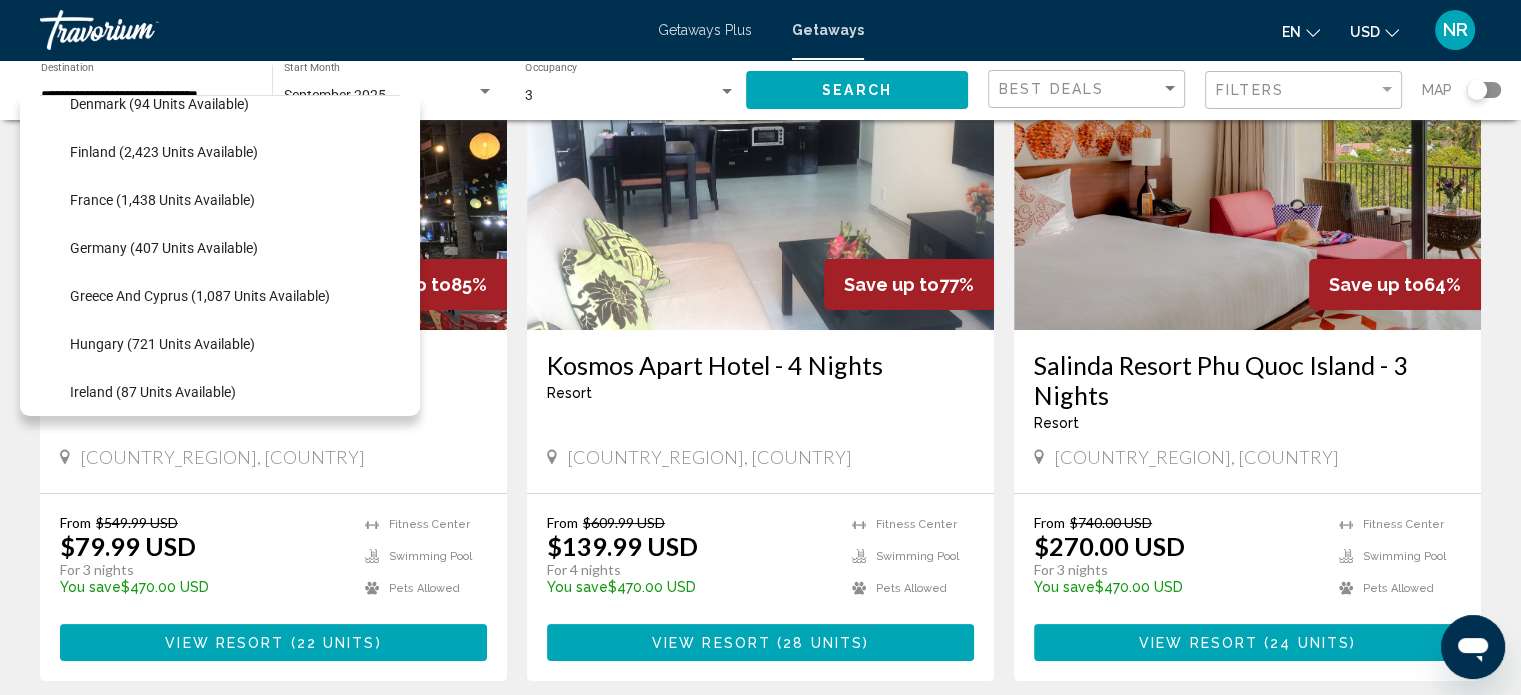 scroll, scrollTop: 539, scrollLeft: 0, axis: vertical 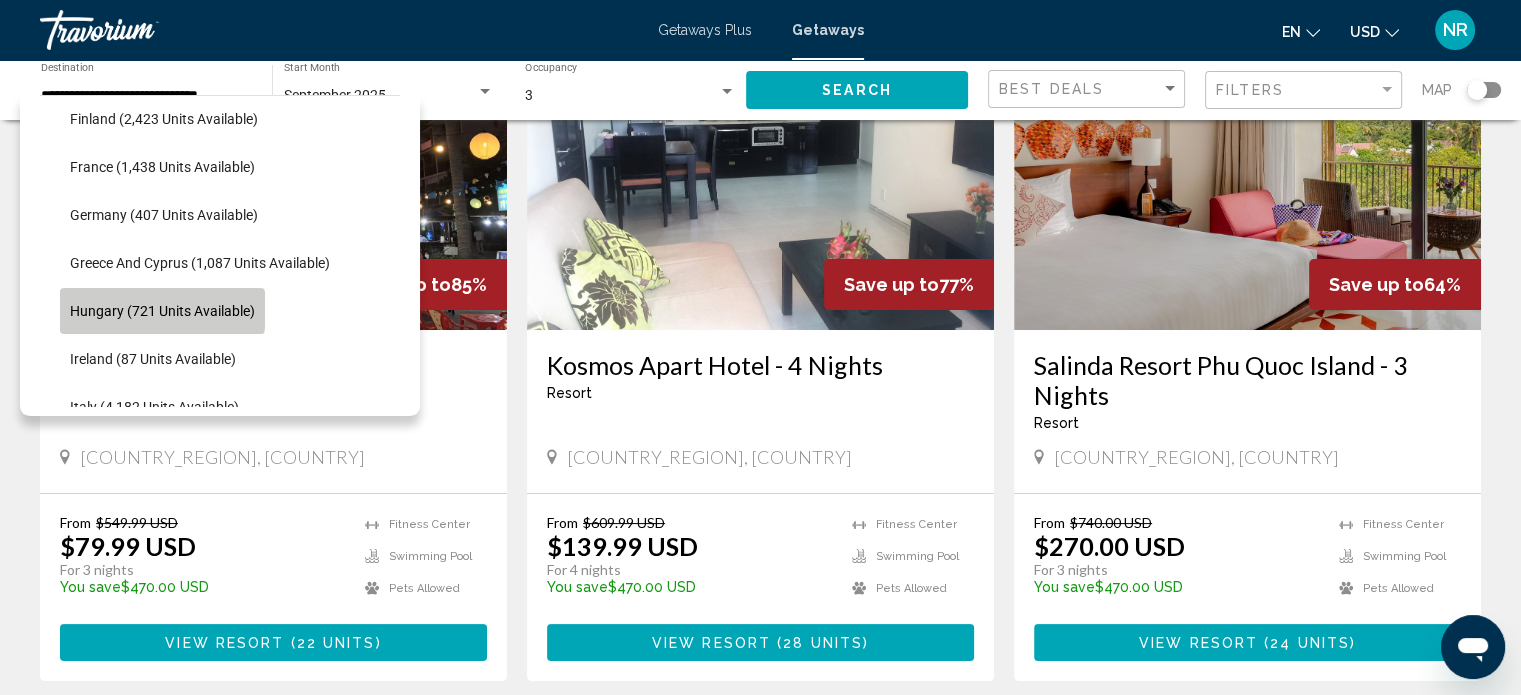 click on "Hungary (721 units available)" 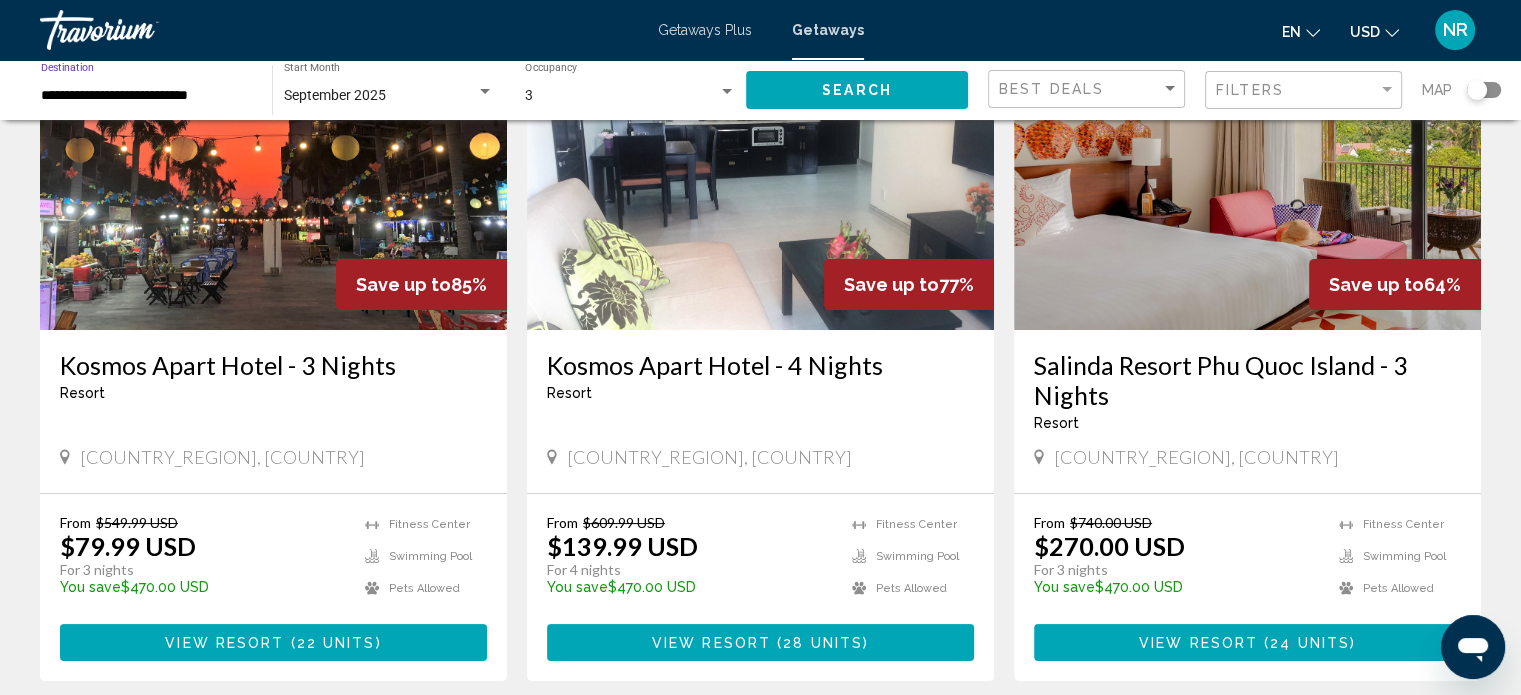 click on "September 2025" at bounding box center (380, 96) 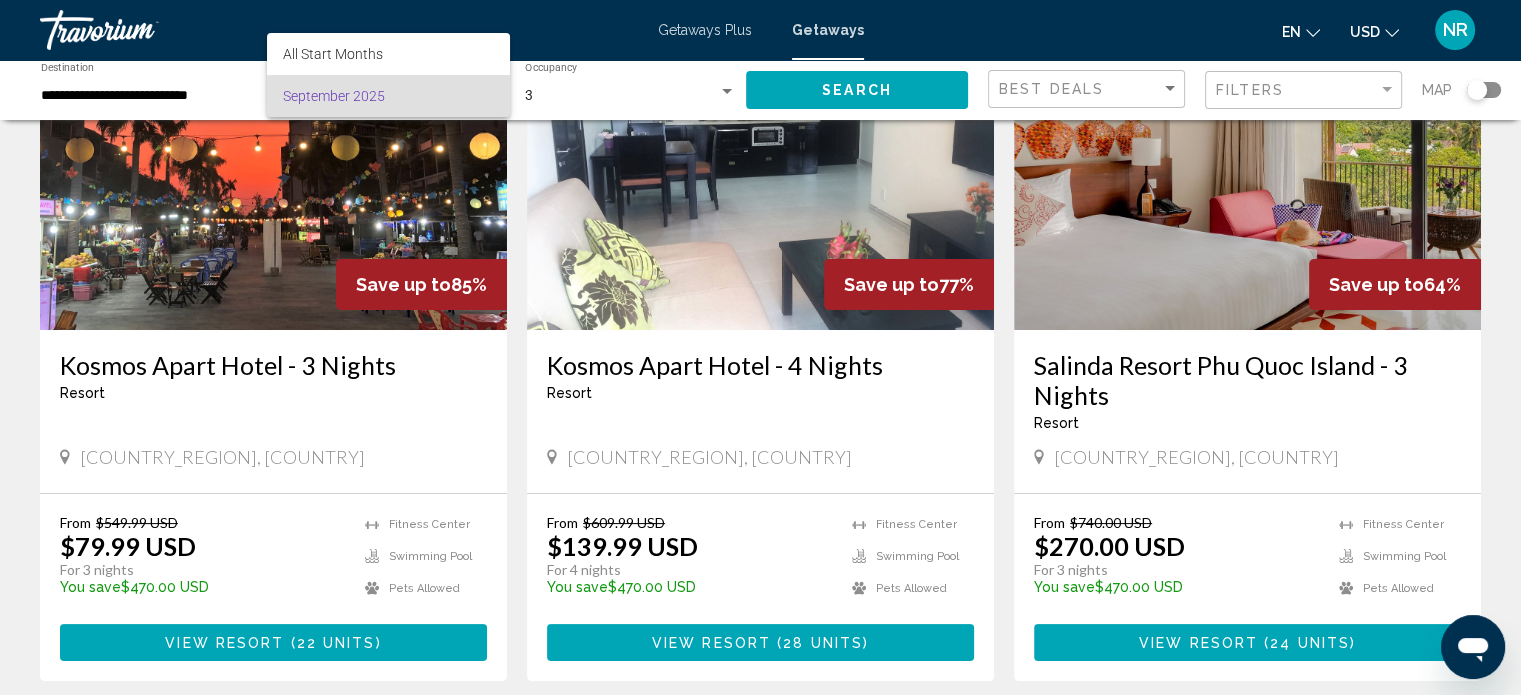 click on "September 2025" at bounding box center [388, 96] 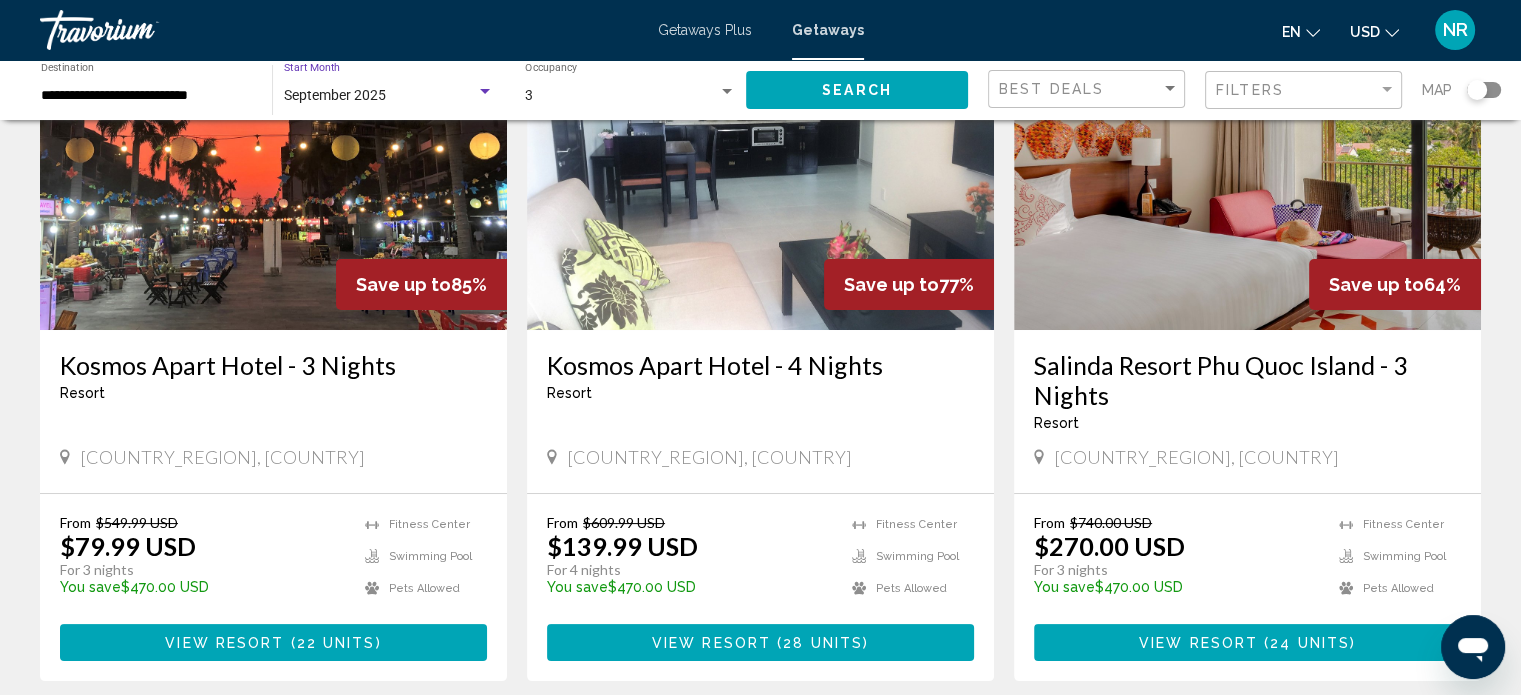 click on "3" at bounding box center [621, 96] 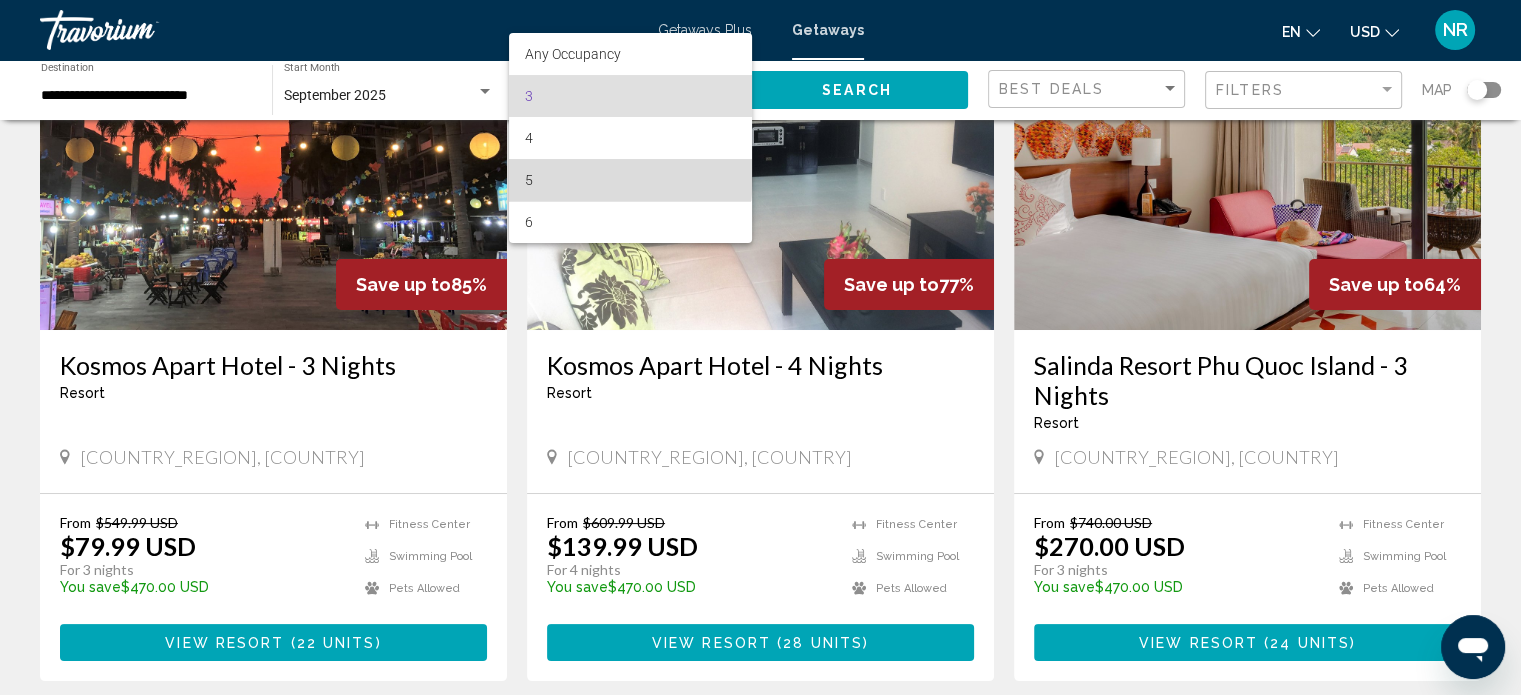click on "5" at bounding box center (630, 180) 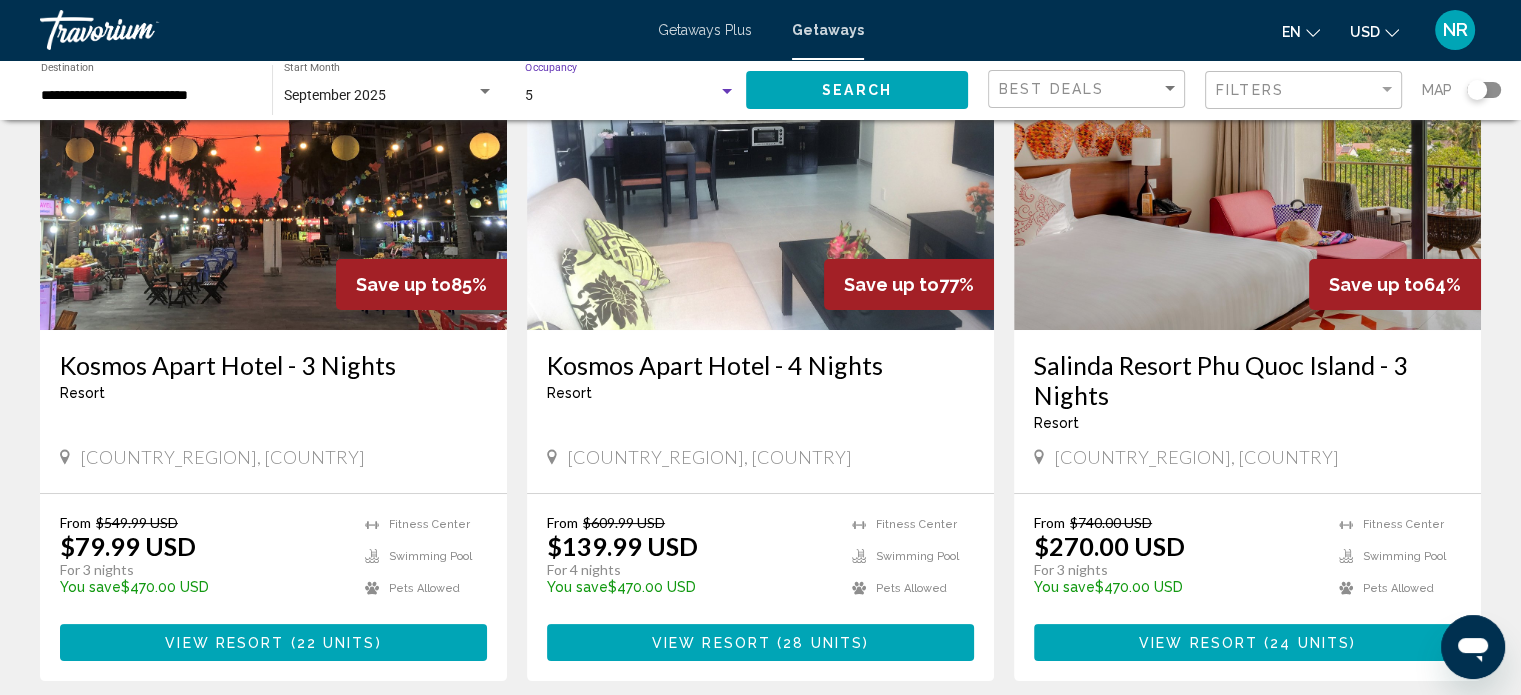 click on "Search" 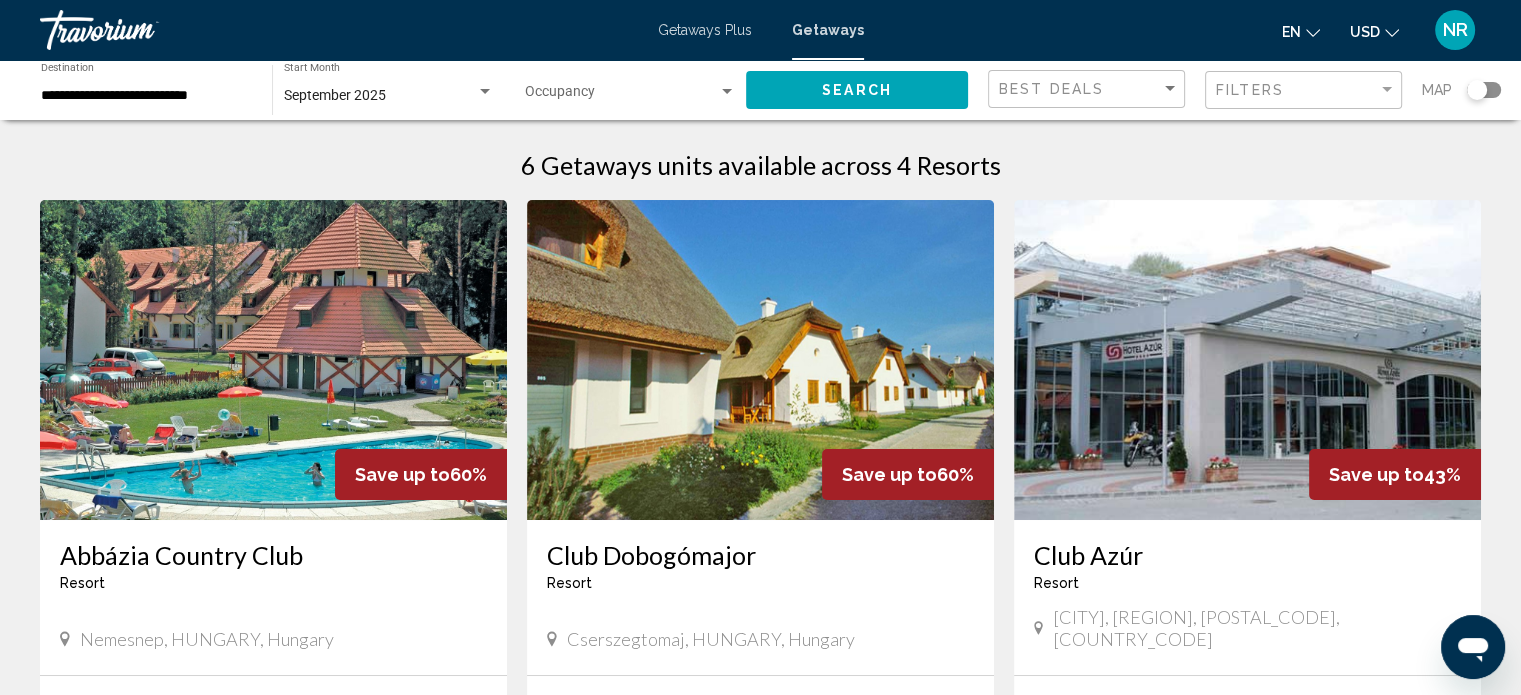 scroll, scrollTop: 0, scrollLeft: 0, axis: both 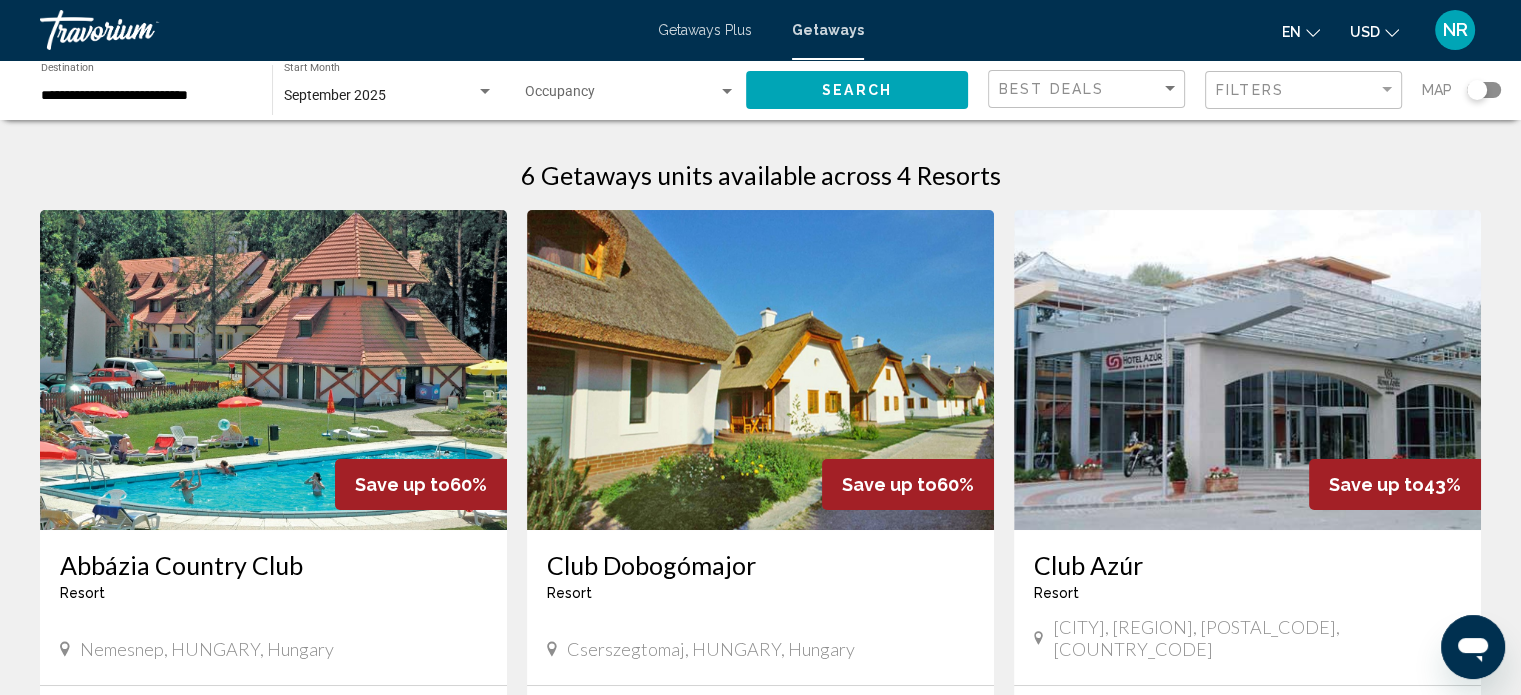 click on "September 2025 Start Month All Start Months" 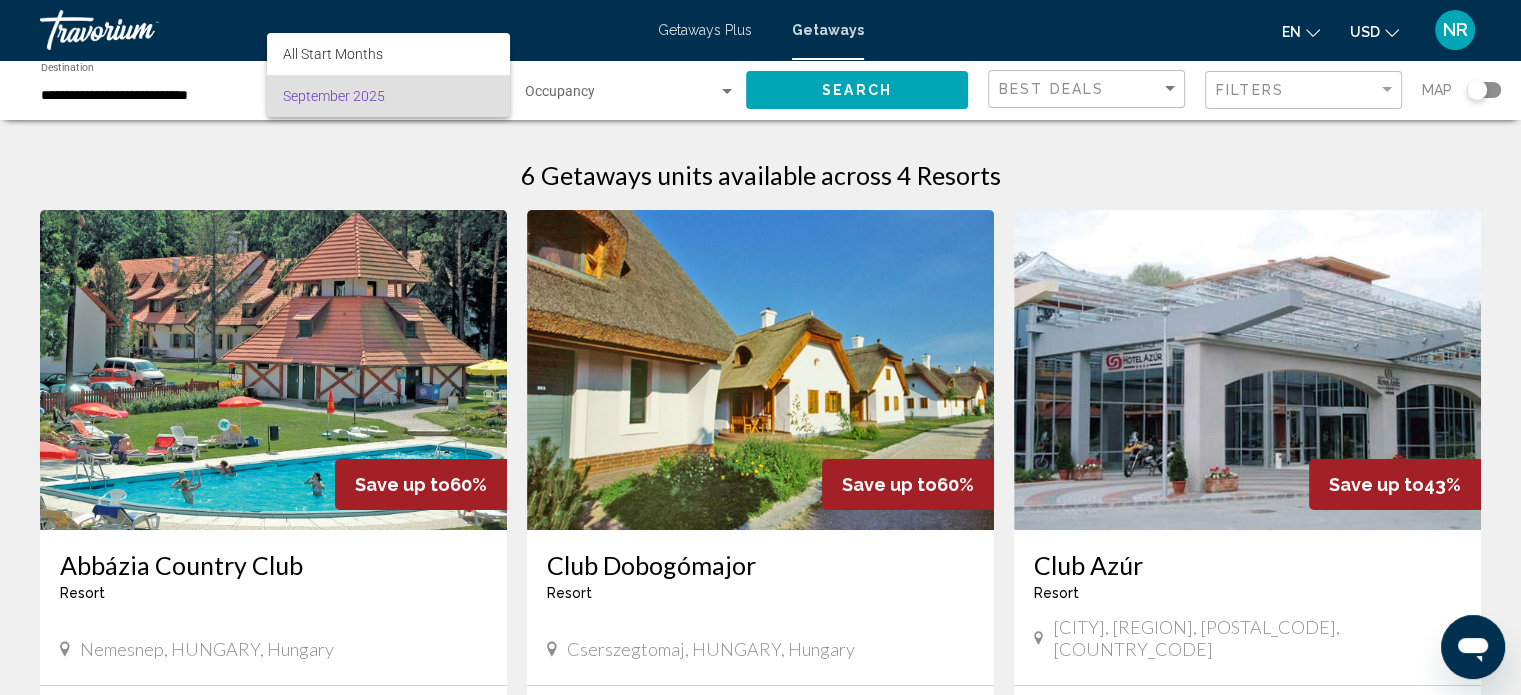 click on "September 2025" at bounding box center [388, 96] 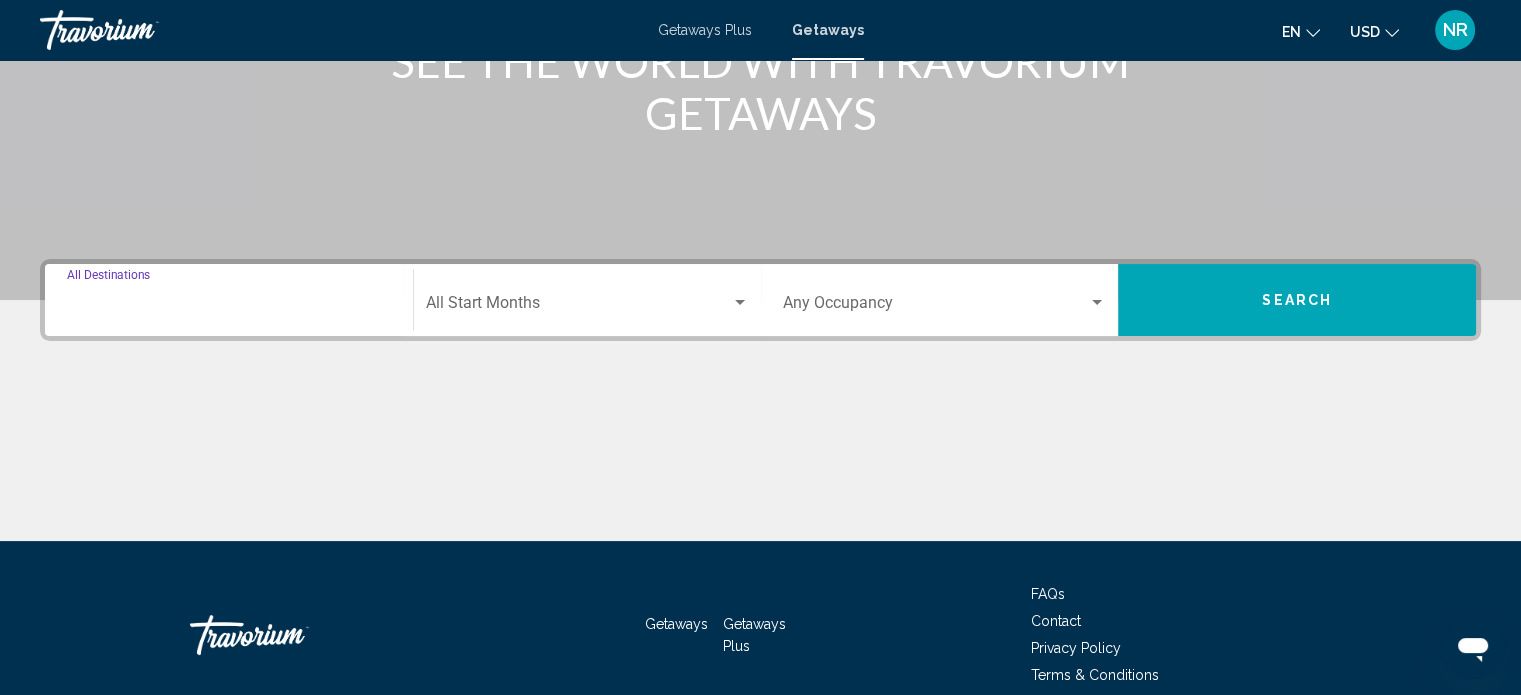 click on "Destination All Destinations" at bounding box center (229, 307) 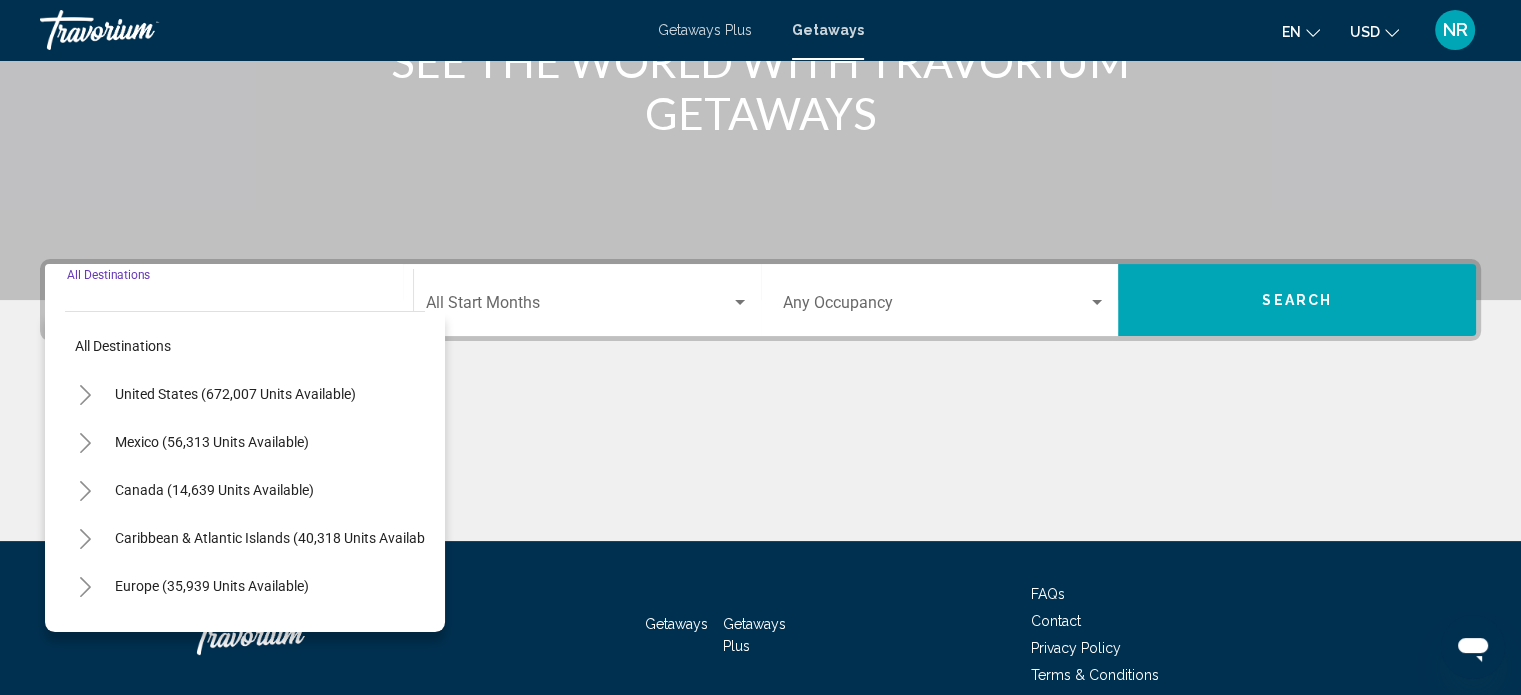 scroll, scrollTop: 390, scrollLeft: 0, axis: vertical 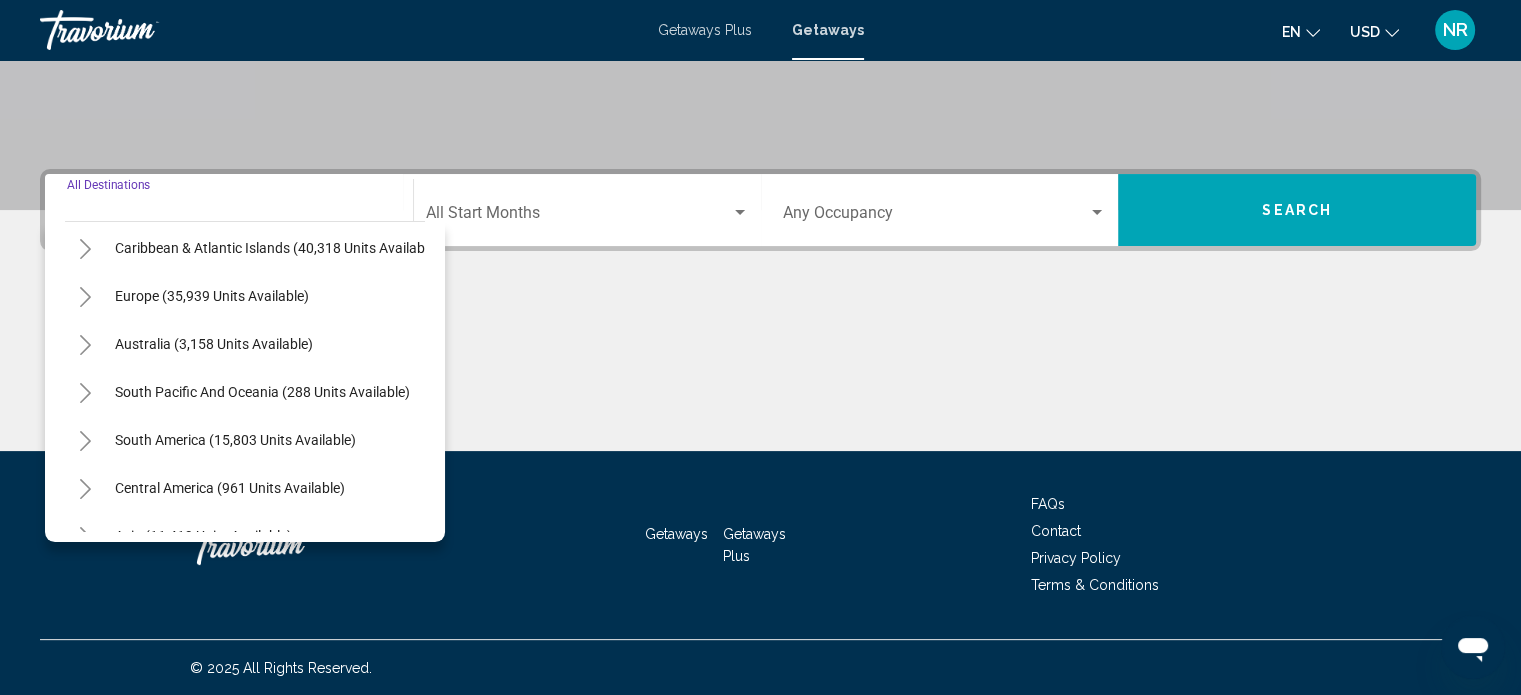 click on "Europe (35,939 units available)" at bounding box center [214, 344] 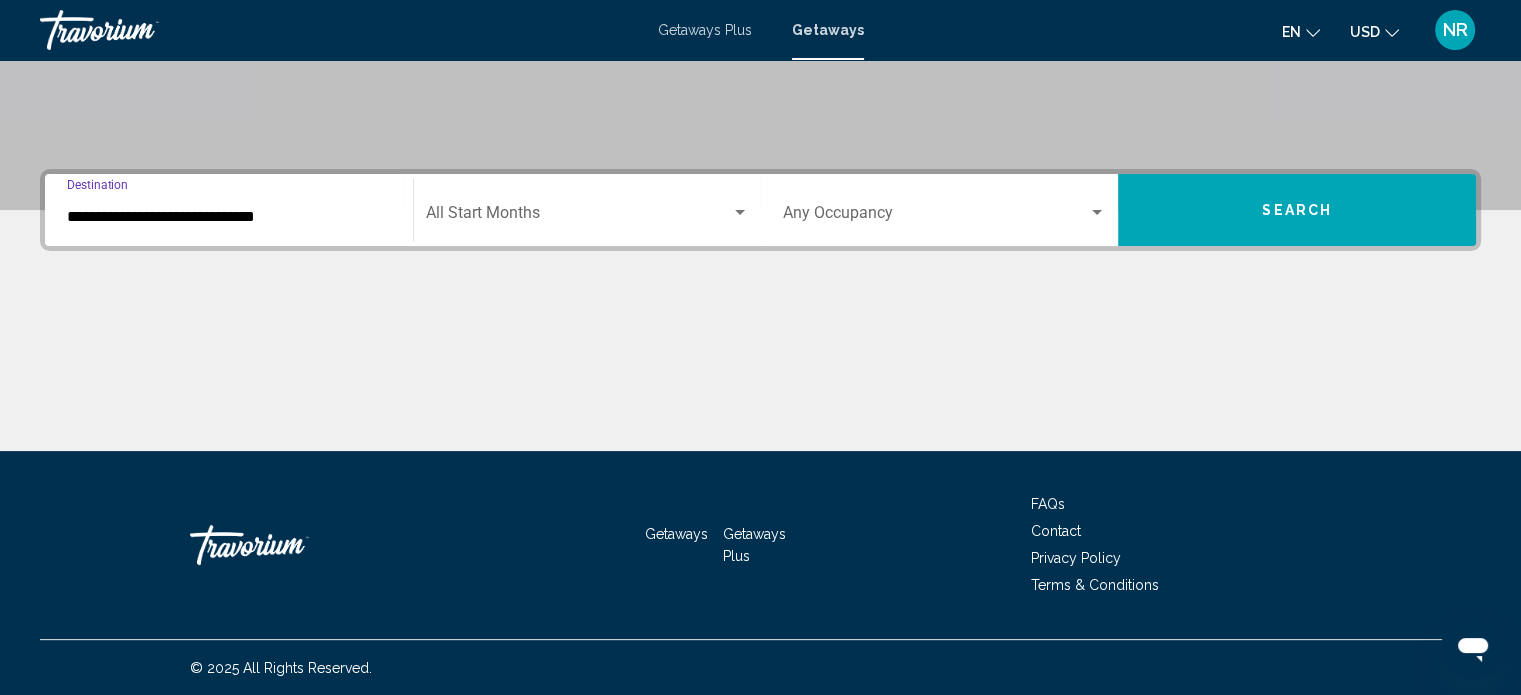 click on "**********" at bounding box center (229, 217) 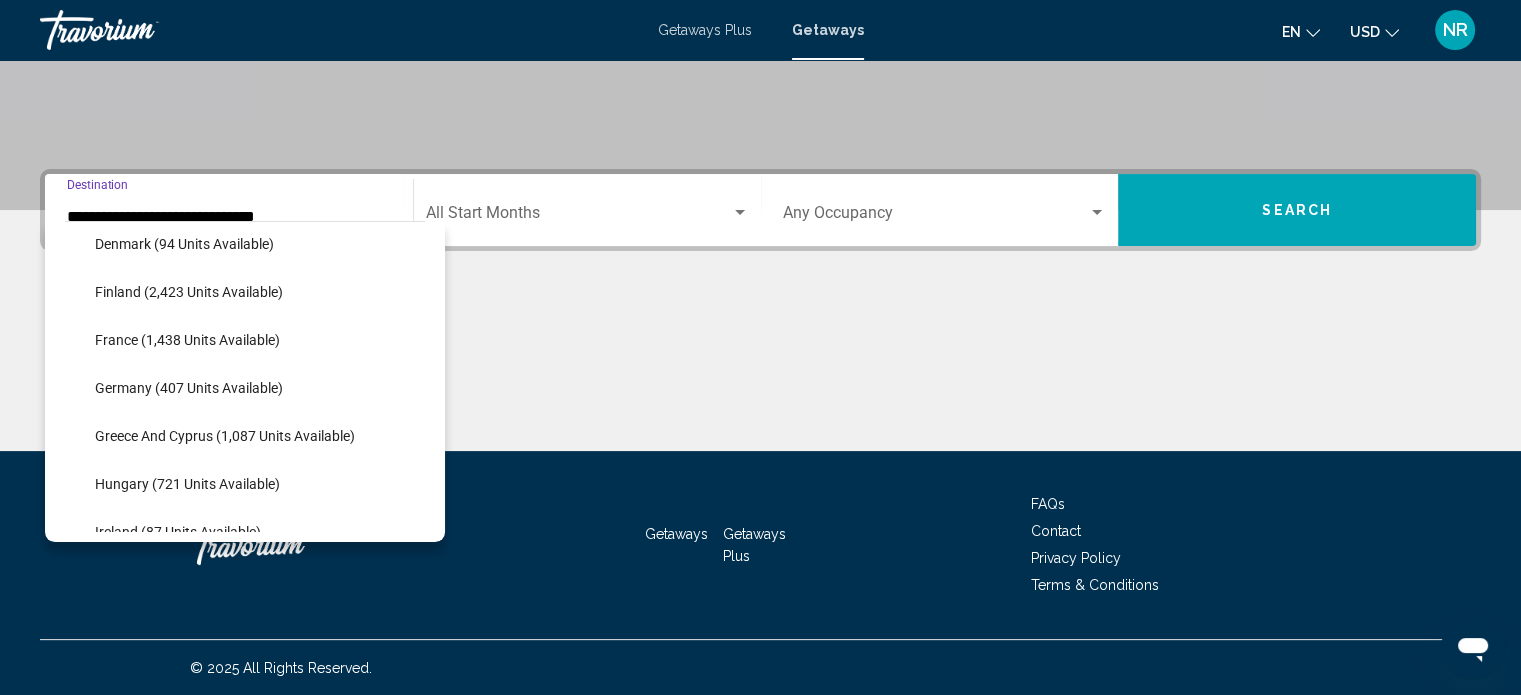scroll, scrollTop: 526, scrollLeft: 0, axis: vertical 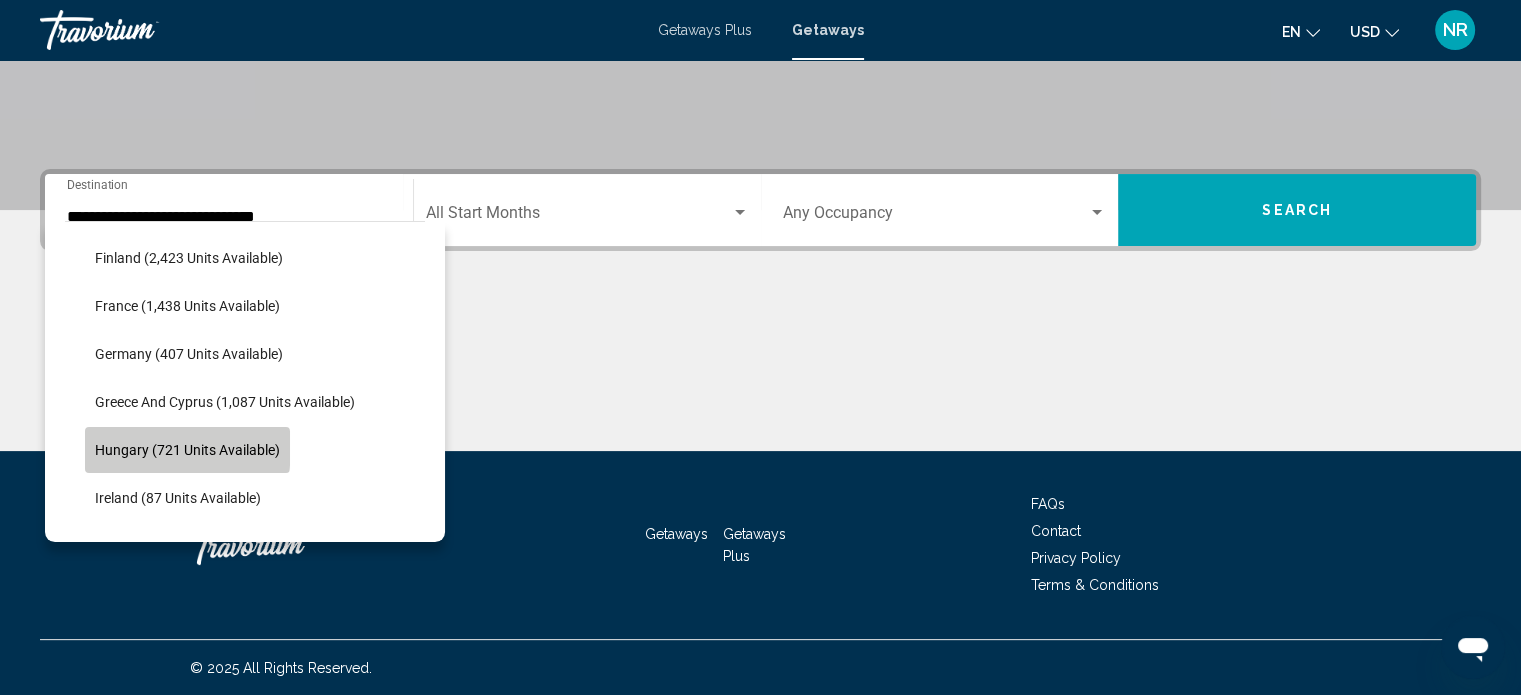click on "Hungary (721 units available)" 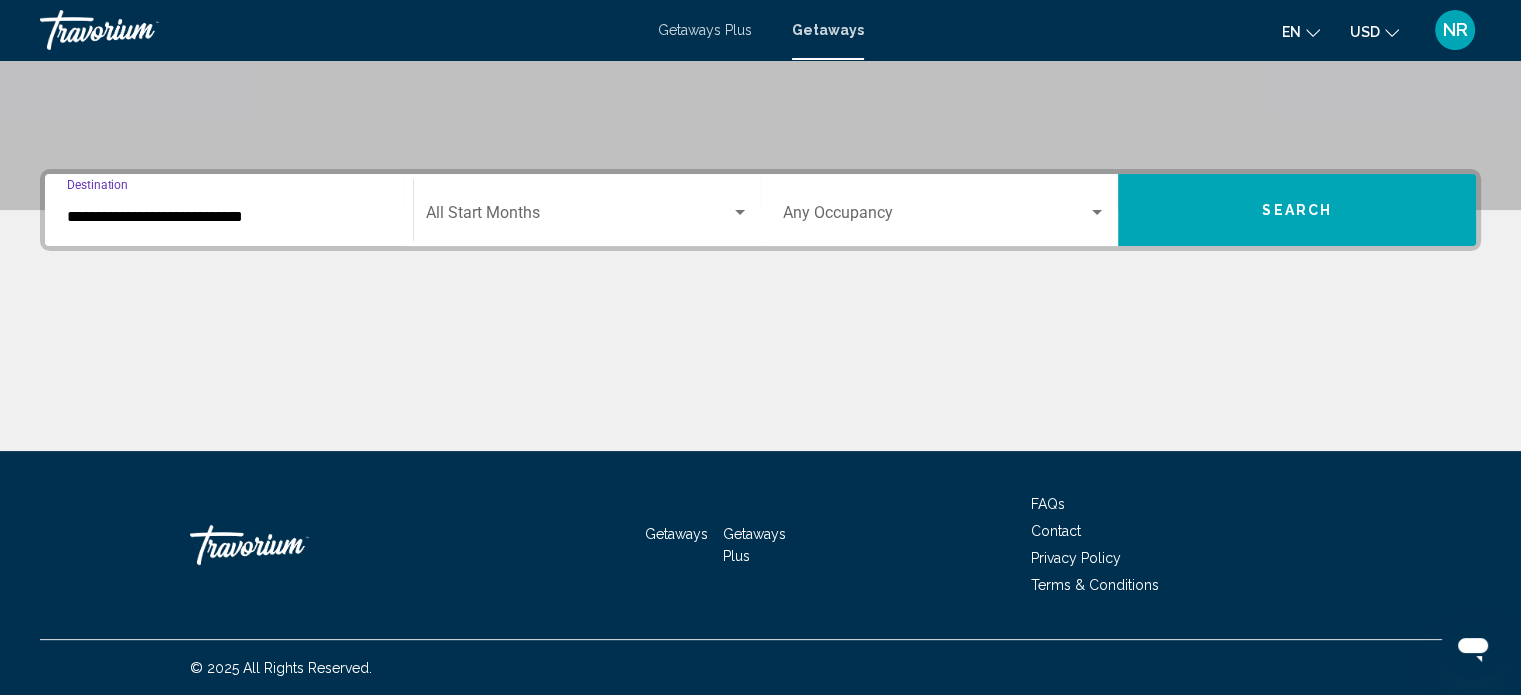 click at bounding box center (578, 217) 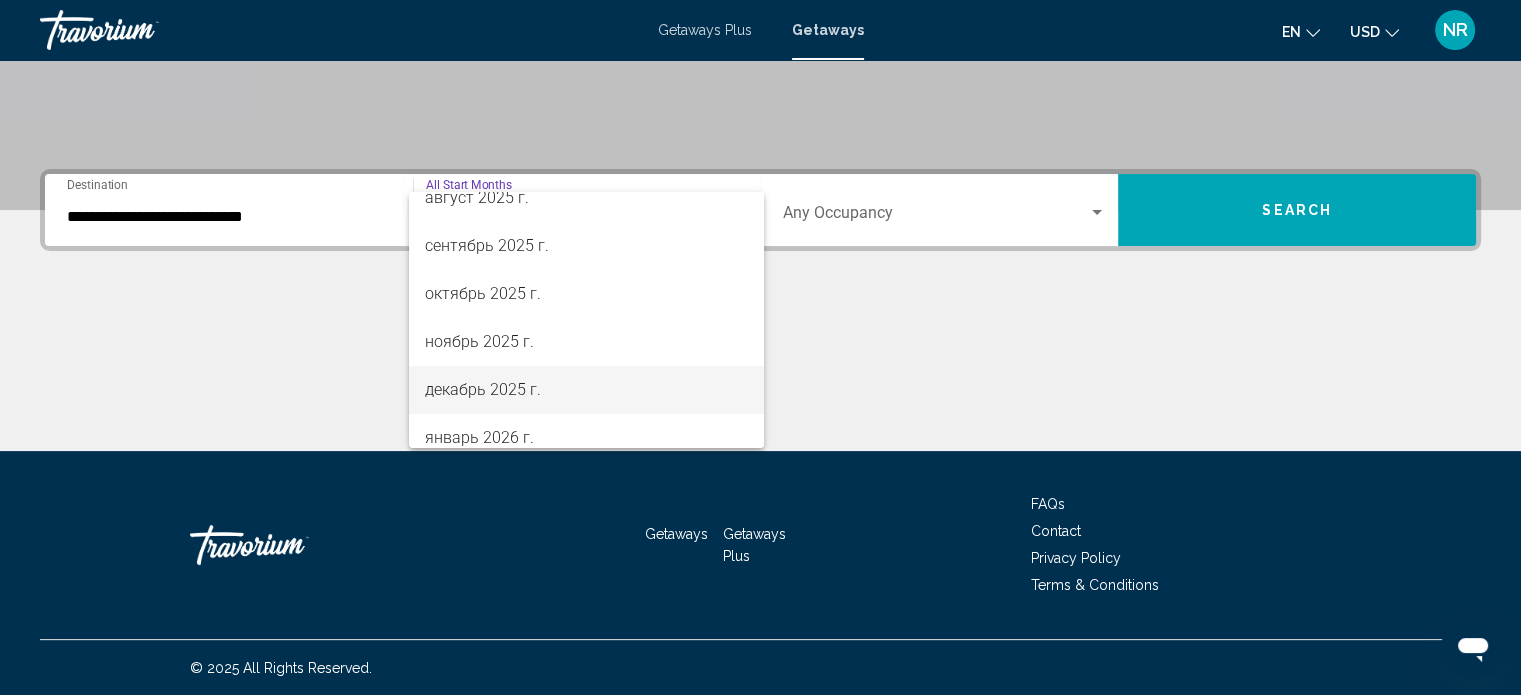 scroll, scrollTop: 100, scrollLeft: 0, axis: vertical 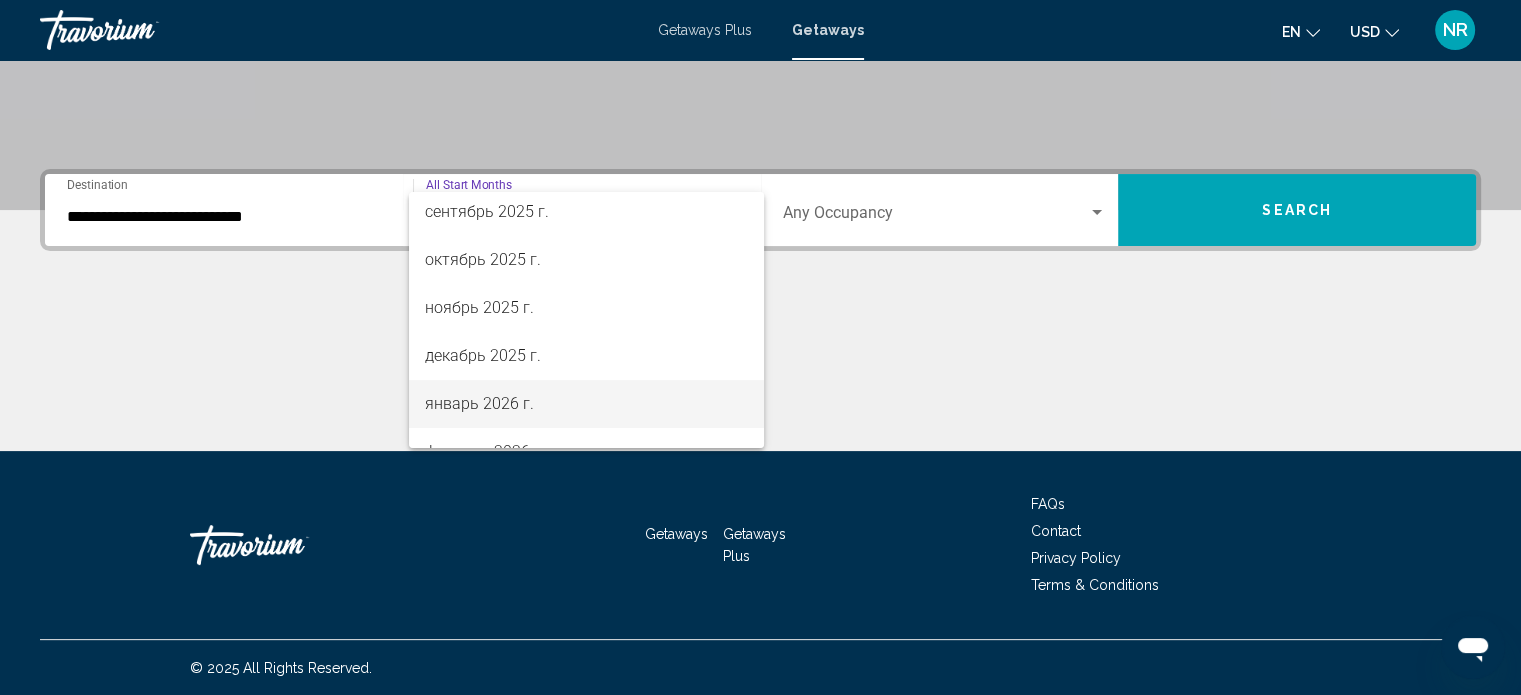 click on "январь 2026 г." at bounding box center (586, 404) 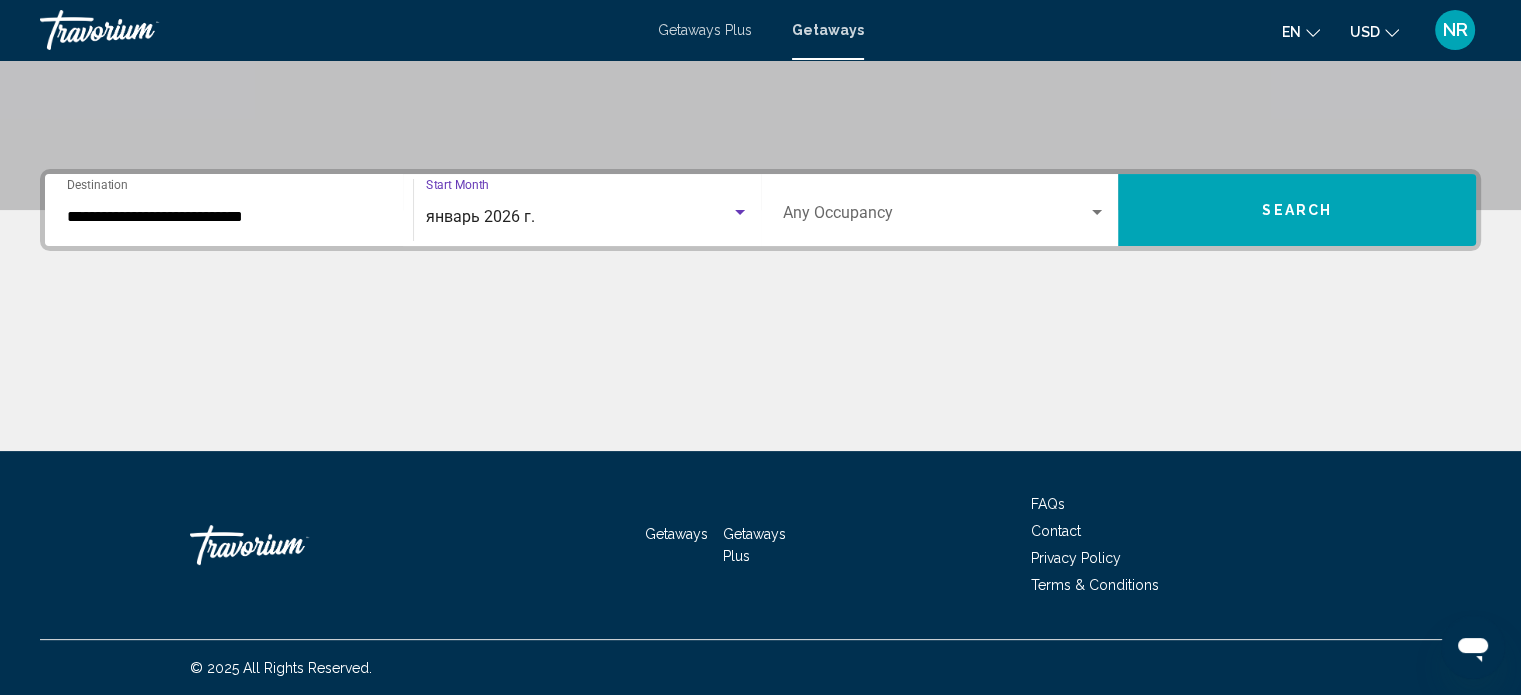 click at bounding box center (936, 217) 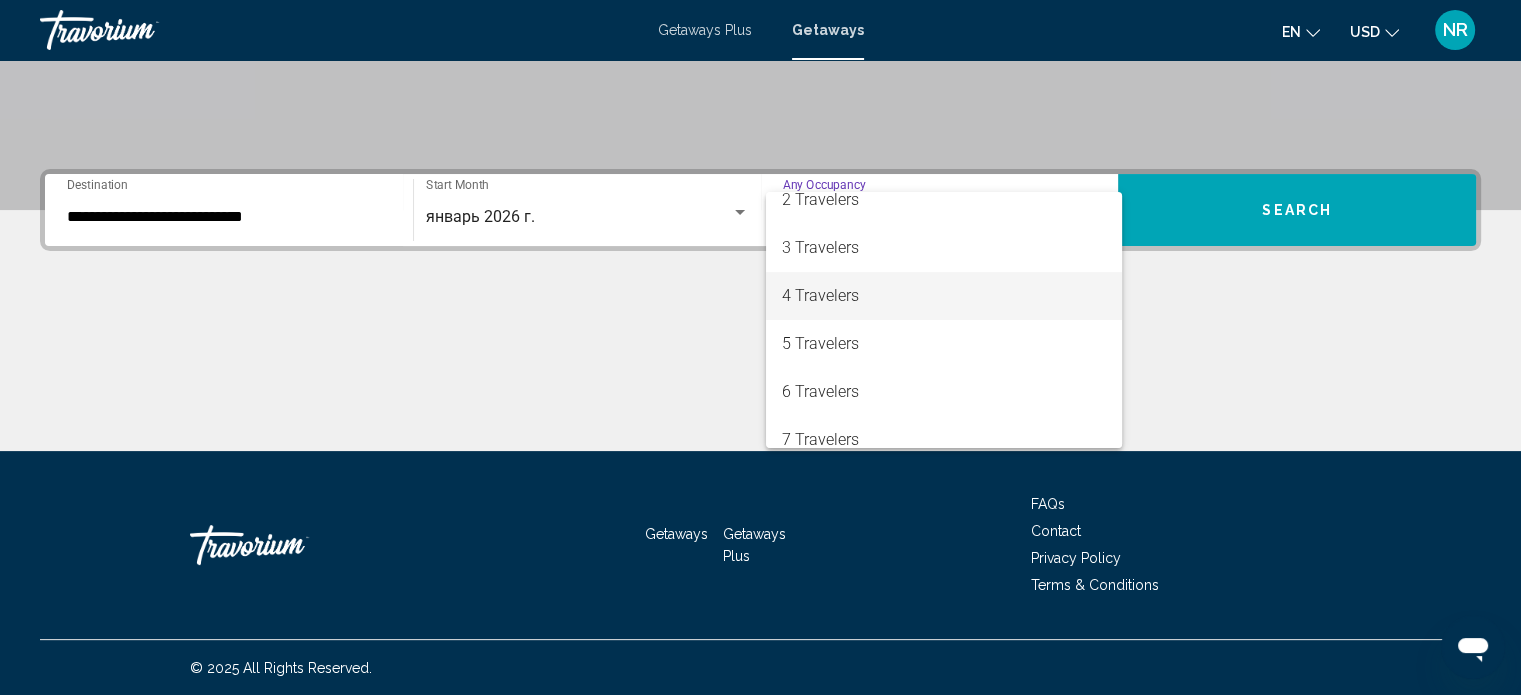 scroll, scrollTop: 100, scrollLeft: 0, axis: vertical 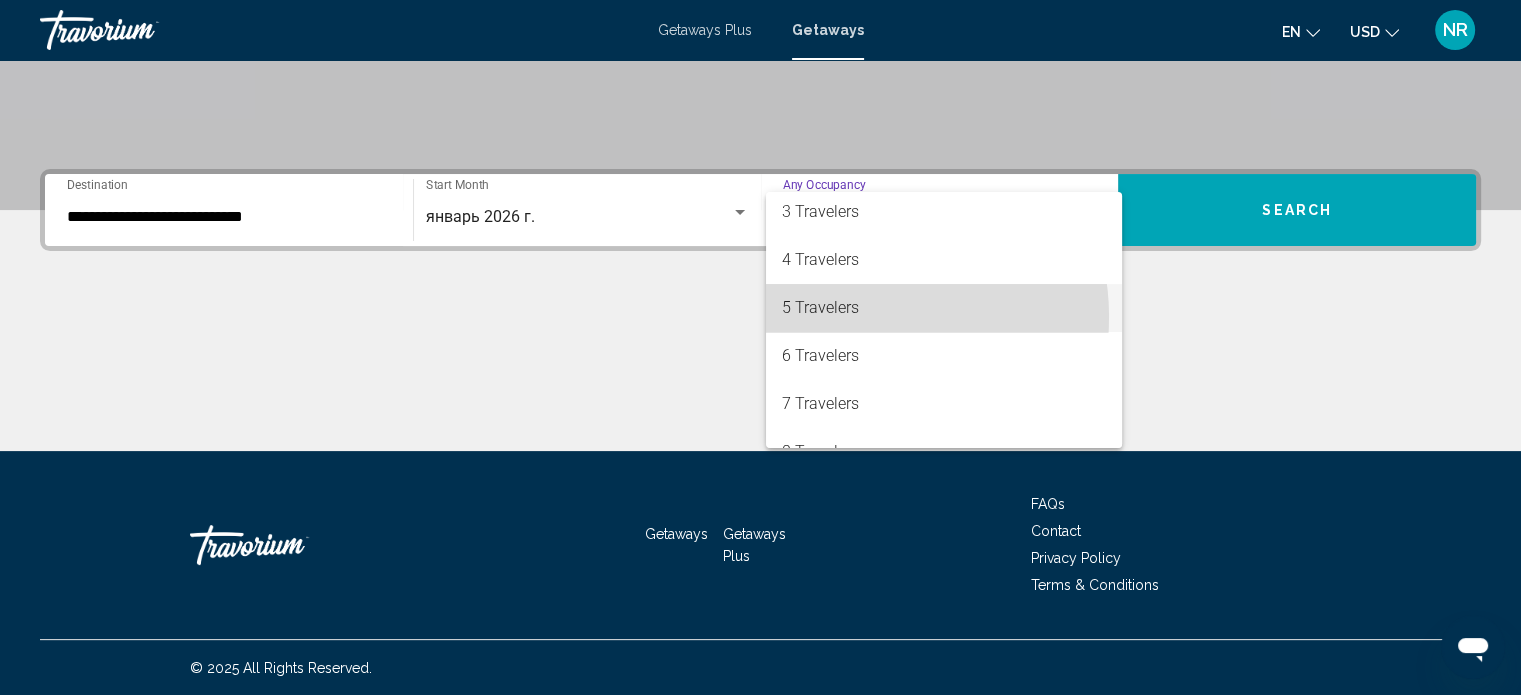 click on "5 Travelers" at bounding box center (944, 308) 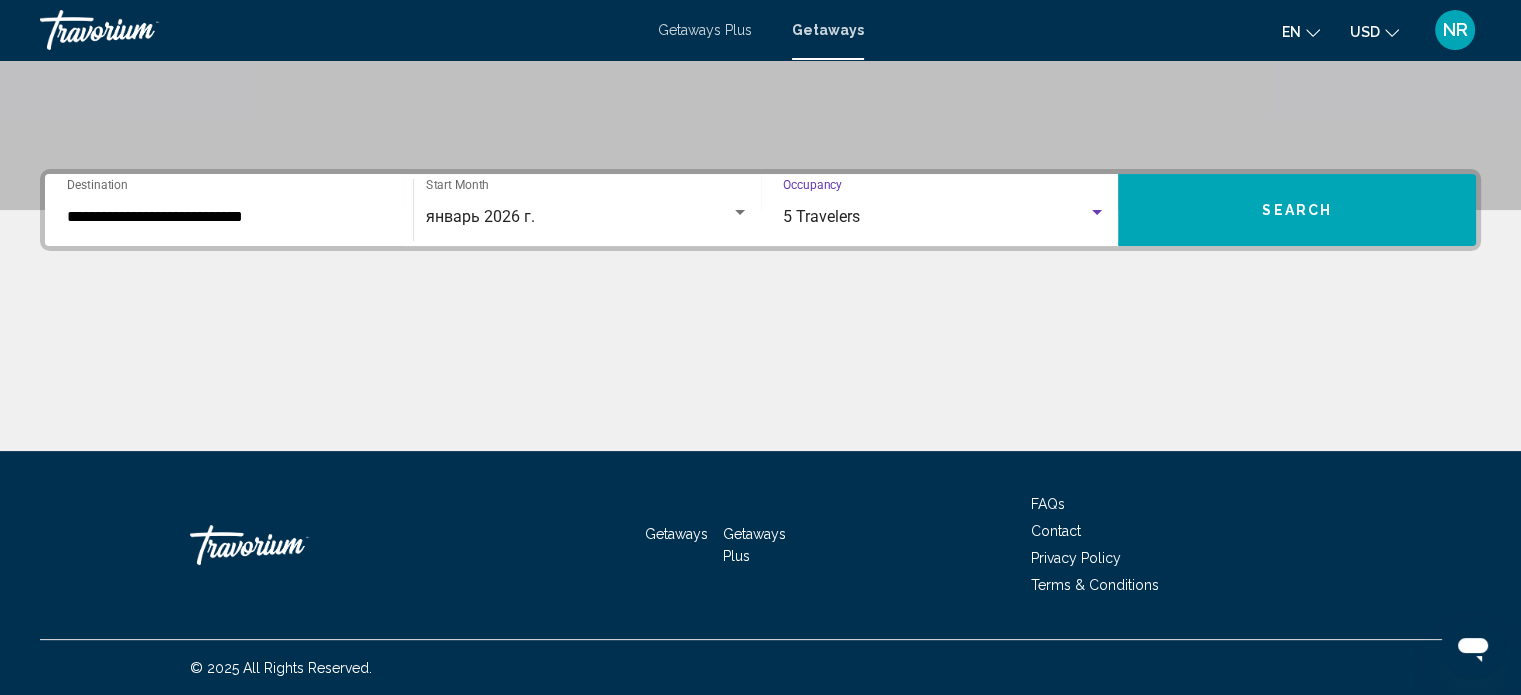 click on "Search" at bounding box center (1297, 210) 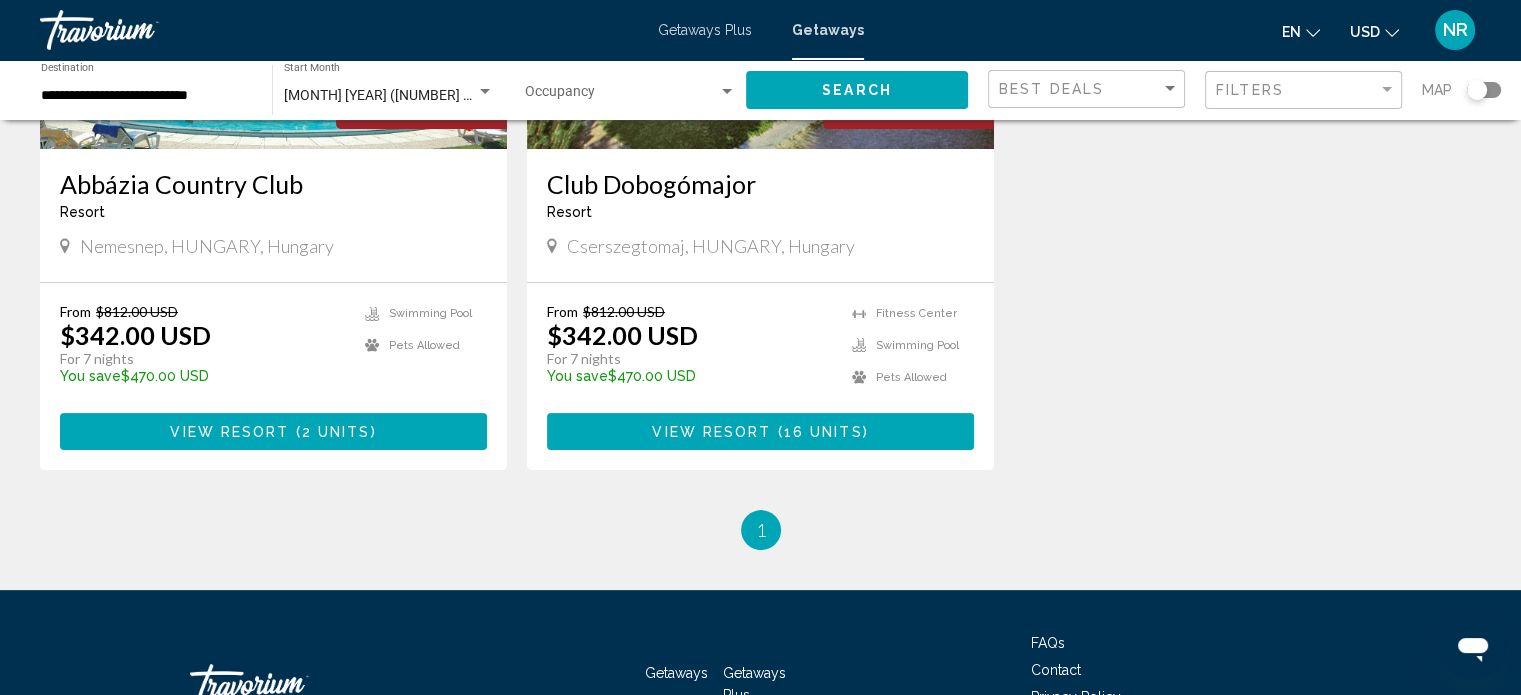 scroll, scrollTop: 400, scrollLeft: 0, axis: vertical 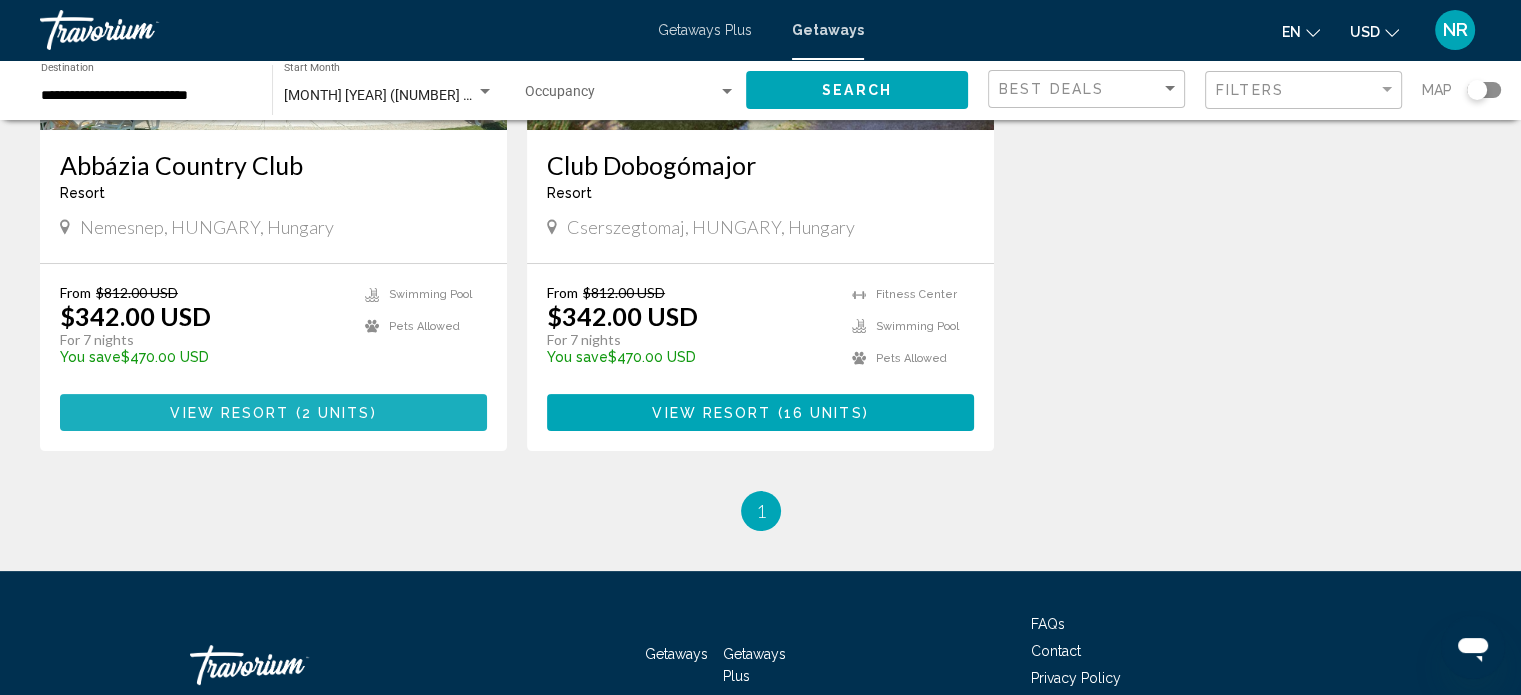 click on "View Resort" at bounding box center [229, 413] 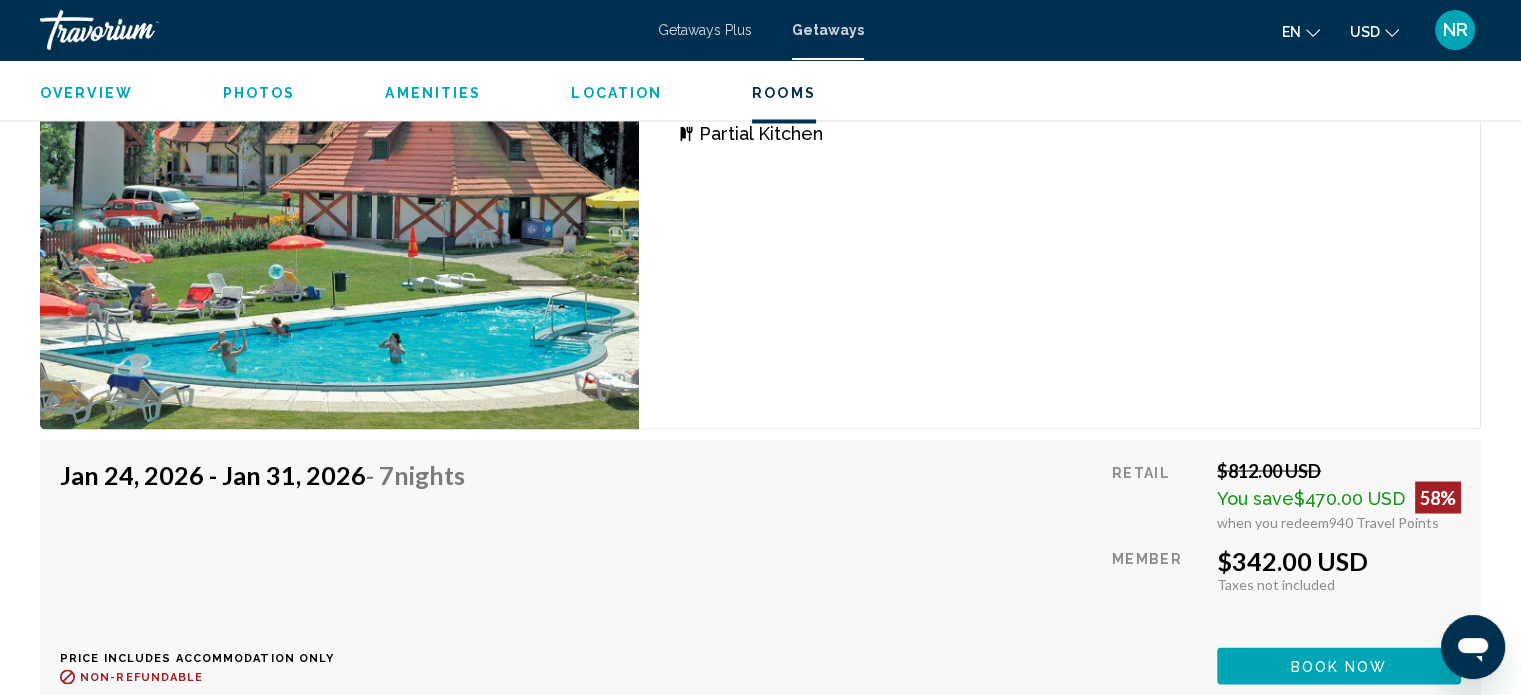 scroll, scrollTop: 3512, scrollLeft: 0, axis: vertical 